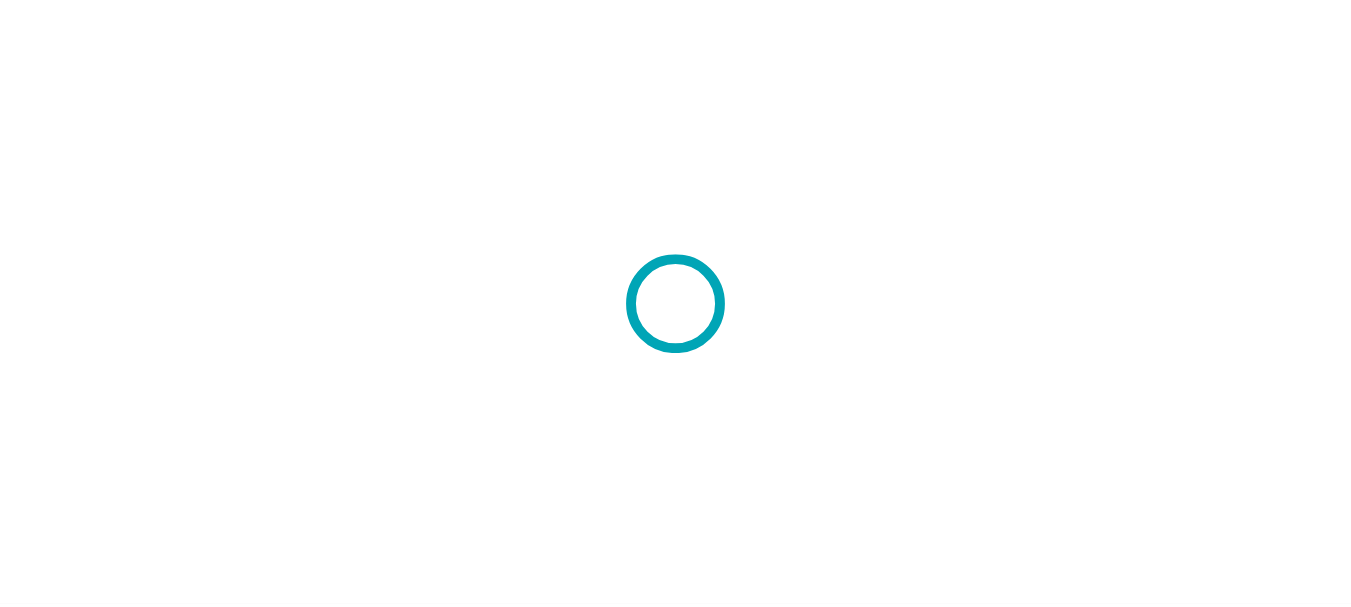 scroll, scrollTop: 0, scrollLeft: 0, axis: both 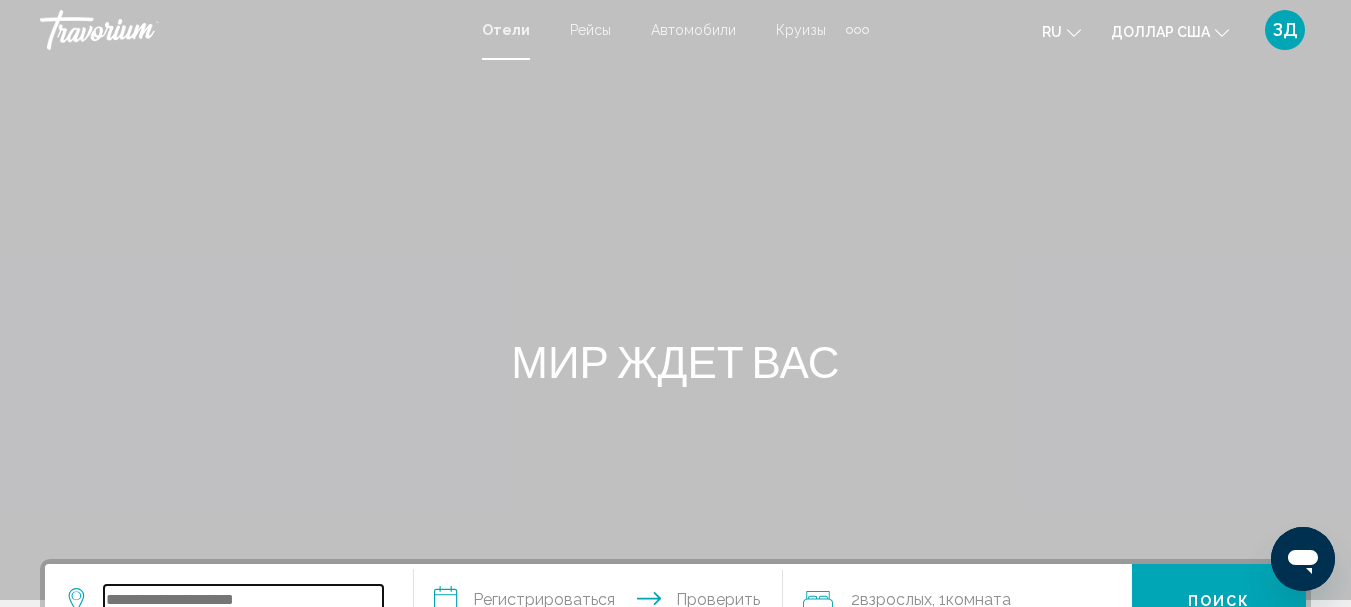 click at bounding box center [243, 600] 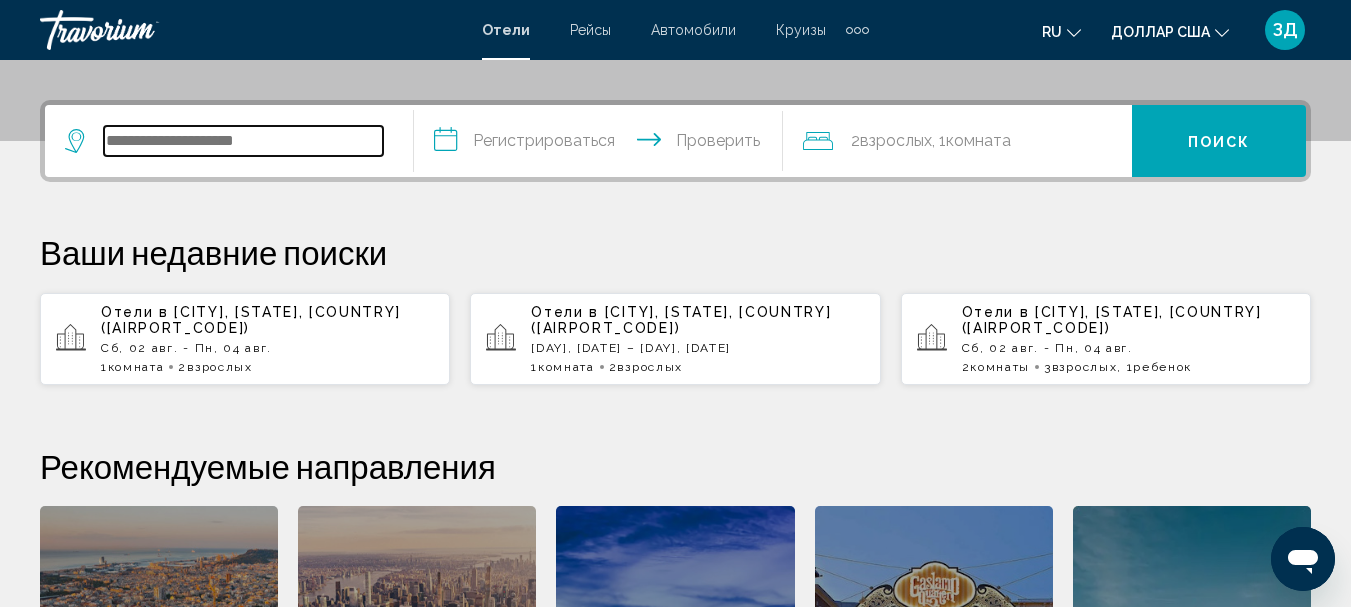 scroll, scrollTop: 294, scrollLeft: 0, axis: vertical 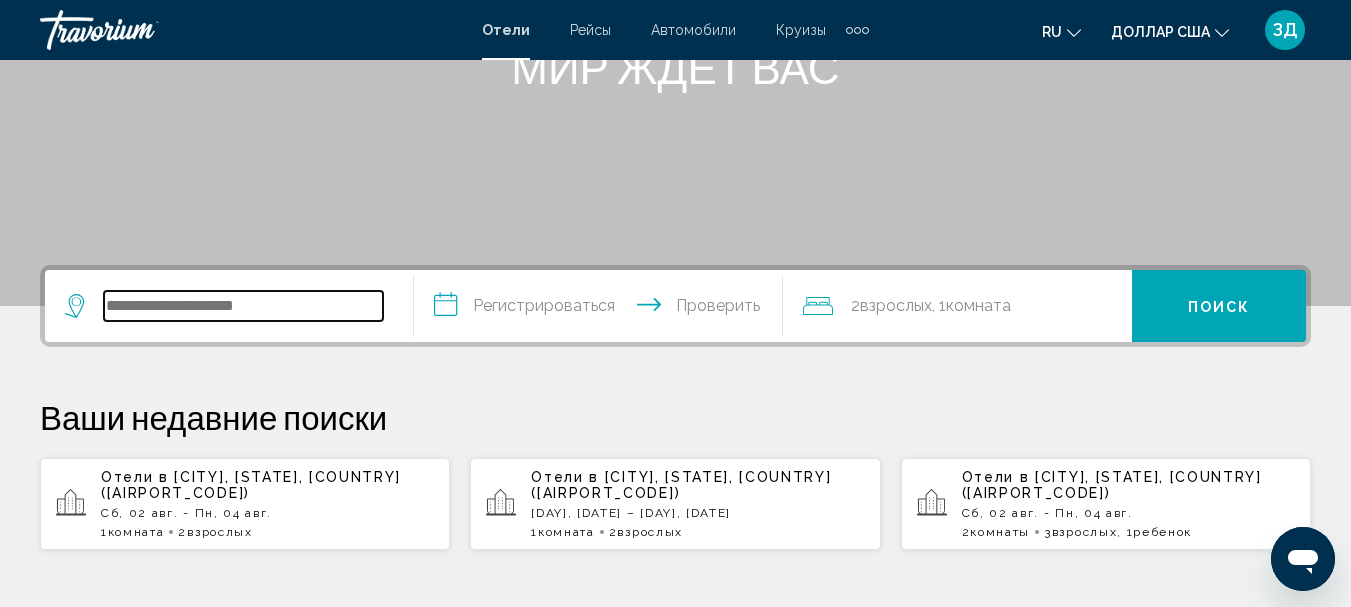 click at bounding box center (243, 306) 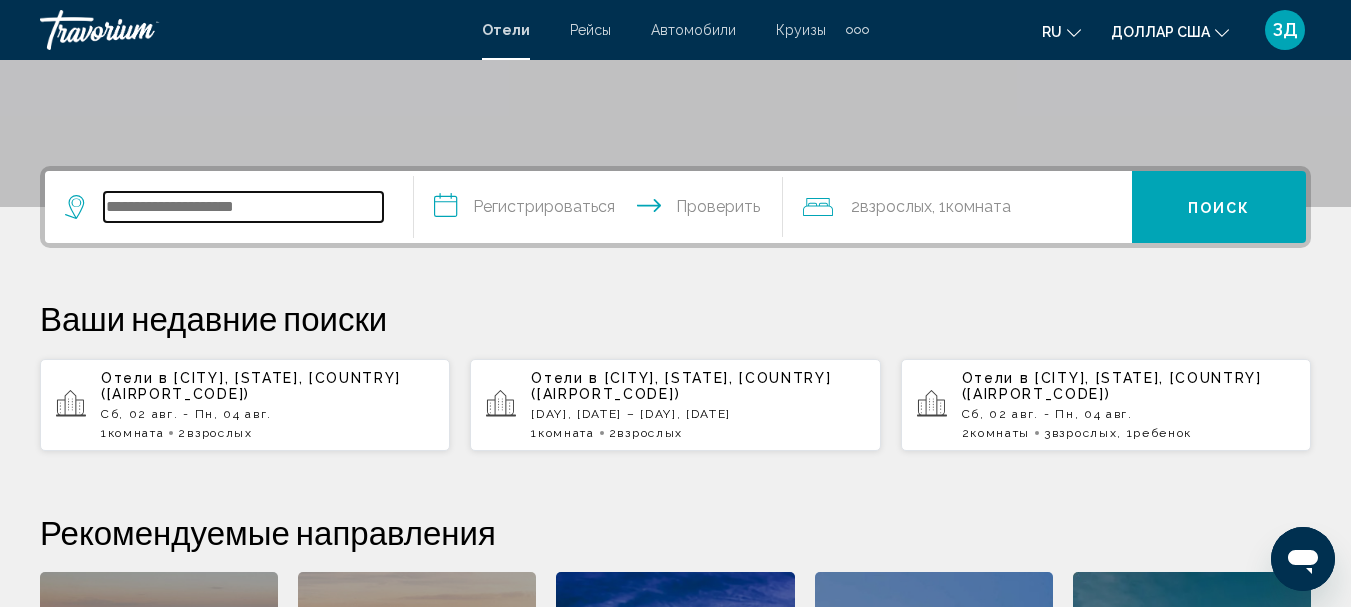 scroll, scrollTop: 494, scrollLeft: 0, axis: vertical 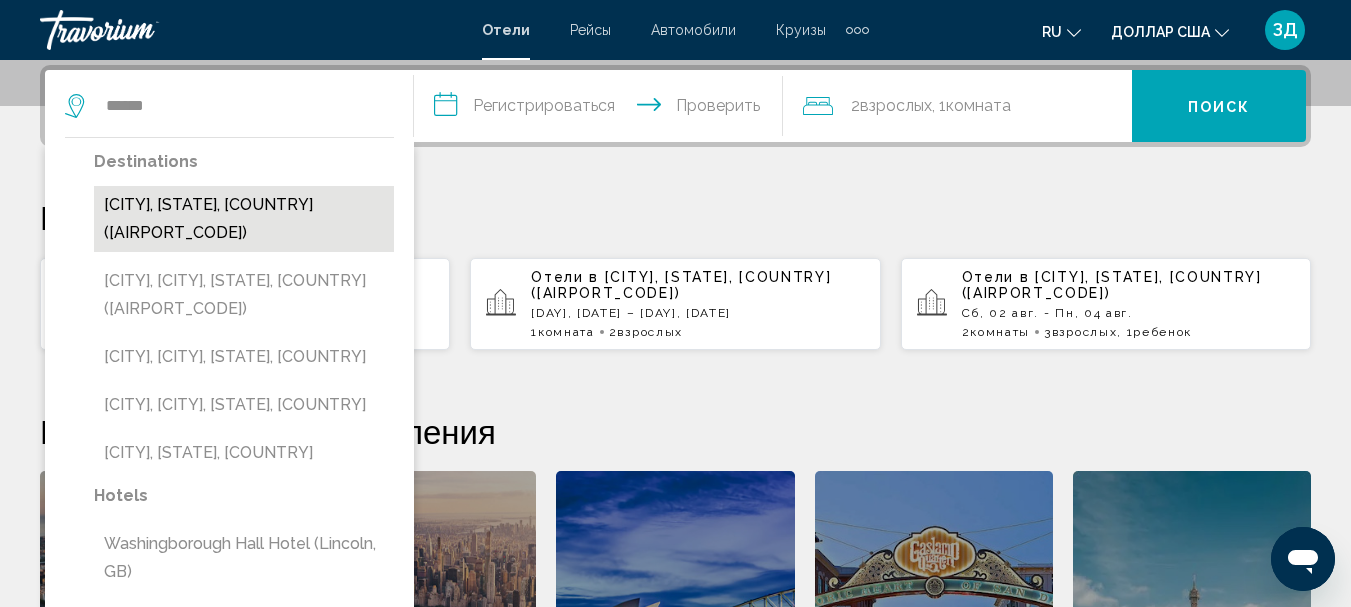 click on "Washington, DC, United States (IAD)" at bounding box center (244, 219) 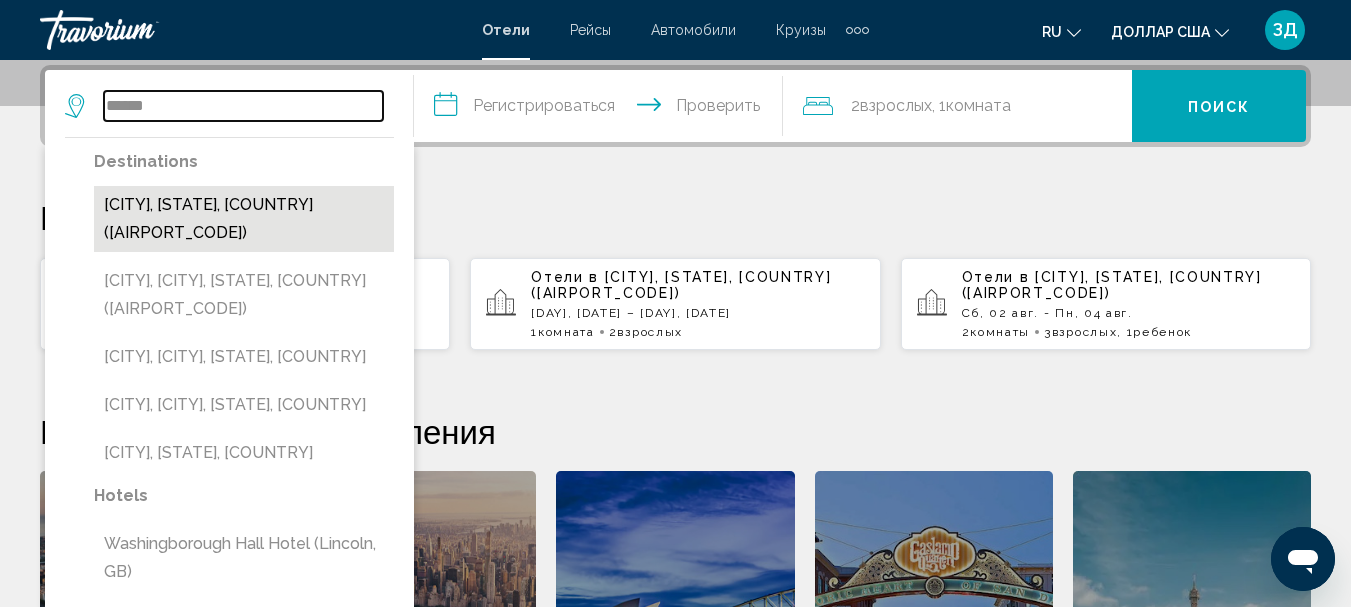 type on "**********" 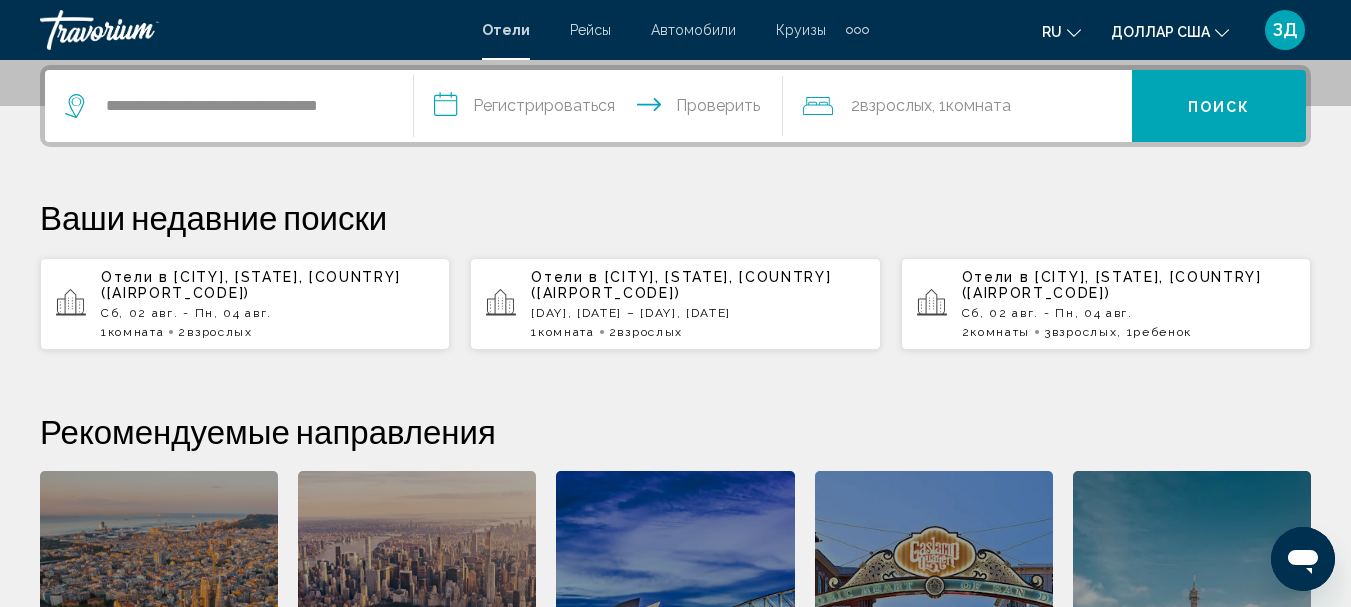click on "**********" at bounding box center (602, 109) 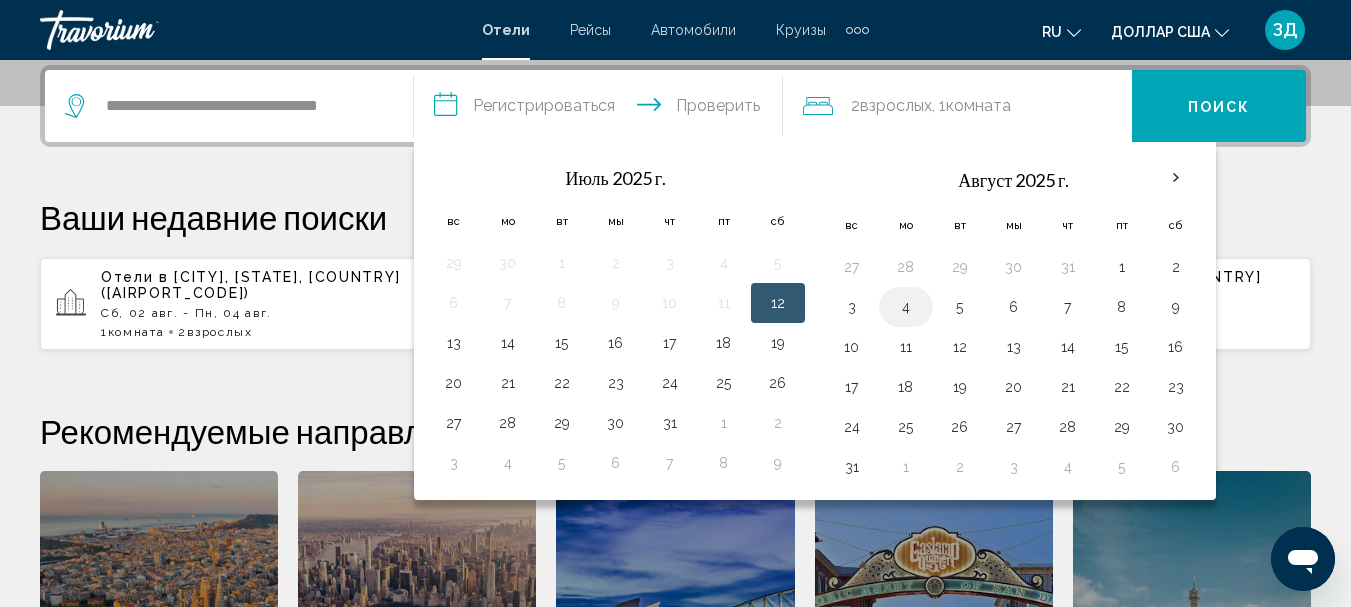 click on "4" at bounding box center [906, 307] 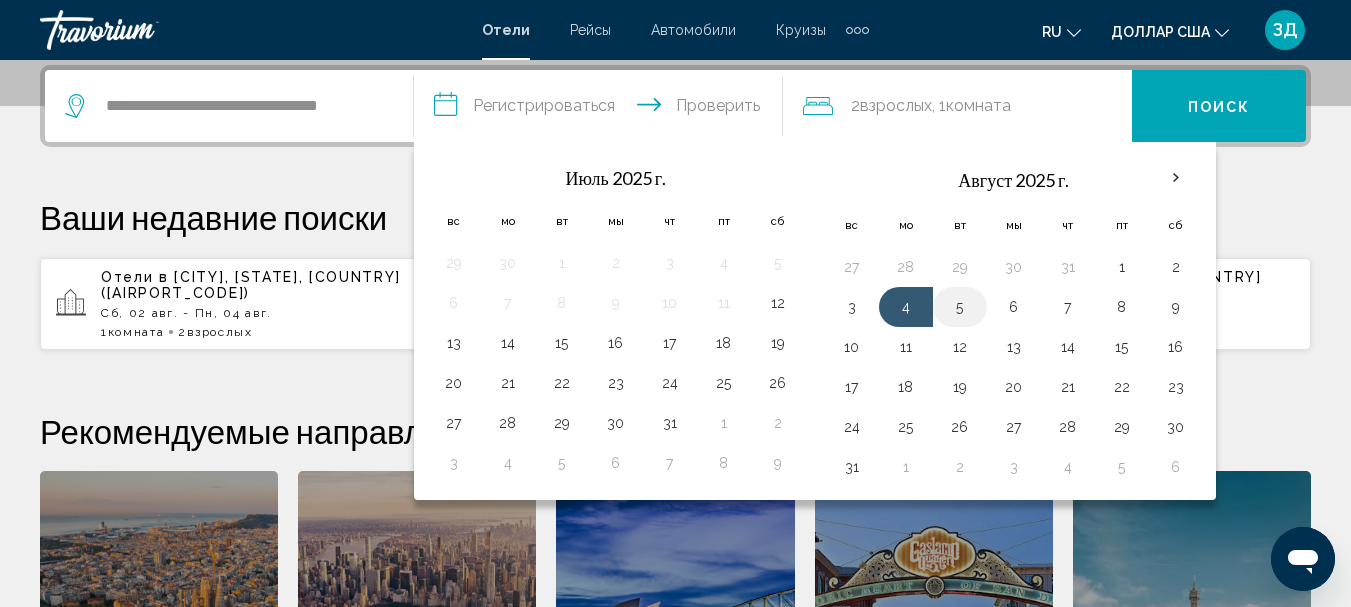 click on "5" at bounding box center (960, 307) 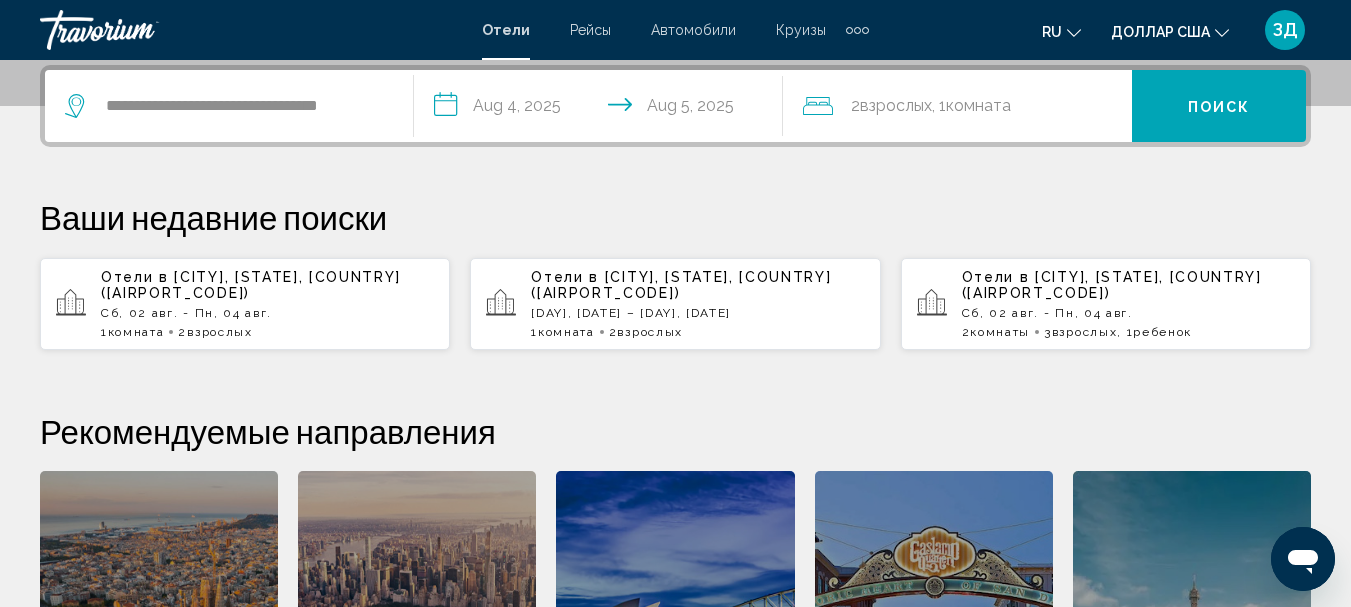 click on "Поиск" at bounding box center [1219, 106] 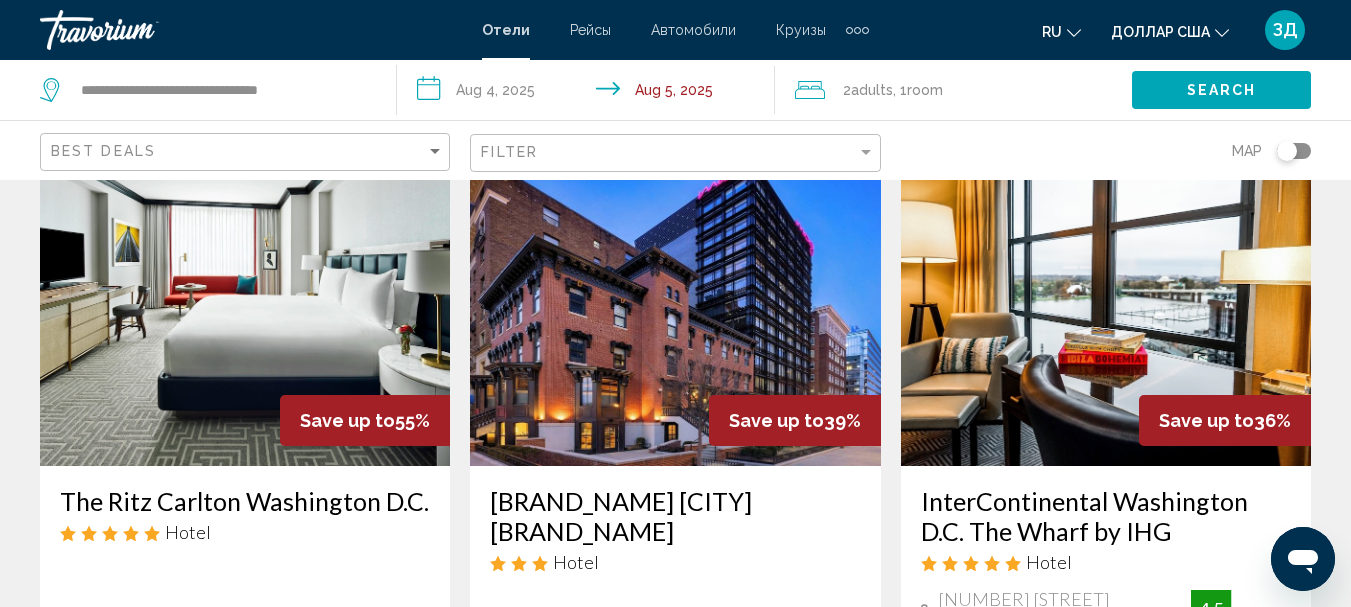 scroll, scrollTop: 100, scrollLeft: 0, axis: vertical 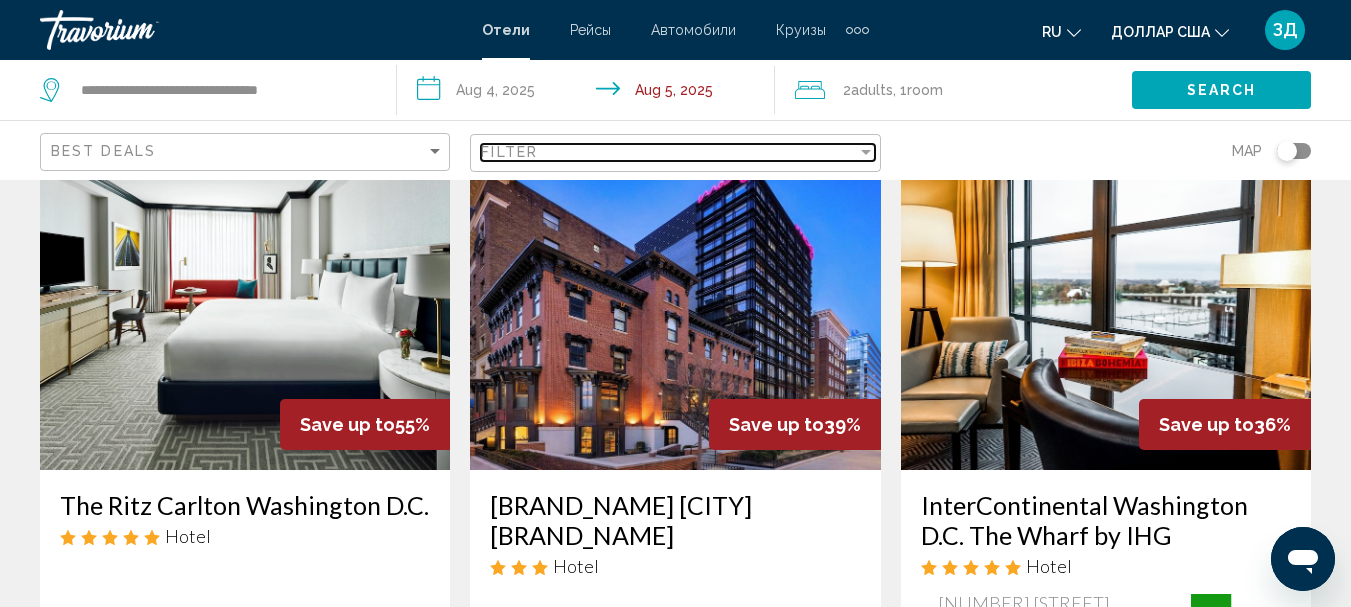 click on "Filter" at bounding box center [668, 152] 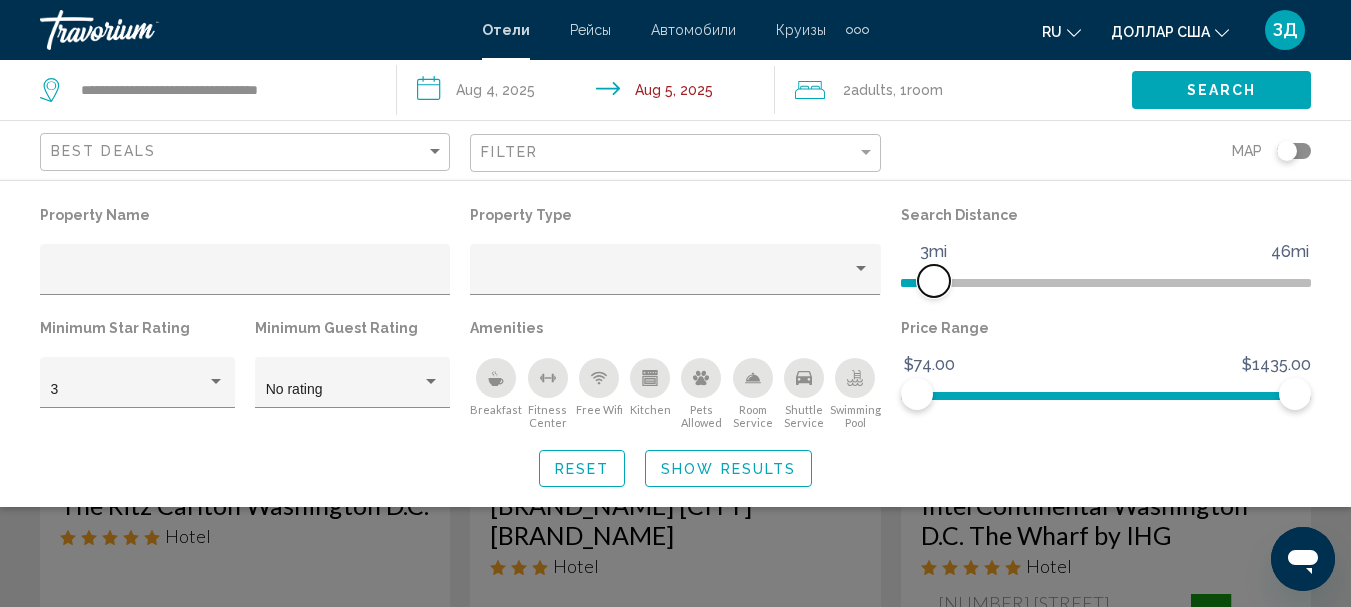 drag, startPoint x: 1159, startPoint y: 283, endPoint x: 937, endPoint y: 299, distance: 222.57584 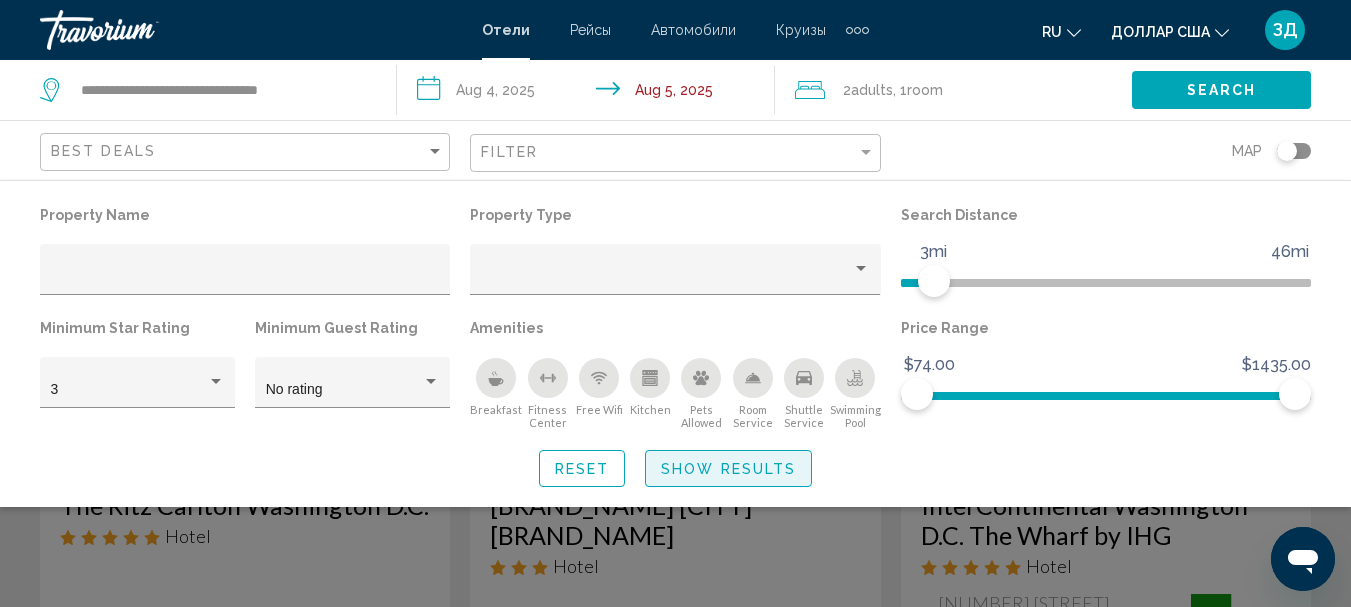 click on "Show Results" 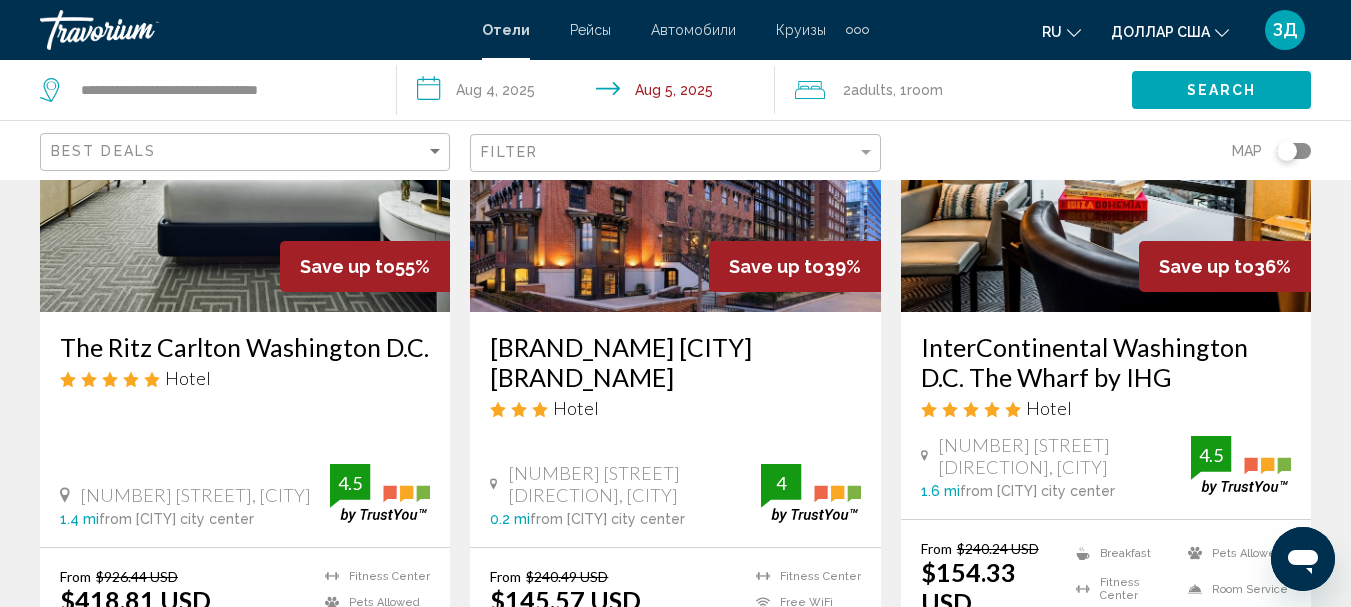 scroll, scrollTop: 200, scrollLeft: 0, axis: vertical 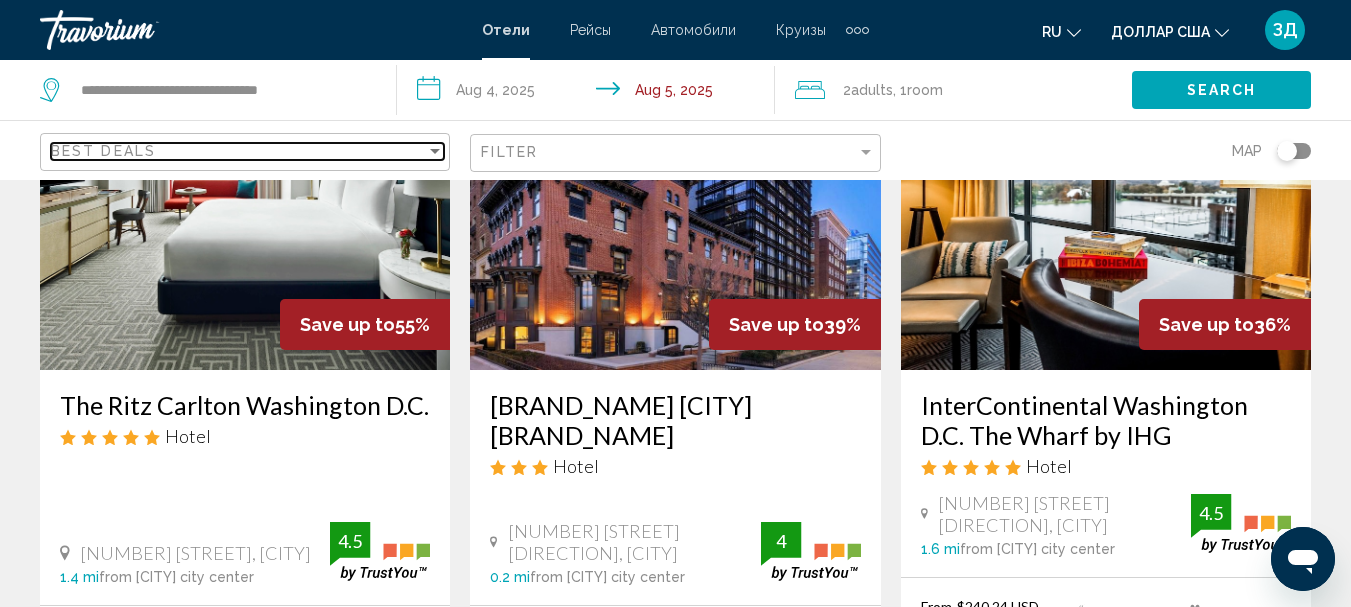 click on "Best Deals" at bounding box center (238, 151) 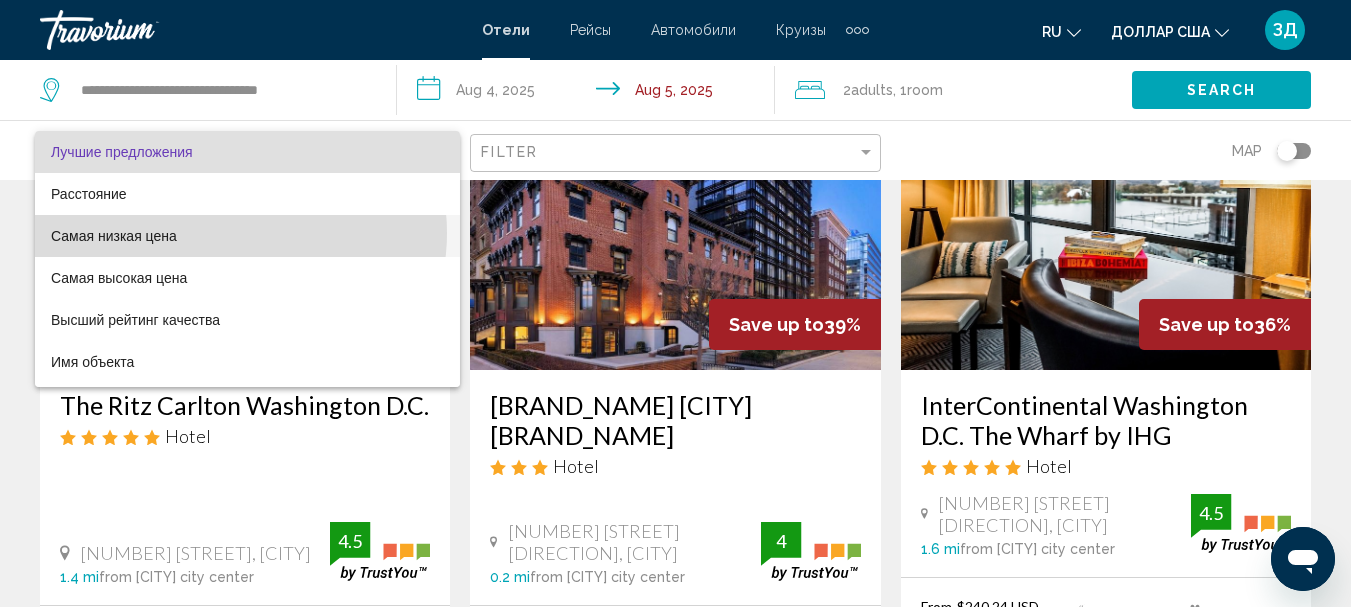 click on "Самая низкая цена" at bounding box center (247, 236) 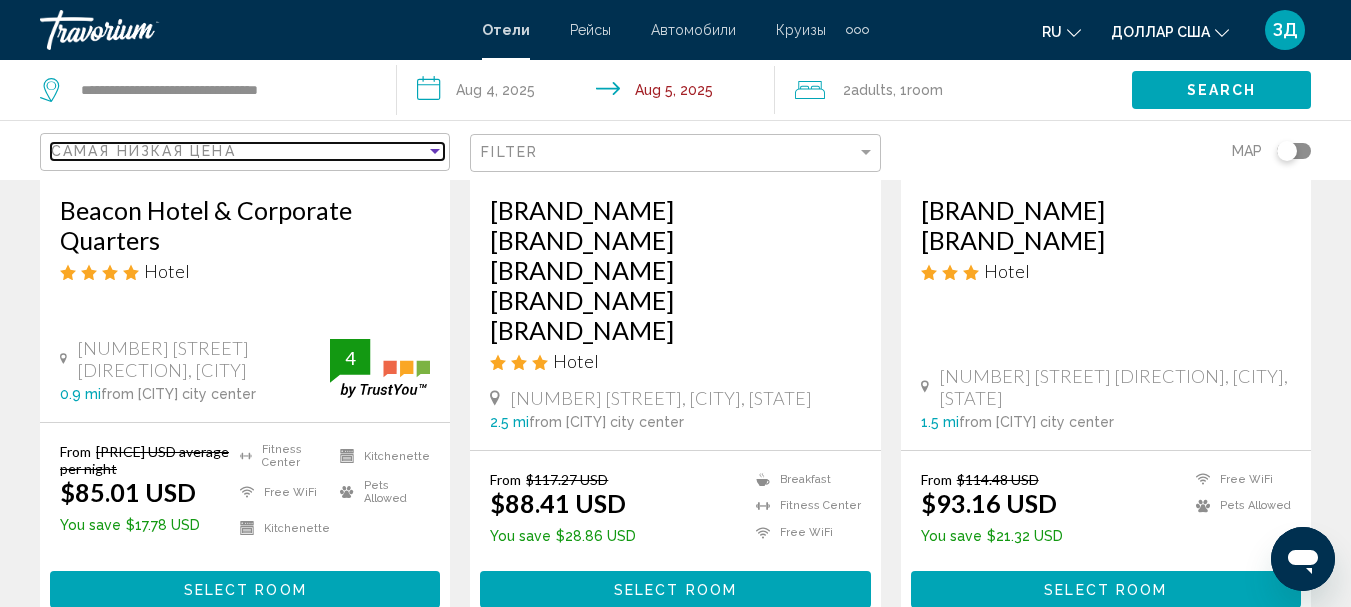 scroll, scrollTop: 400, scrollLeft: 0, axis: vertical 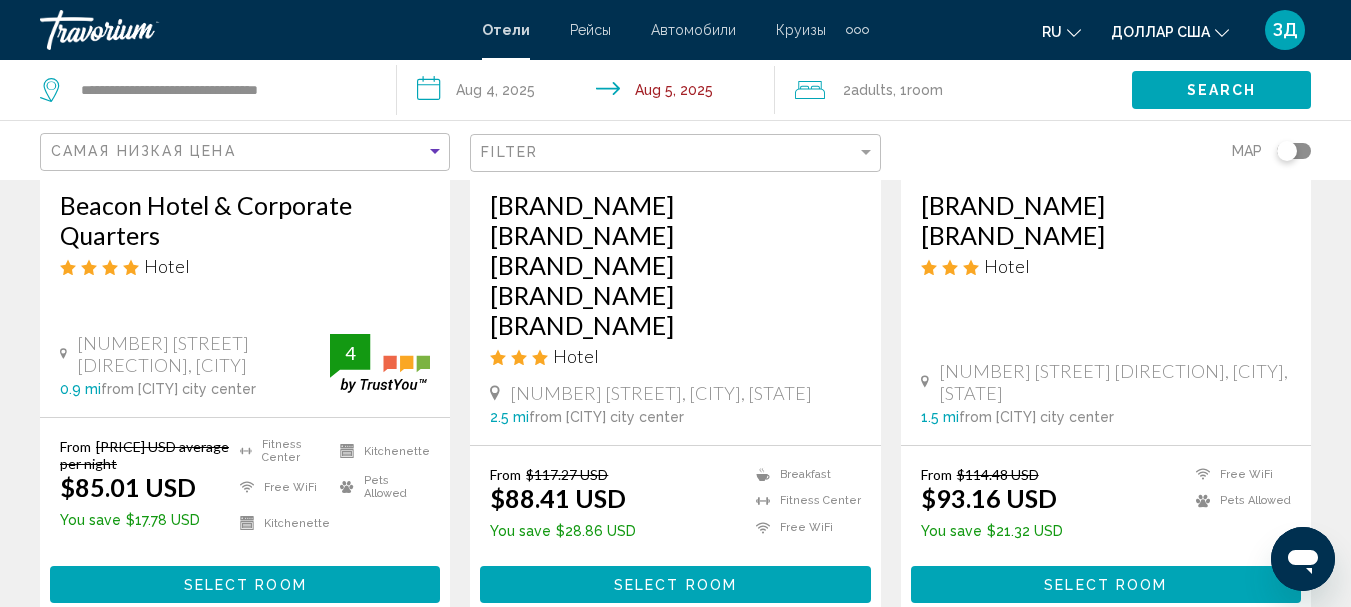 click on "Select Room" at bounding box center [675, 585] 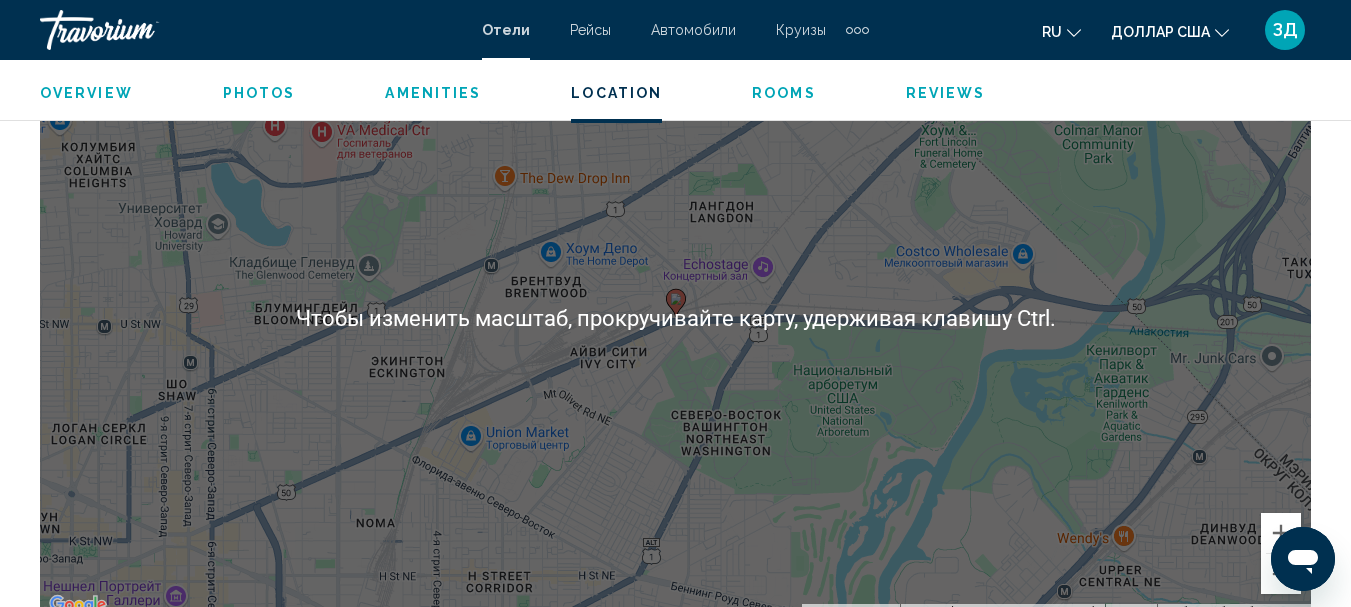 scroll, scrollTop: 2431, scrollLeft: 0, axis: vertical 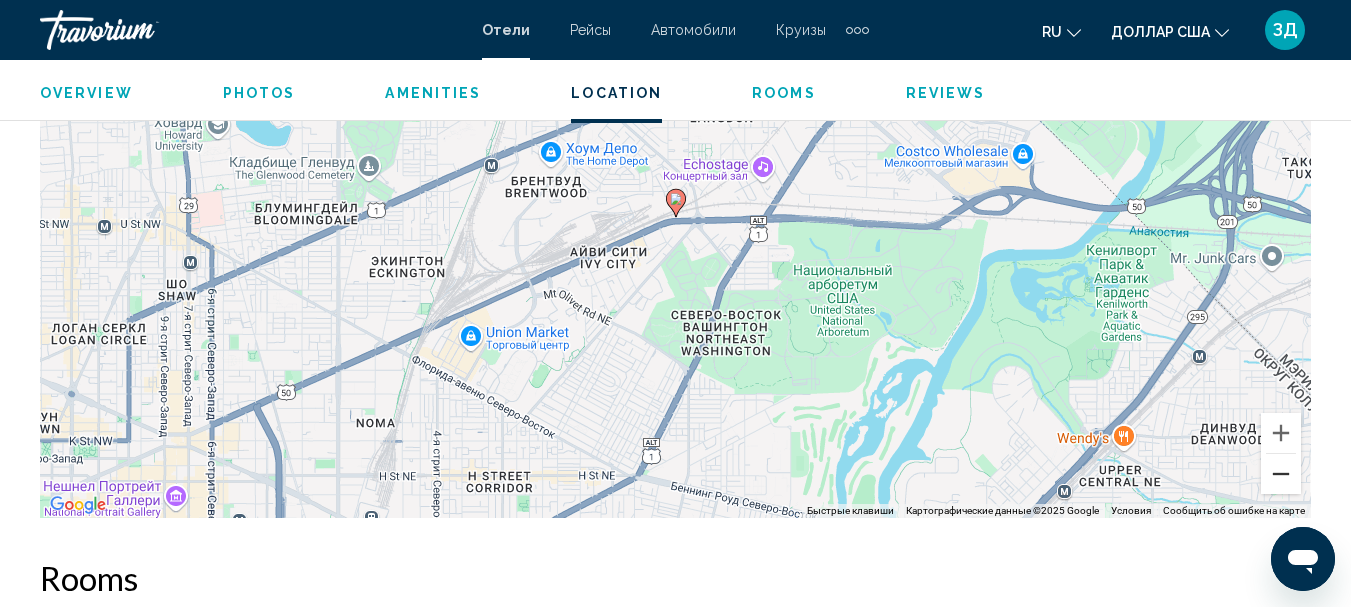 click at bounding box center [1281, 474] 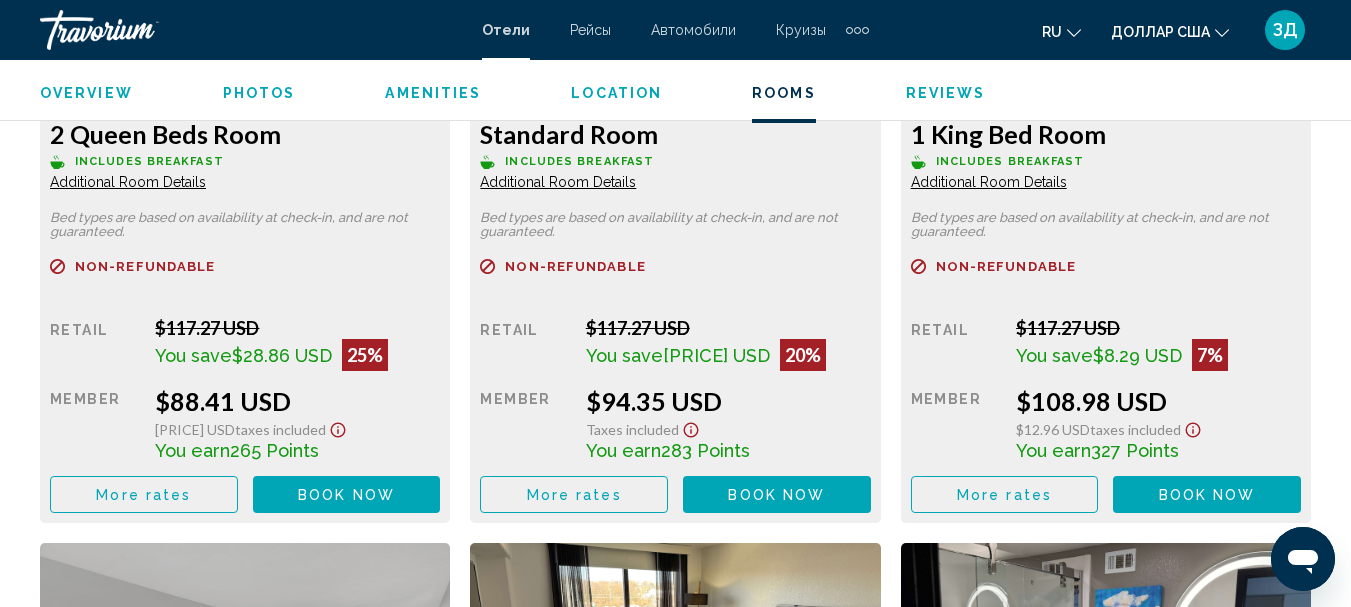 scroll, scrollTop: 3331, scrollLeft: 0, axis: vertical 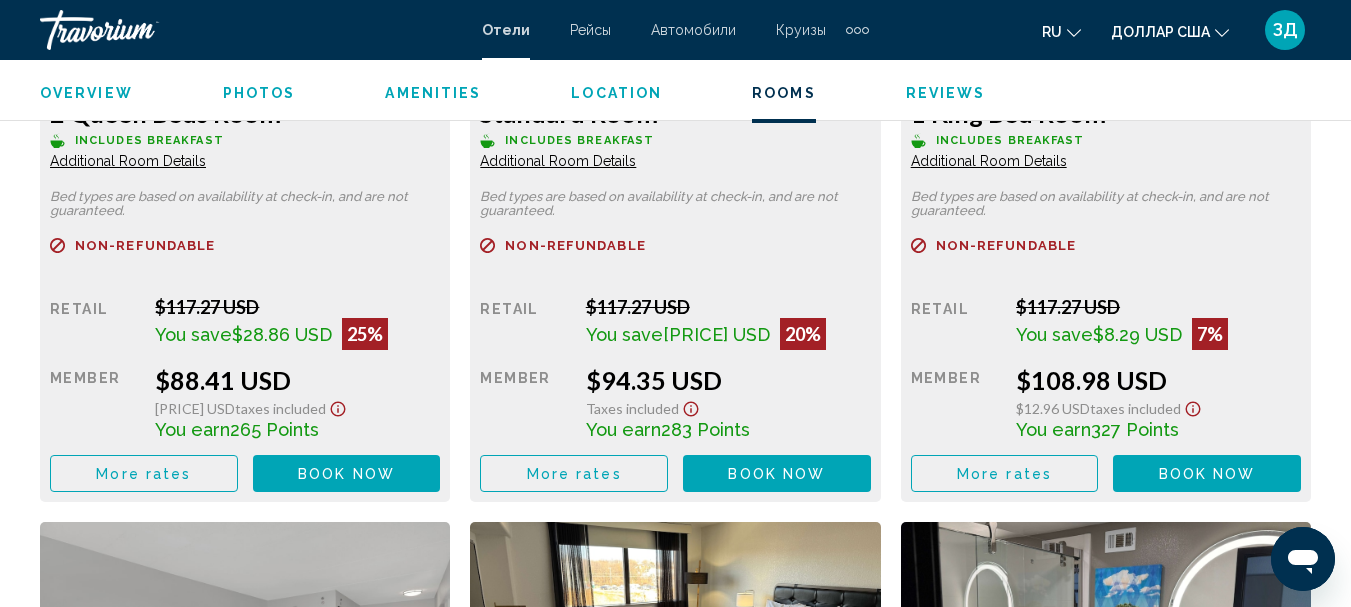 click on "Additional Room Details" at bounding box center (128, 161) 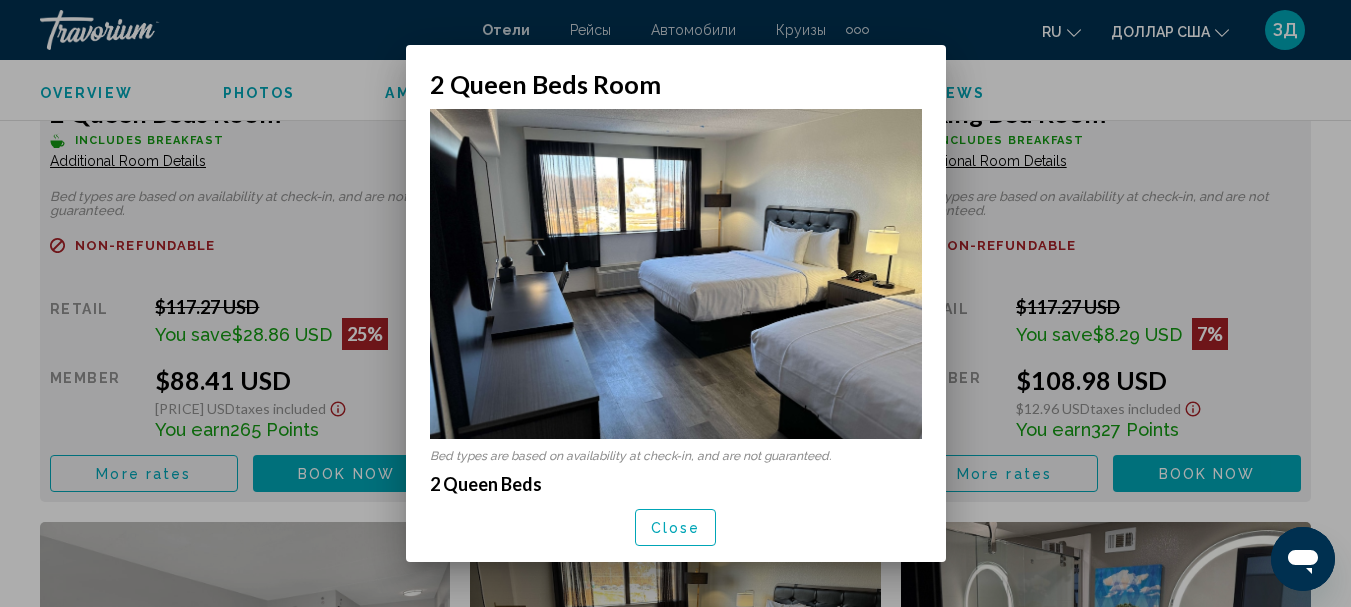 scroll, scrollTop: 0, scrollLeft: 0, axis: both 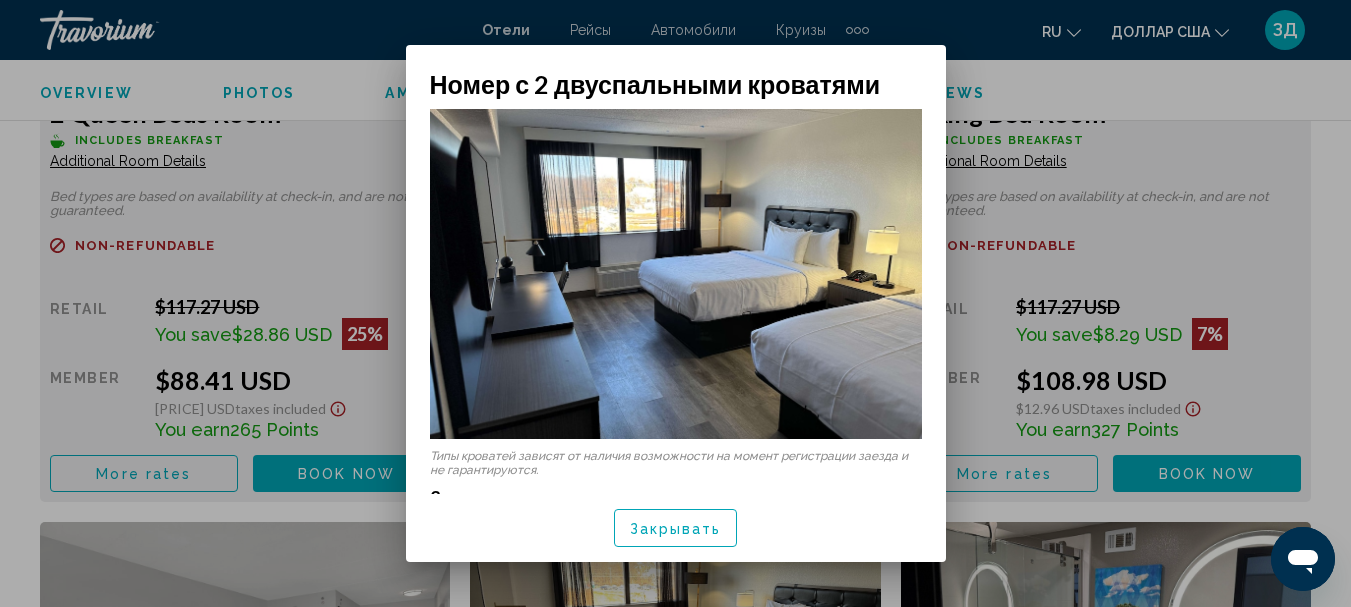 click on "Закрывать" at bounding box center (676, 527) 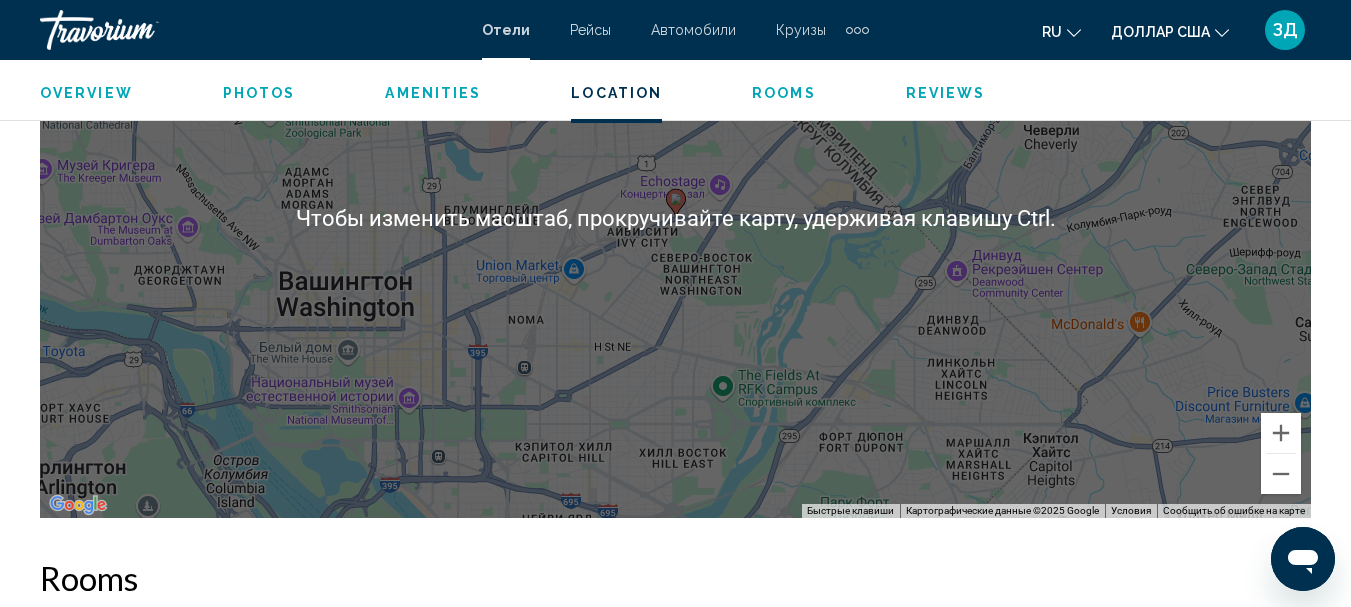 scroll, scrollTop: 2431, scrollLeft: 0, axis: vertical 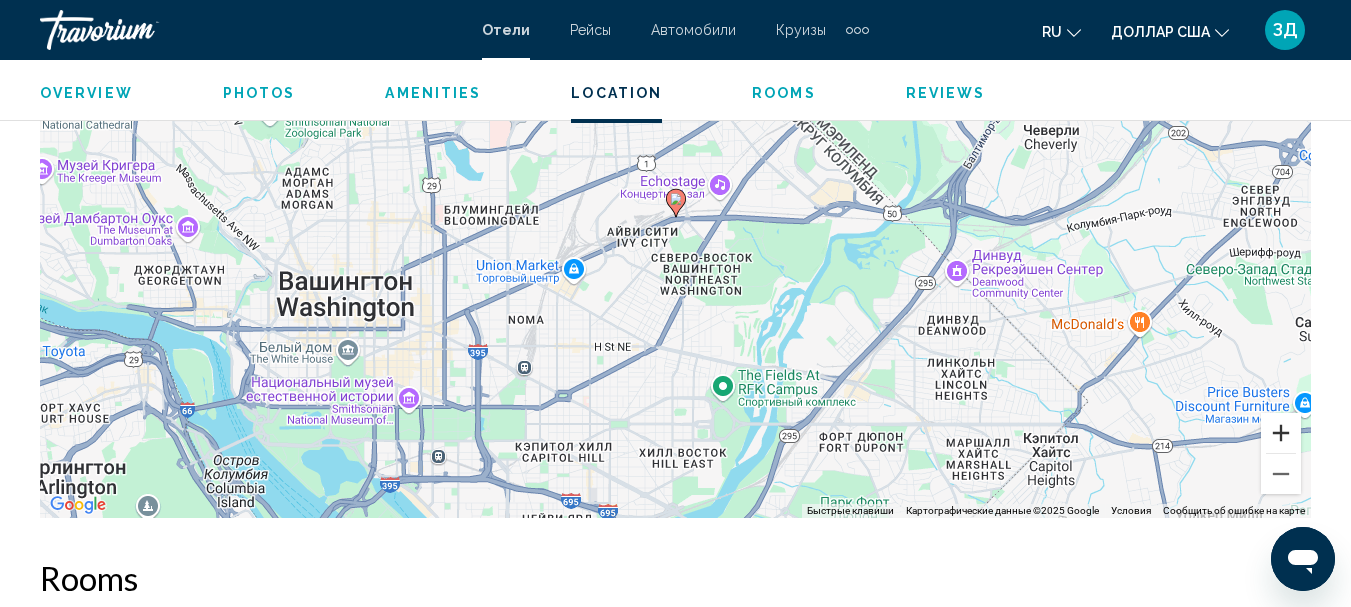 click at bounding box center [1281, 433] 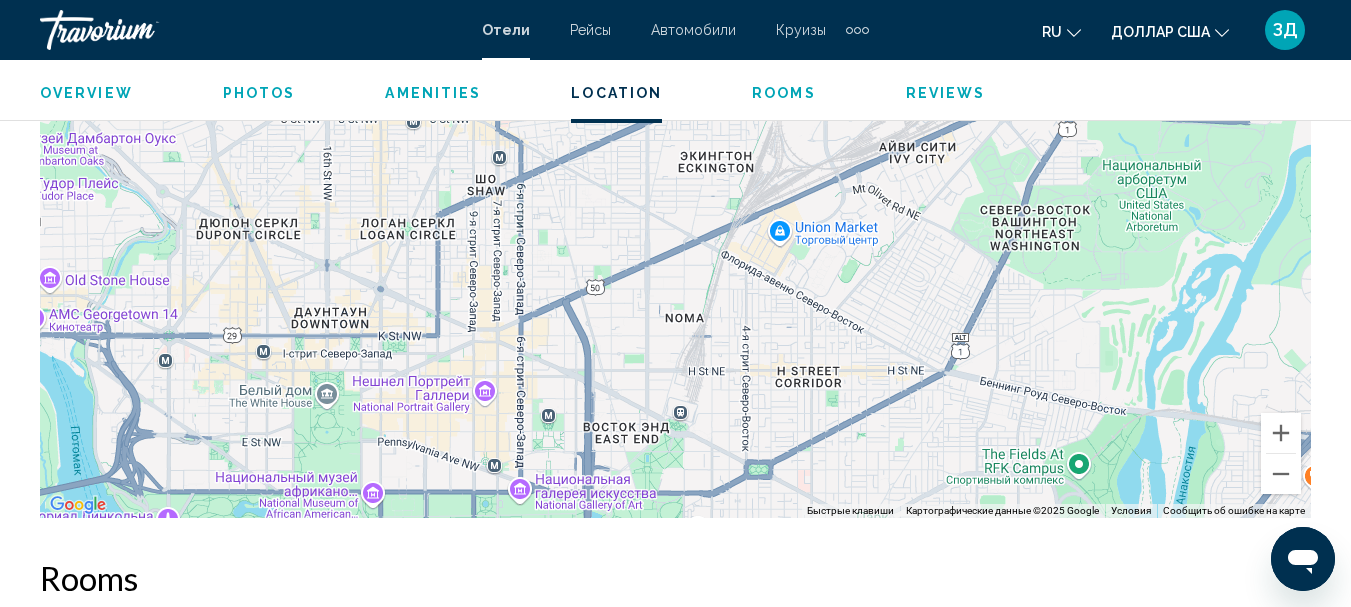 drag, startPoint x: 714, startPoint y: 442, endPoint x: 1025, endPoint y: 336, distance: 328.5681 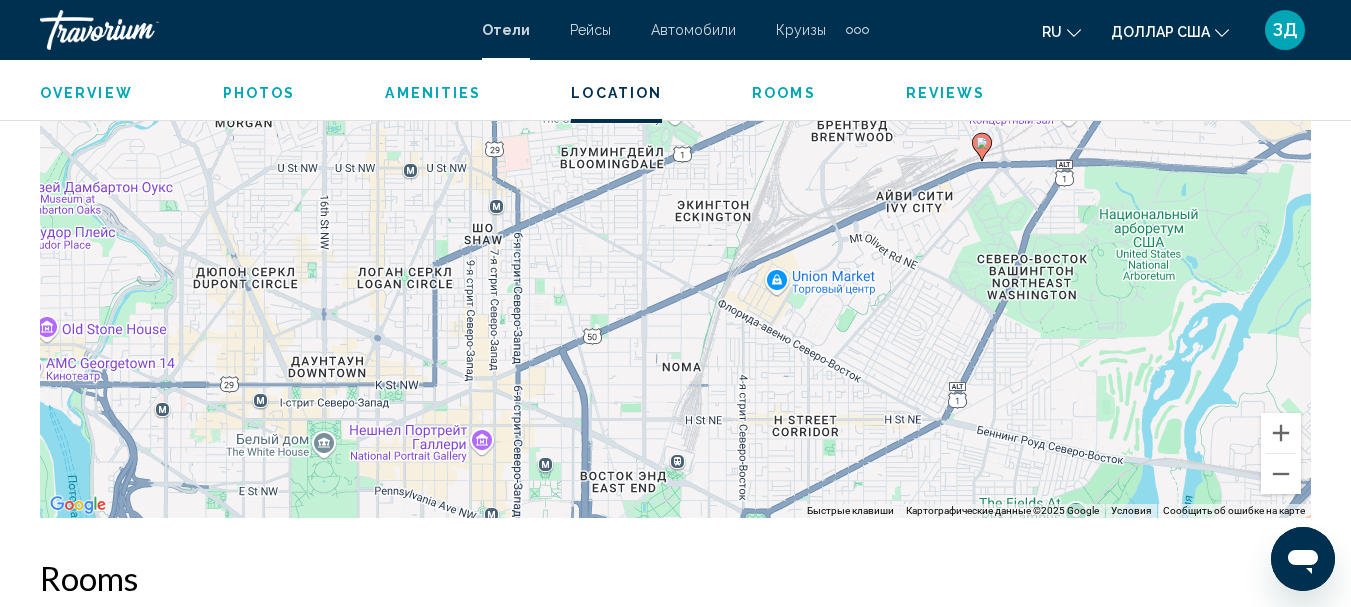 drag, startPoint x: 913, startPoint y: 305, endPoint x: 908, endPoint y: 360, distance: 55.226807 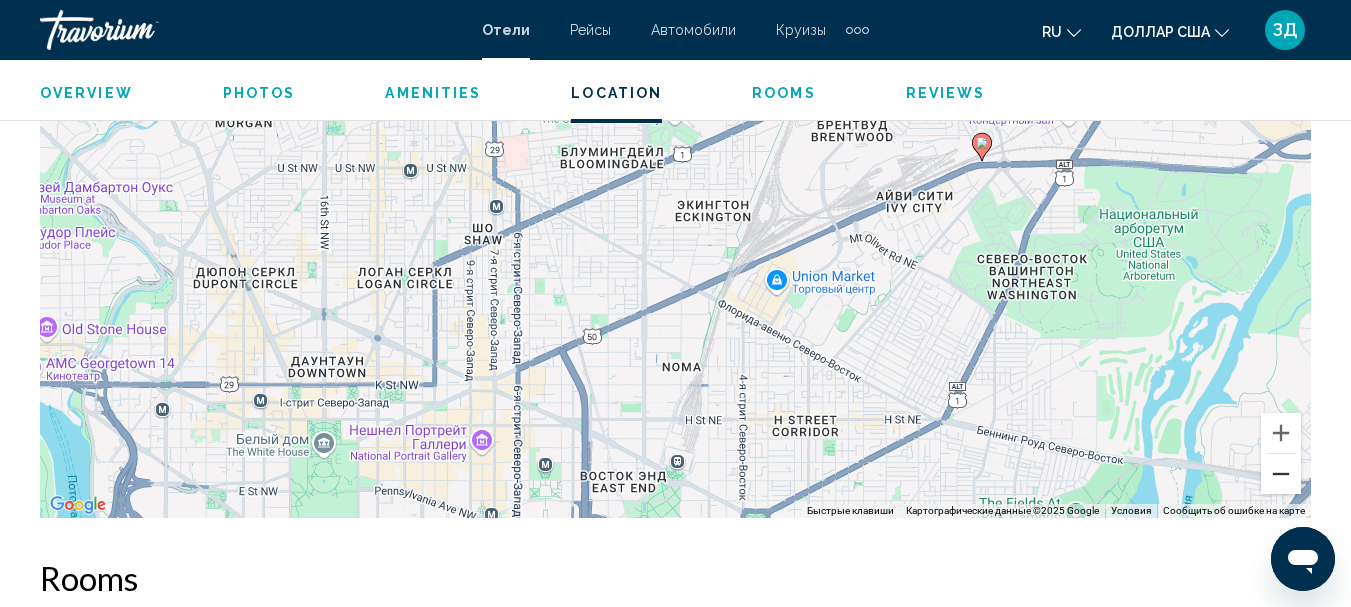 click at bounding box center (1281, 474) 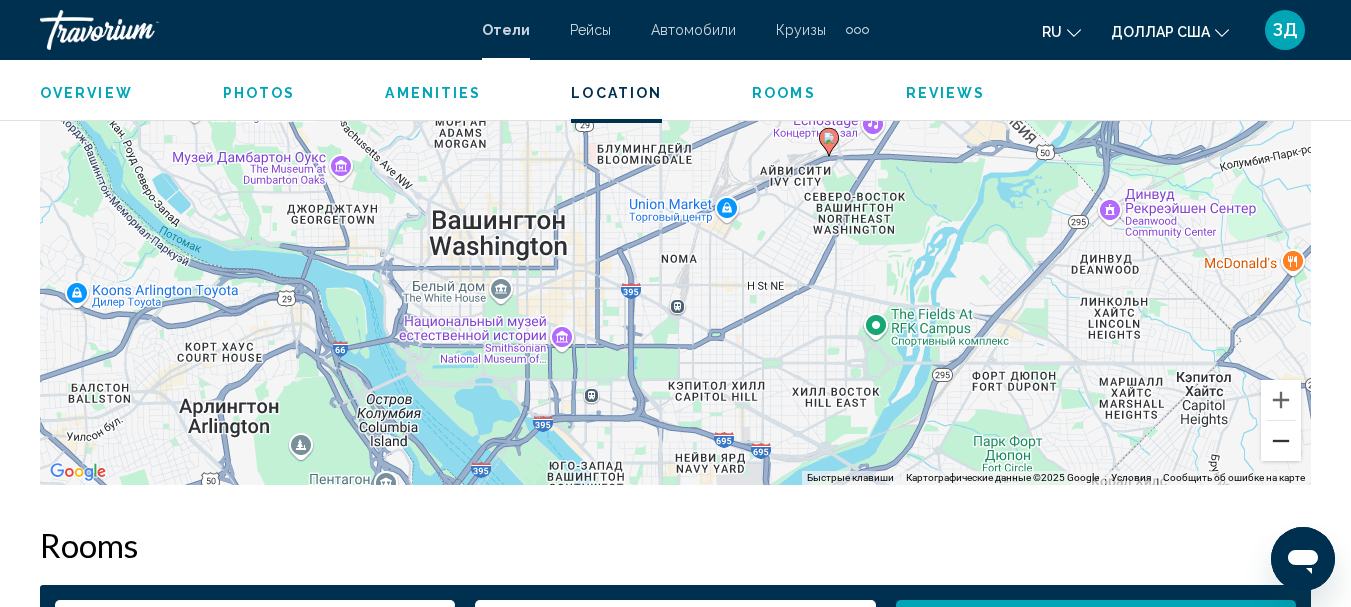 scroll, scrollTop: 2431, scrollLeft: 0, axis: vertical 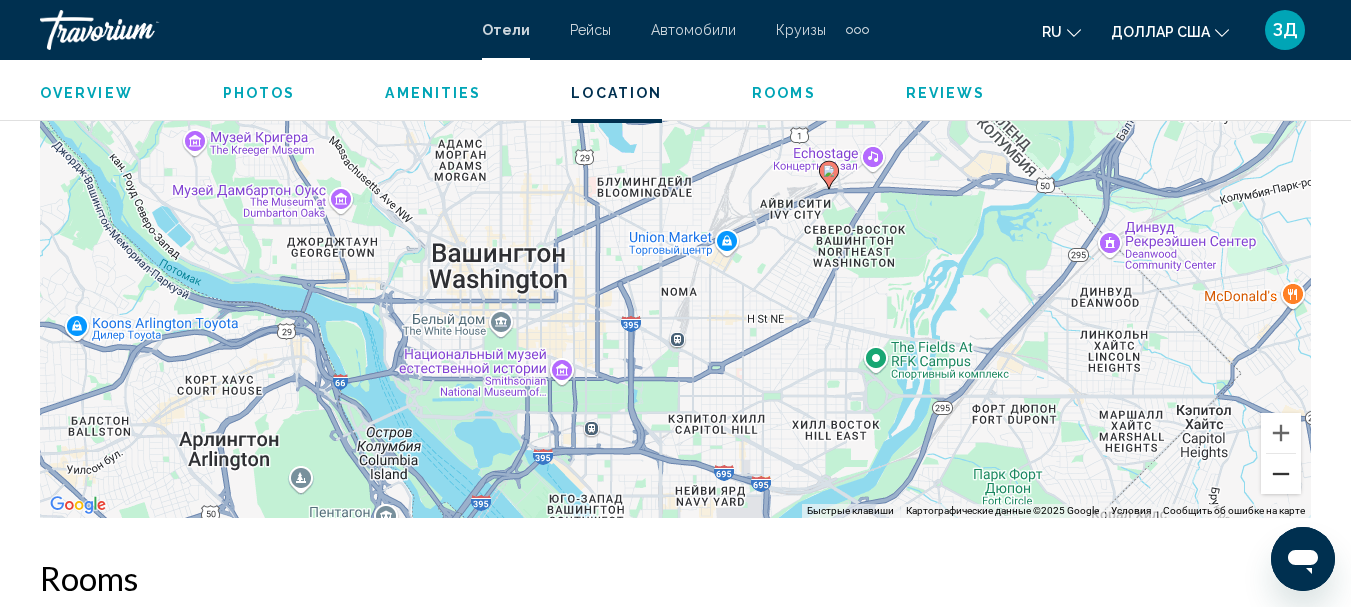 click at bounding box center [1281, 474] 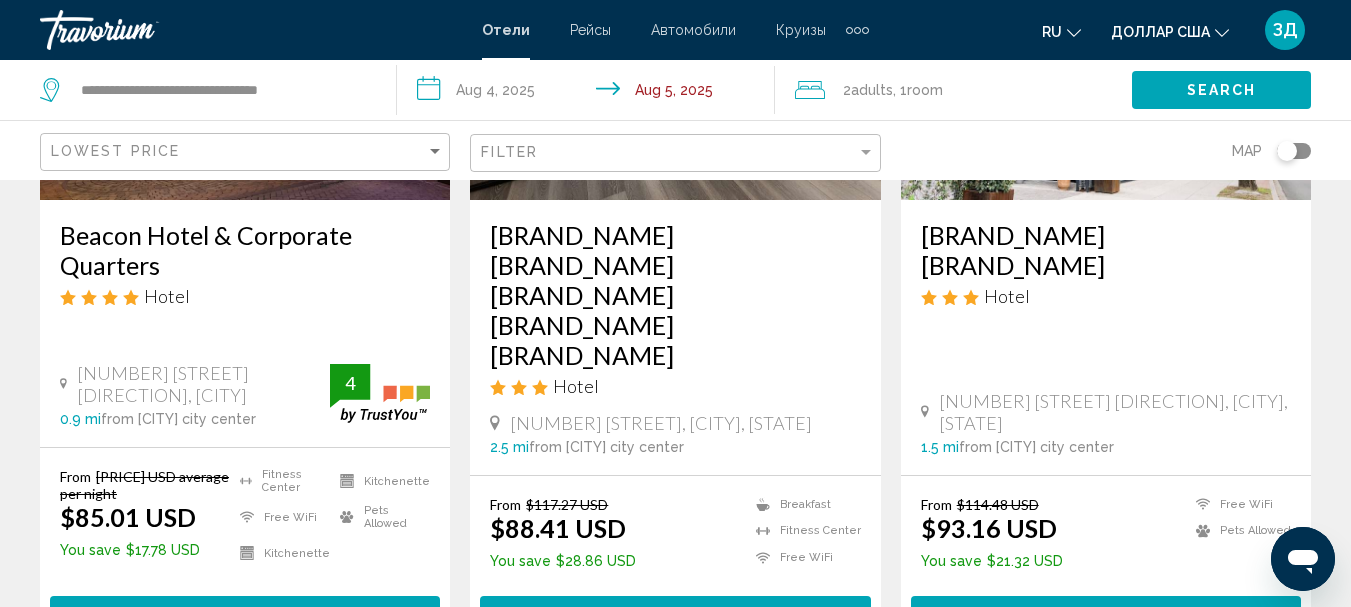 scroll, scrollTop: 400, scrollLeft: 0, axis: vertical 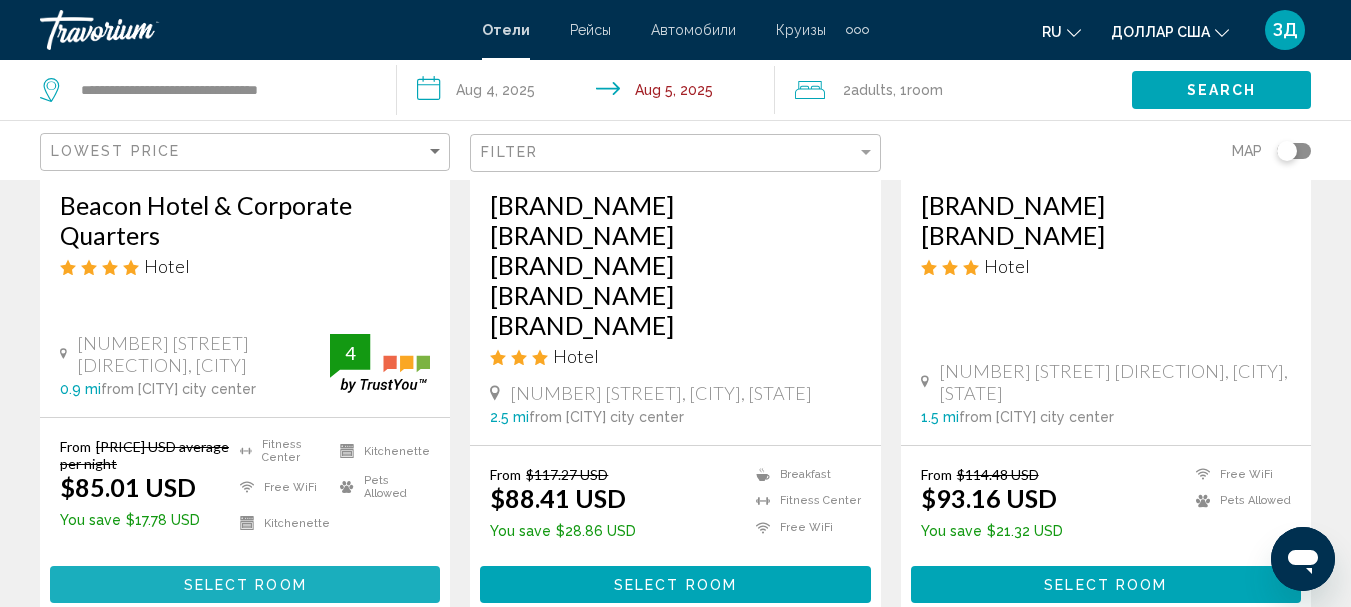 click on "Select Room" at bounding box center [245, 584] 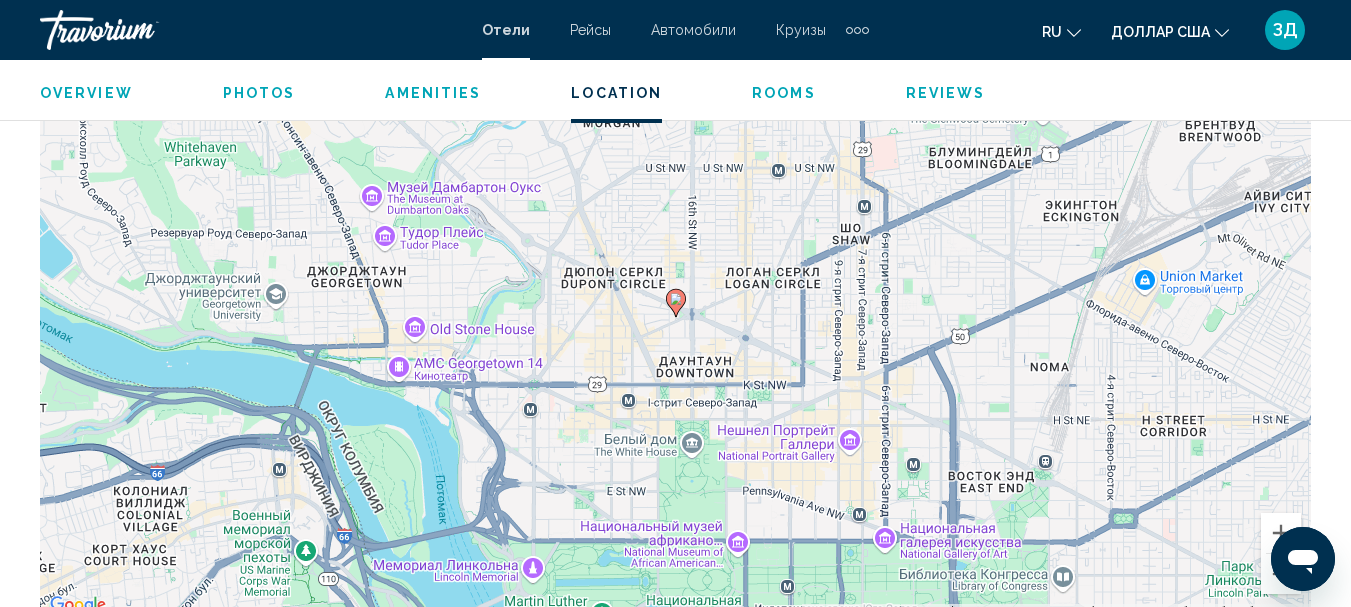 scroll, scrollTop: 2431, scrollLeft: 0, axis: vertical 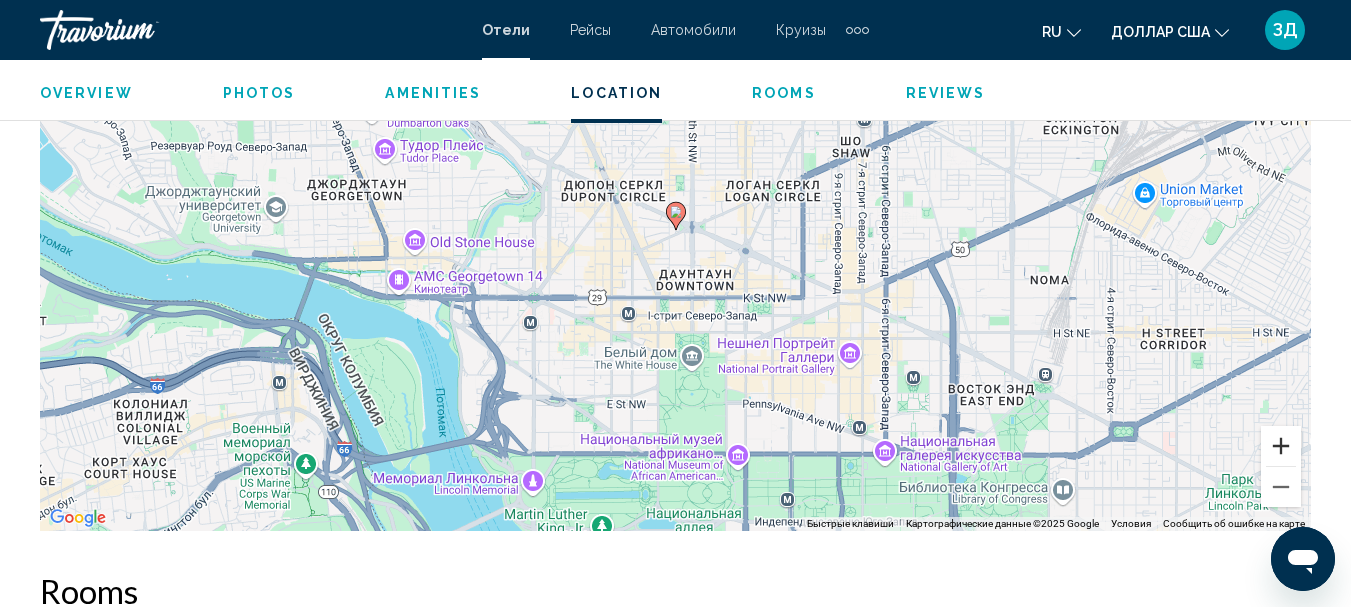 click at bounding box center (1281, 446) 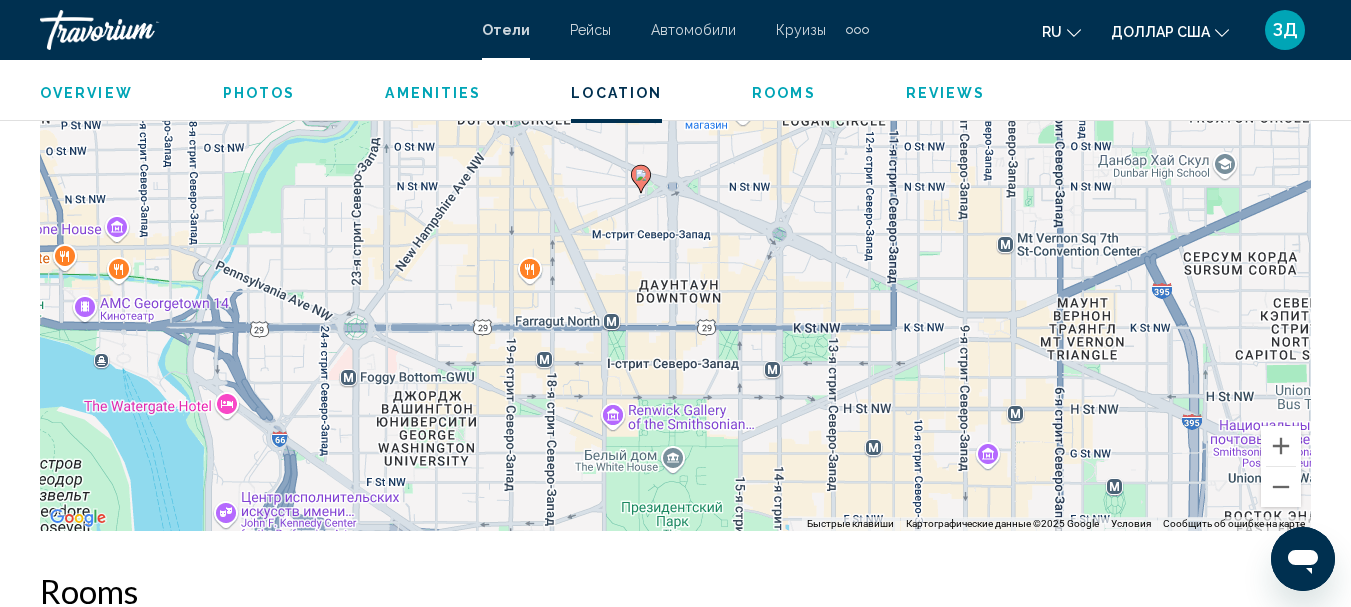 drag, startPoint x: 974, startPoint y: 394, endPoint x: 937, endPoint y: 357, distance: 52.3259 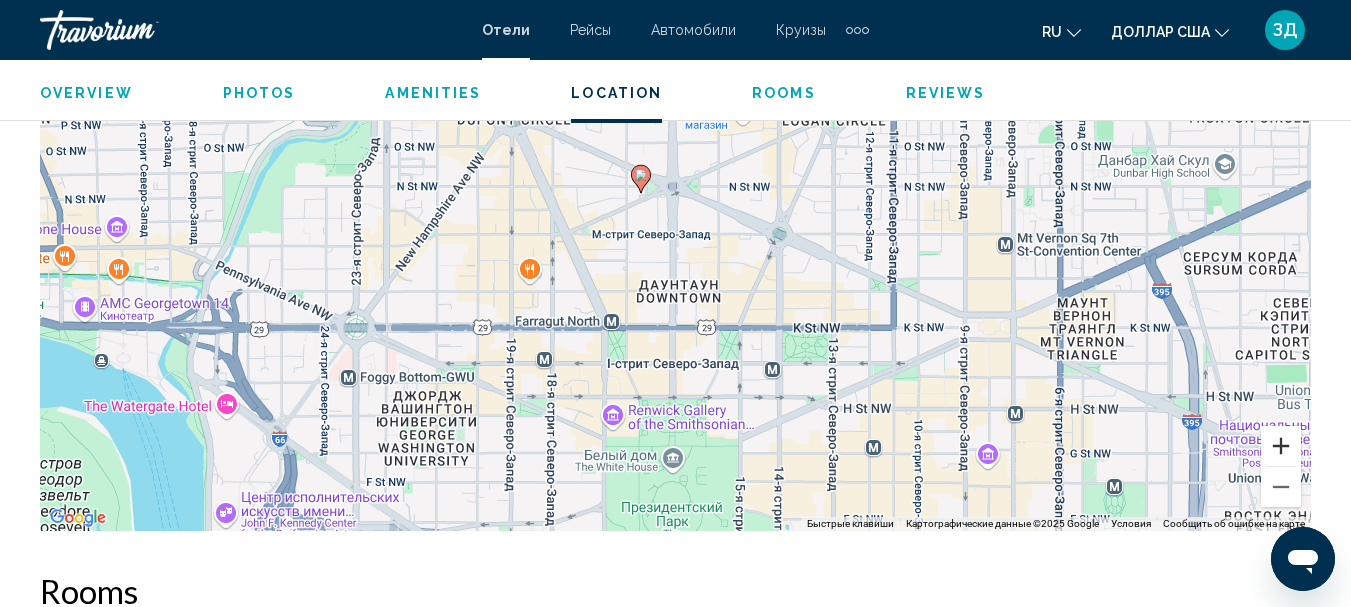 click at bounding box center [1281, 446] 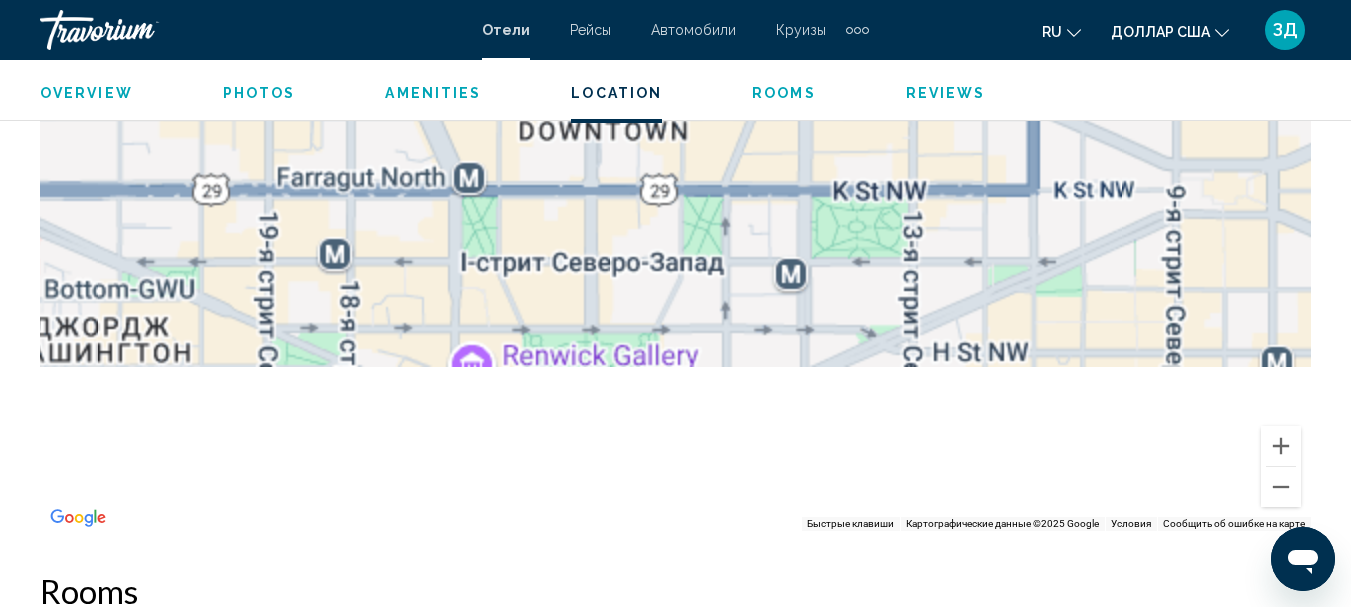 drag, startPoint x: 1003, startPoint y: 386, endPoint x: 935, endPoint y: 180, distance: 216.93317 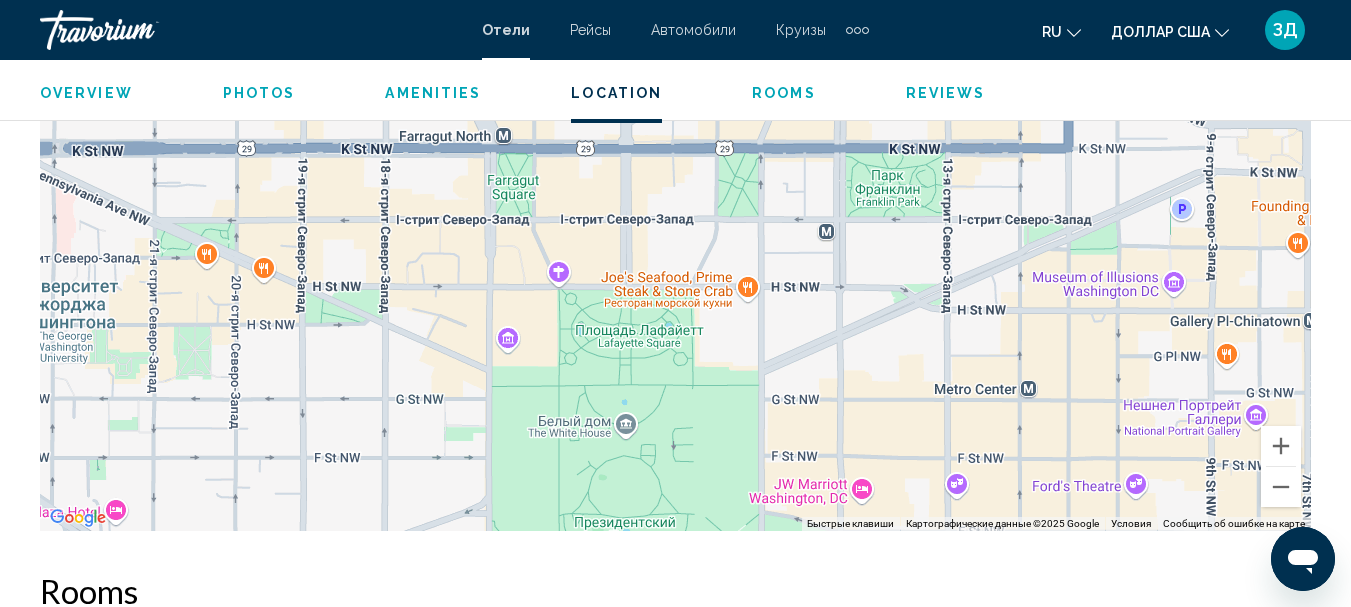 drag, startPoint x: 935, startPoint y: 180, endPoint x: 973, endPoint y: 148, distance: 49.67897 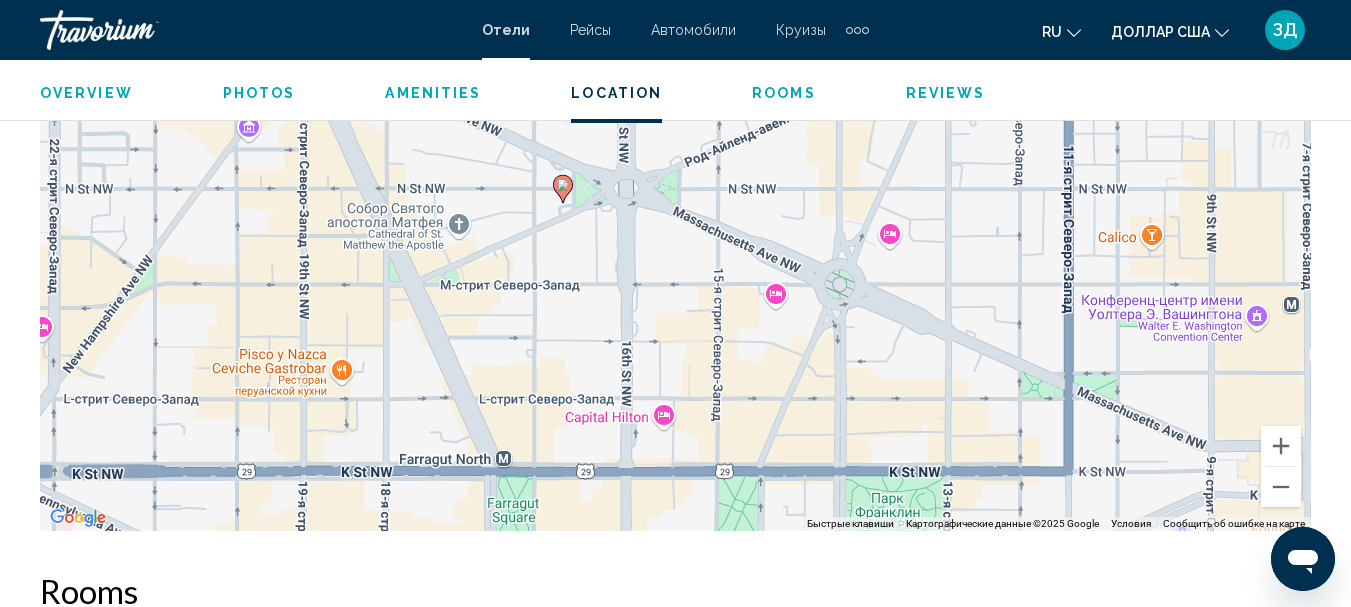 drag, startPoint x: 911, startPoint y: 232, endPoint x: 910, endPoint y: 557, distance: 325.00153 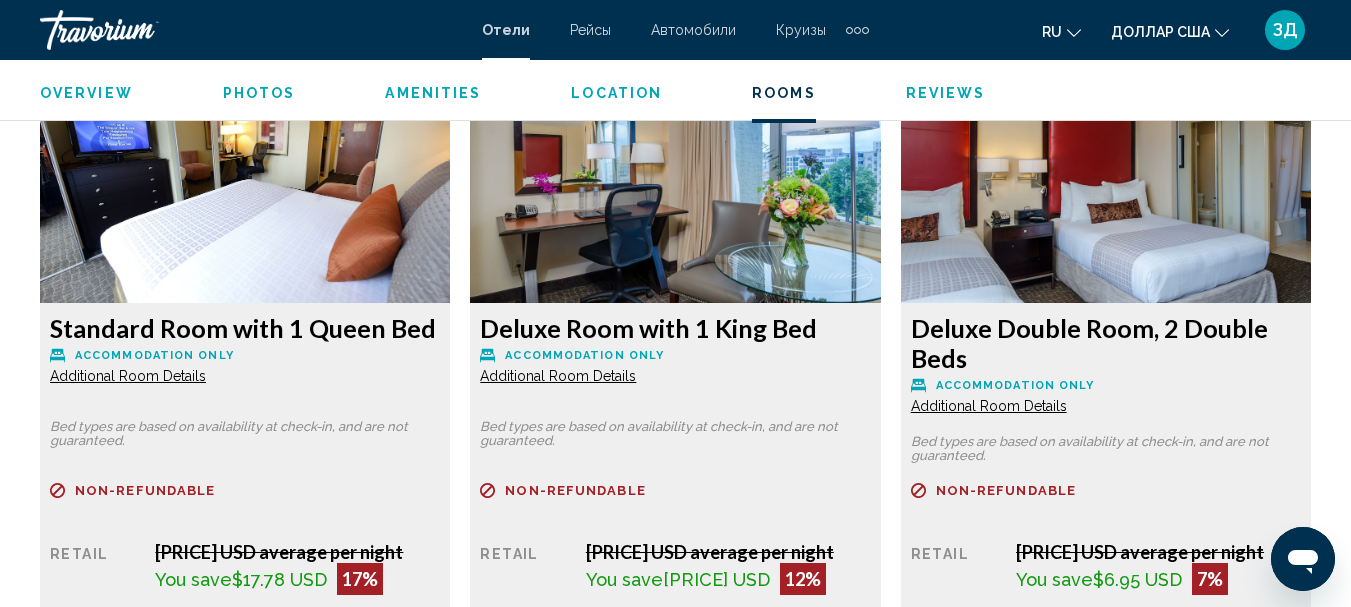 scroll, scrollTop: 3131, scrollLeft: 0, axis: vertical 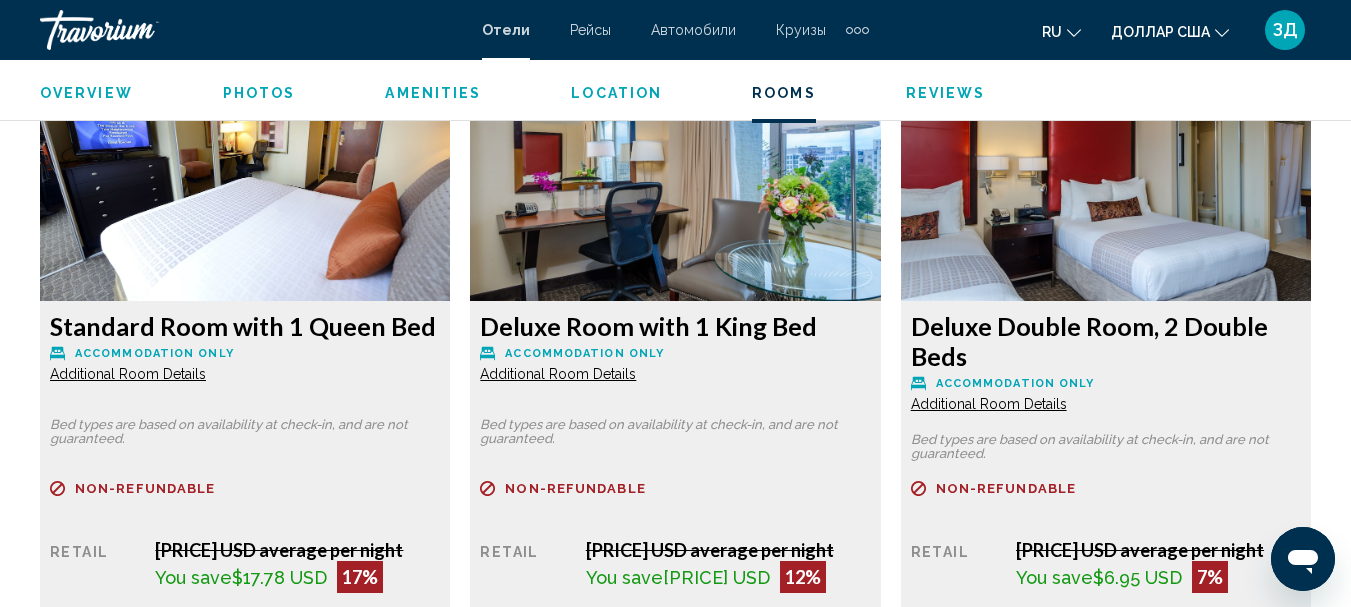 click on "Deluxe Double Room, 2 Double Beds
Accommodation Only Additional Room Details Bed types are based on availability at check-in, and are not guaranteed.
Refundable
Non-refundable
Non-refundable     Retail  $102.79 USD  You save  $6.95 USD  7%  when you redeem    Member  $95.84 USD  $13.40 USD  Taxes included
Total Due at Hotel : $34.79 USD  You earn  288  Points  More rates Book now No longer available" at bounding box center [1106, 406] 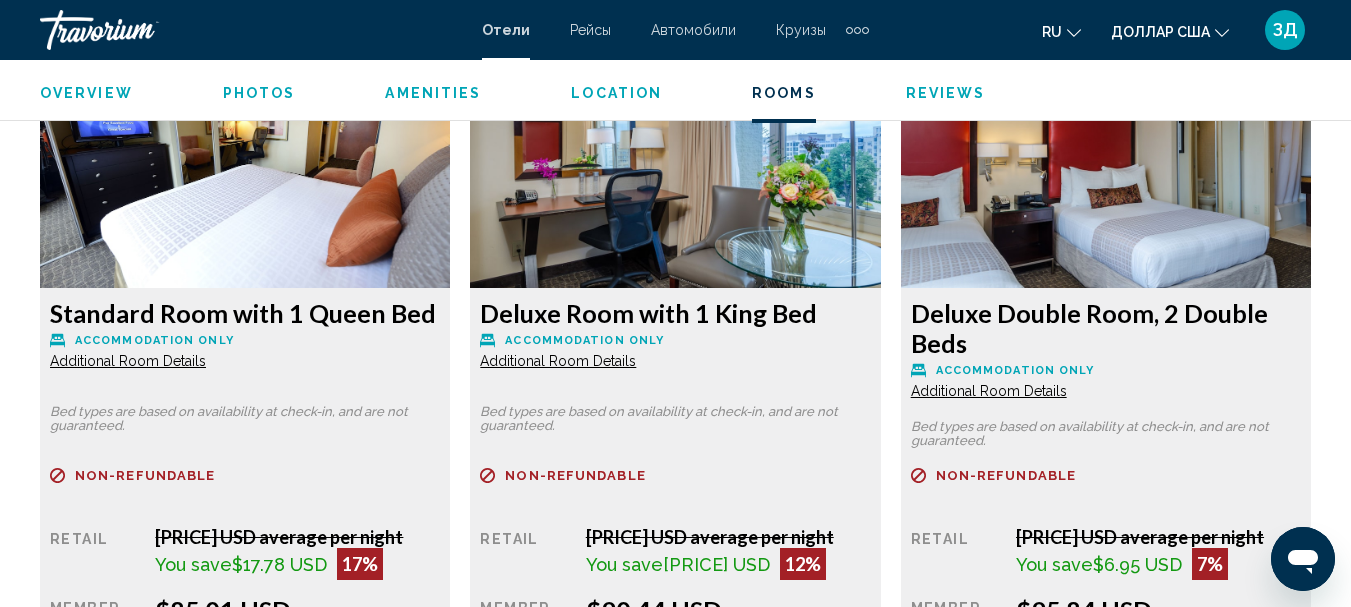 scroll, scrollTop: 3231, scrollLeft: 0, axis: vertical 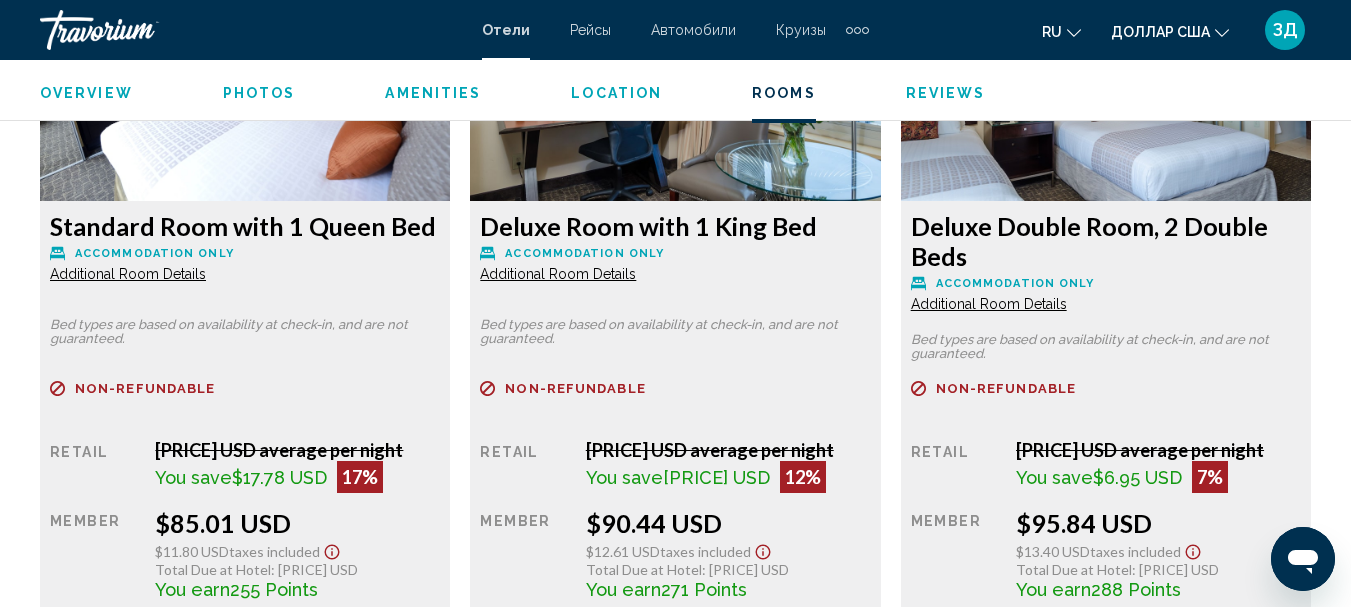 click on "Additional Room Details" at bounding box center (128, 274) 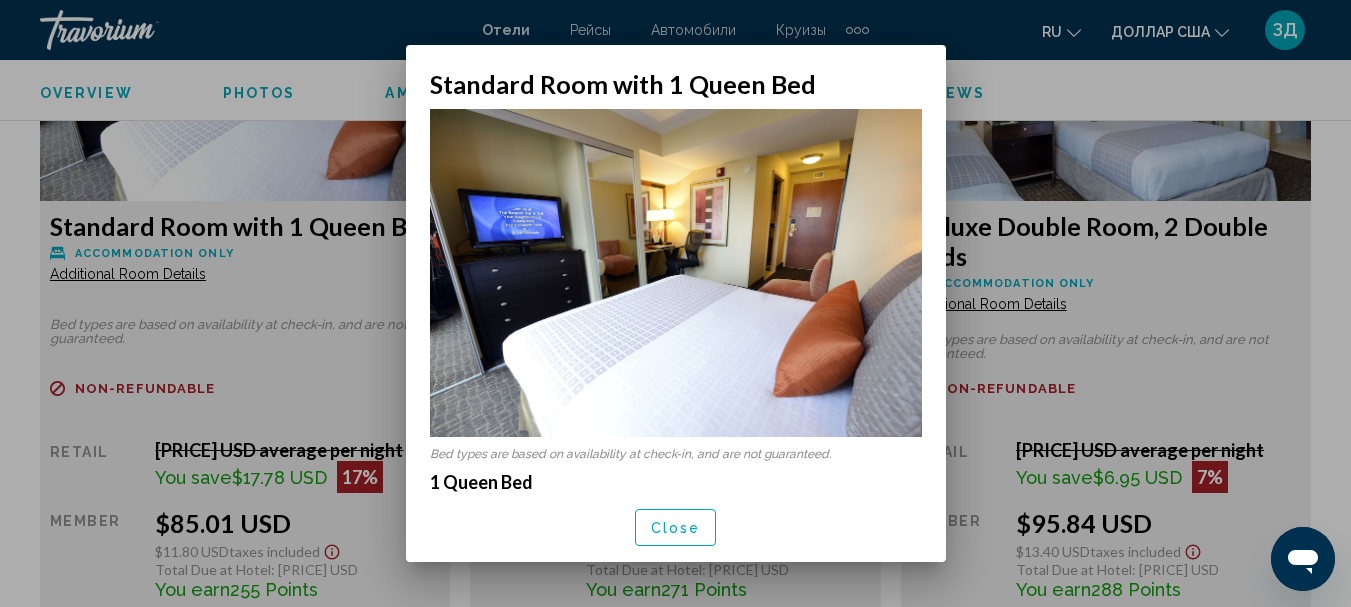 scroll, scrollTop: 0, scrollLeft: 0, axis: both 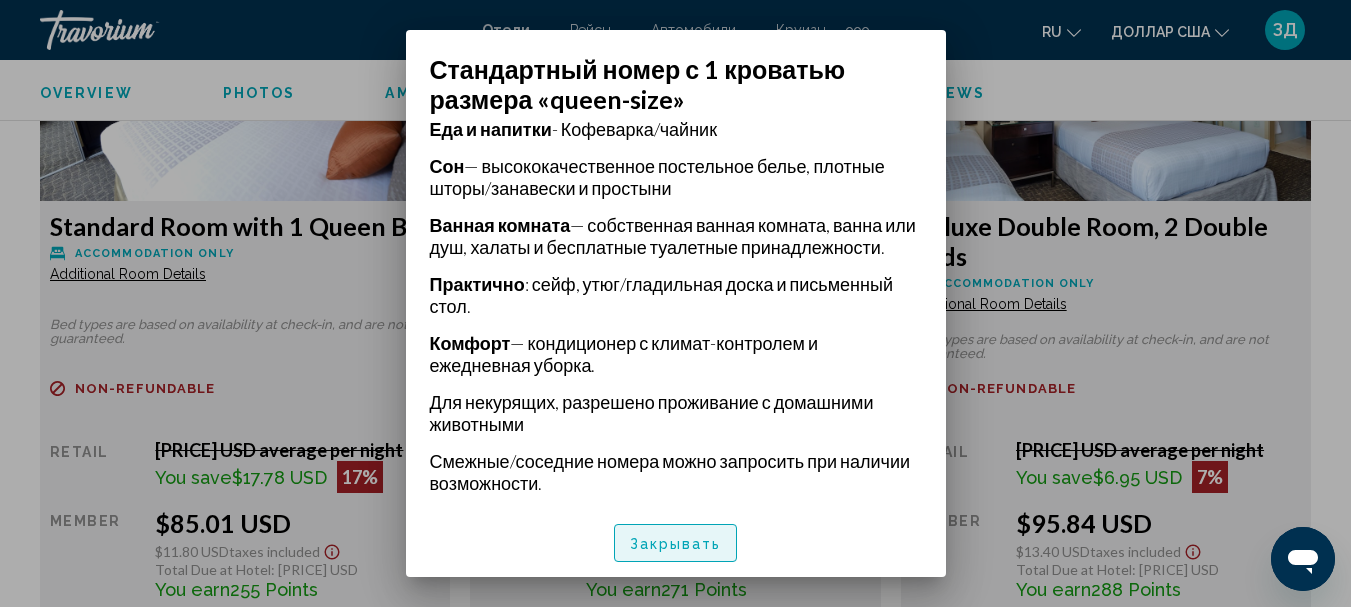 click on "Закрывать" at bounding box center [676, 544] 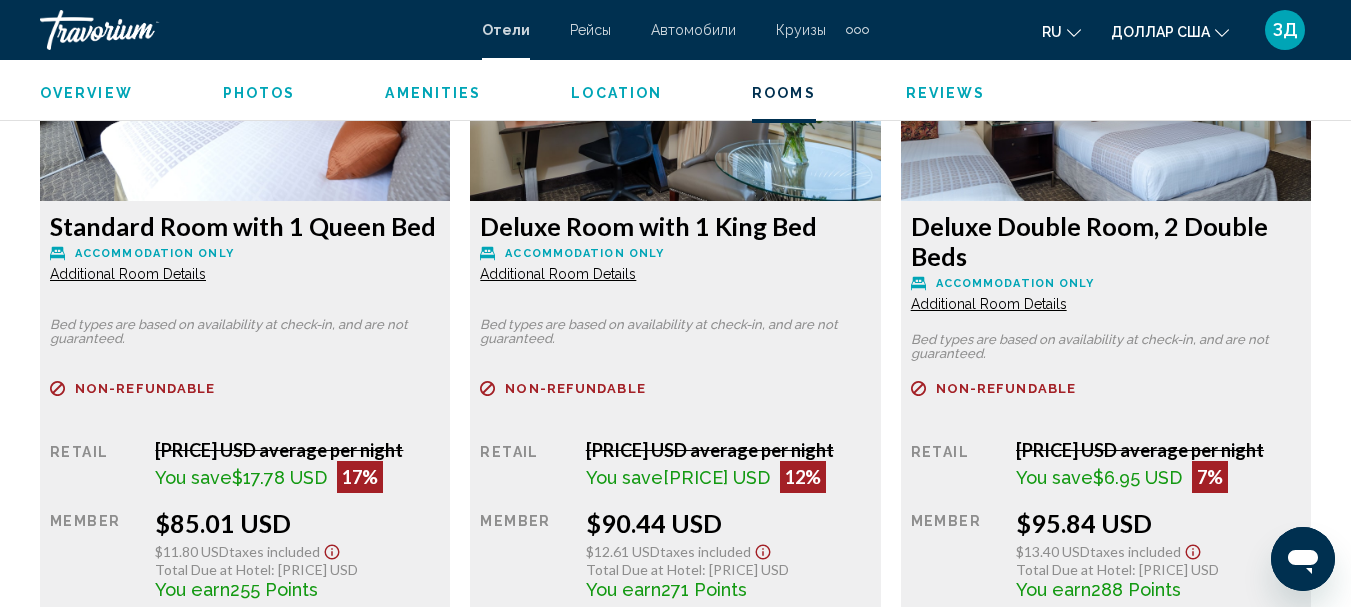 scroll, scrollTop: 3431, scrollLeft: 0, axis: vertical 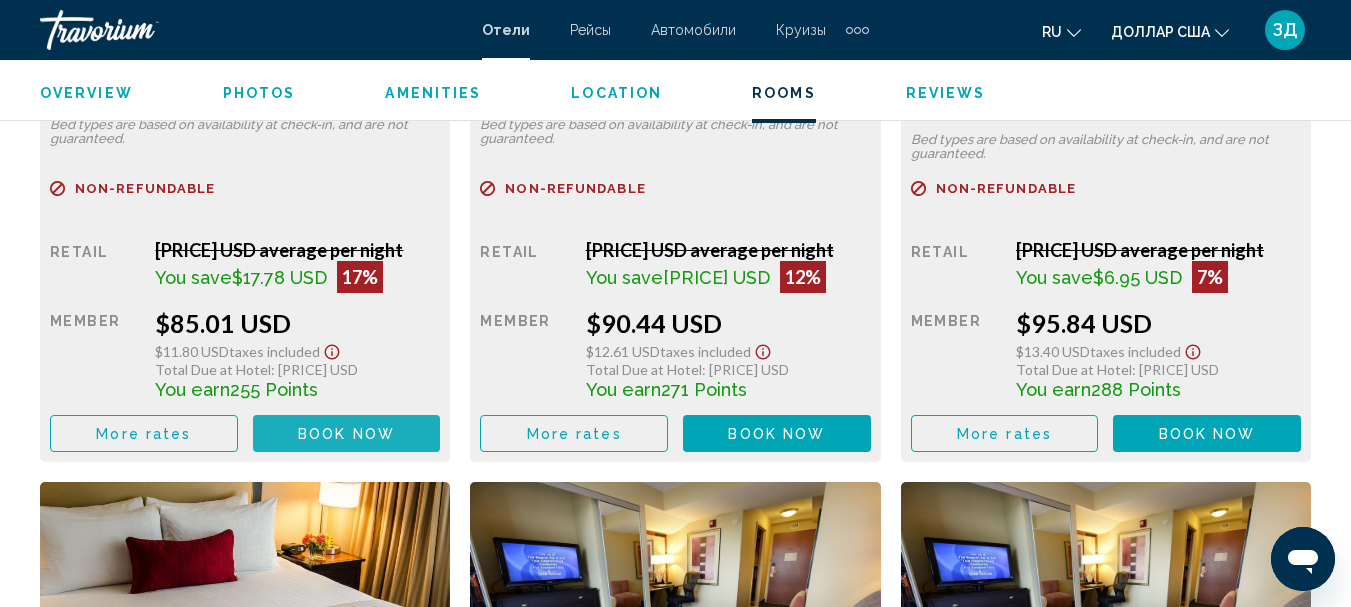 click on "Book now" at bounding box center (346, 434) 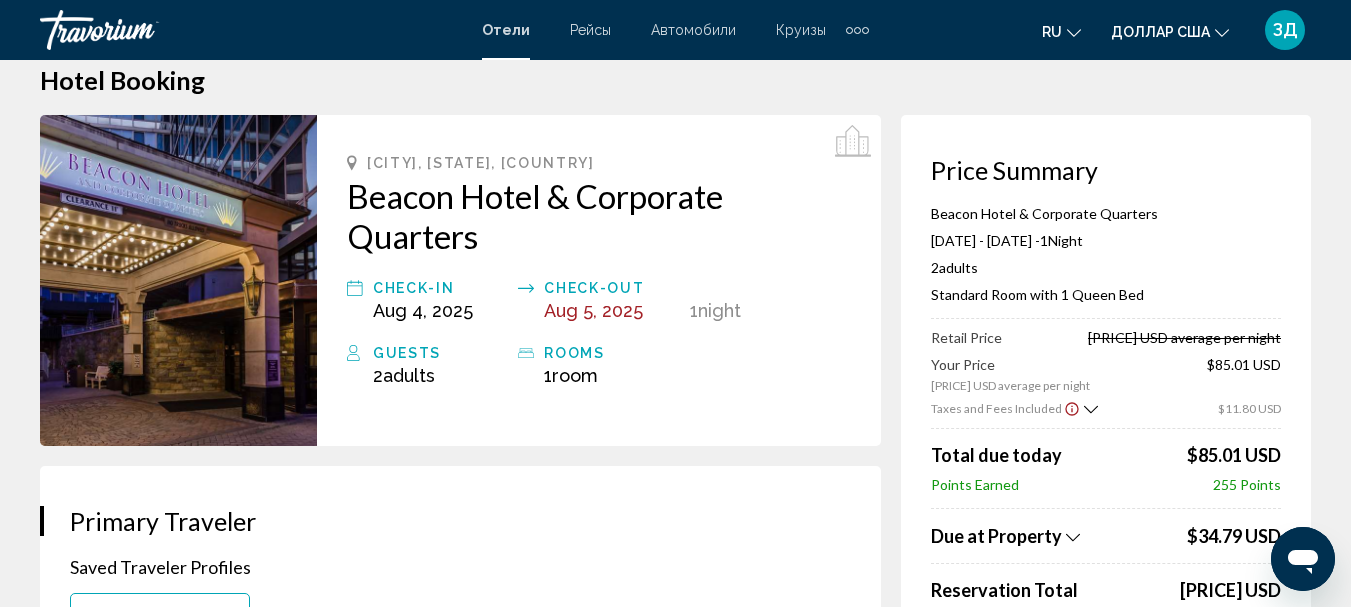scroll, scrollTop: 0, scrollLeft: 0, axis: both 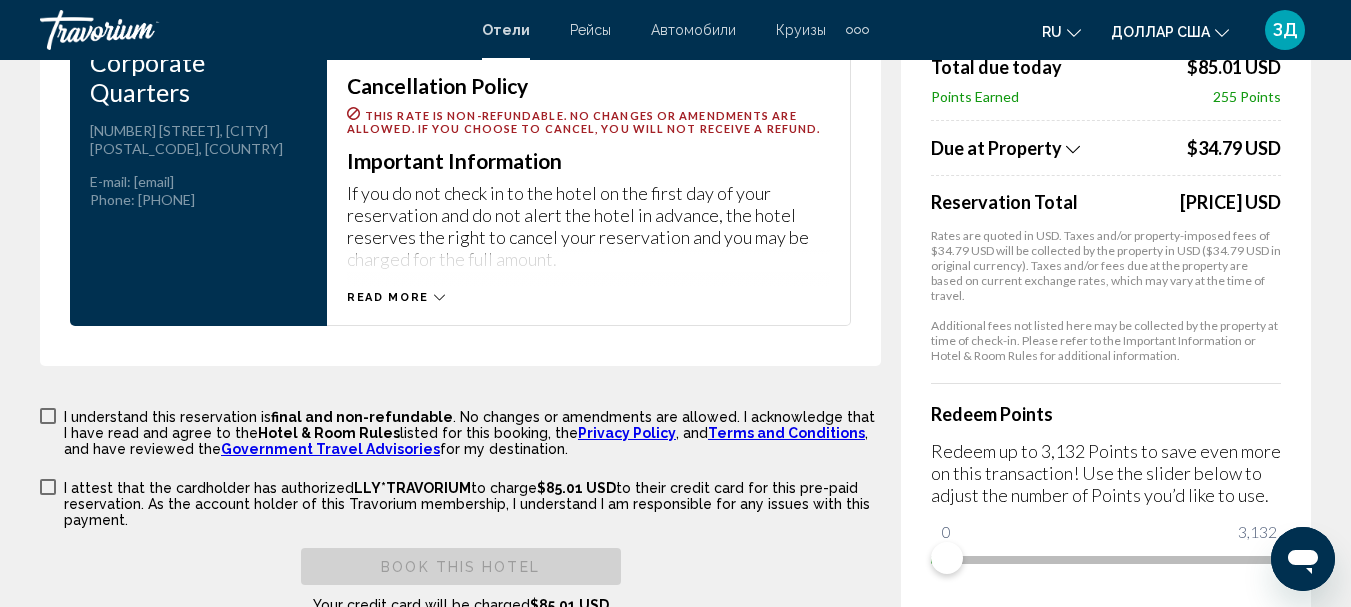click 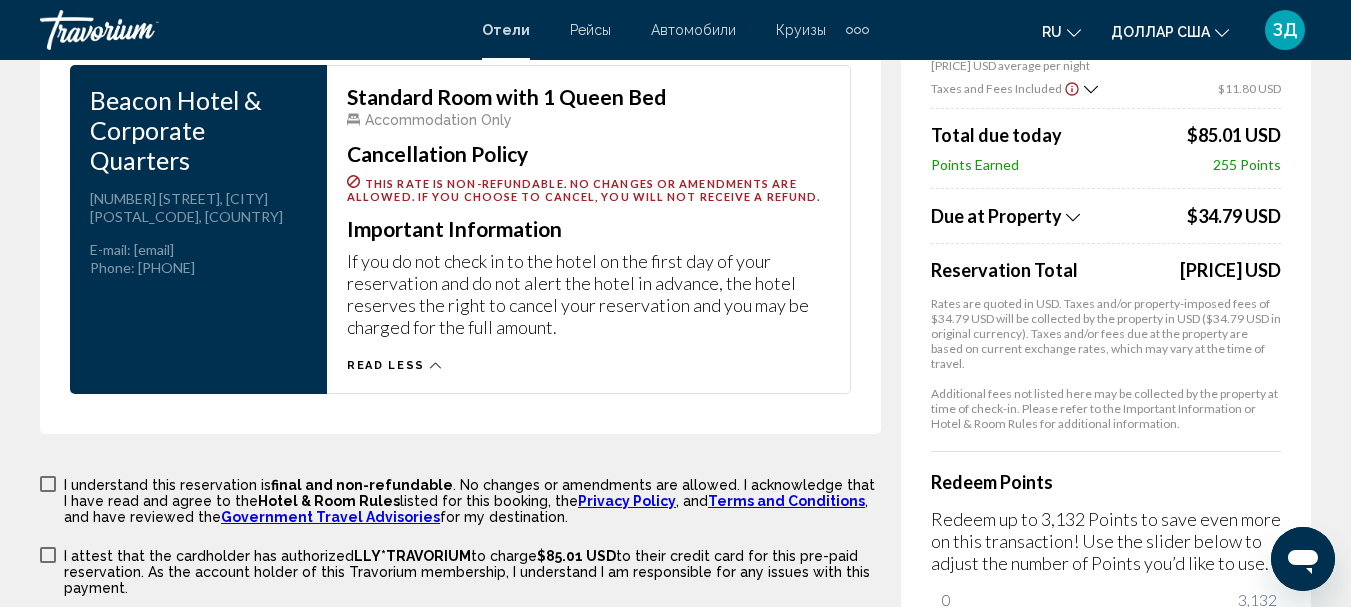 scroll, scrollTop: 2786, scrollLeft: 0, axis: vertical 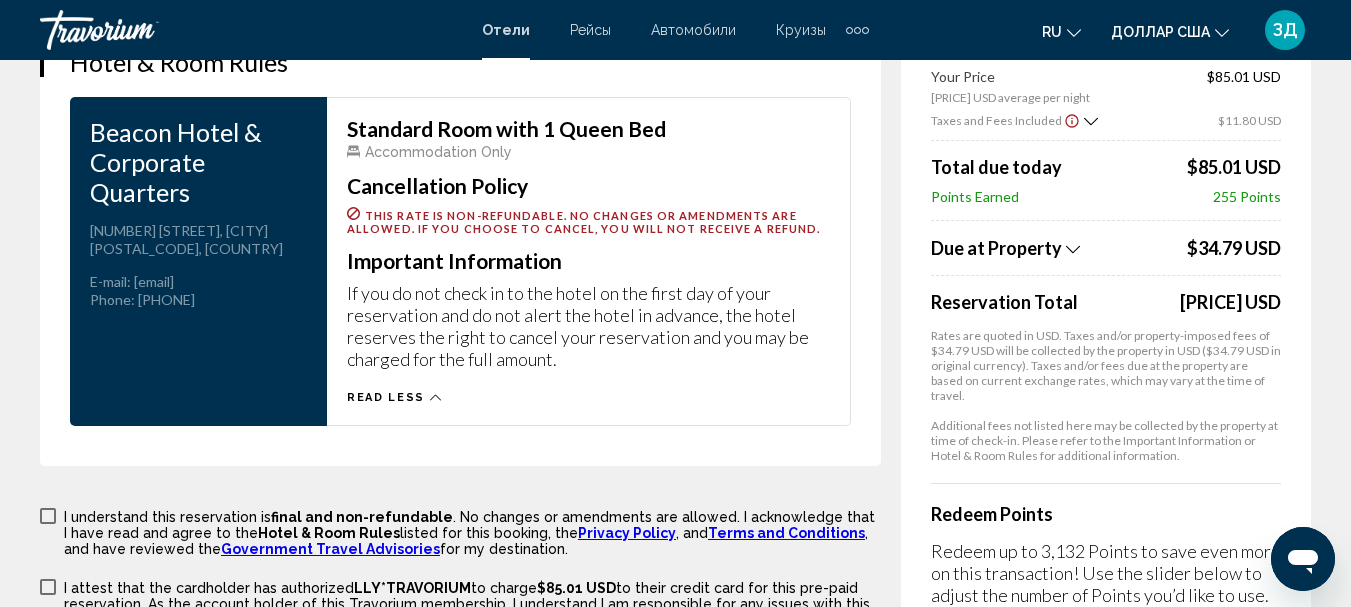 click 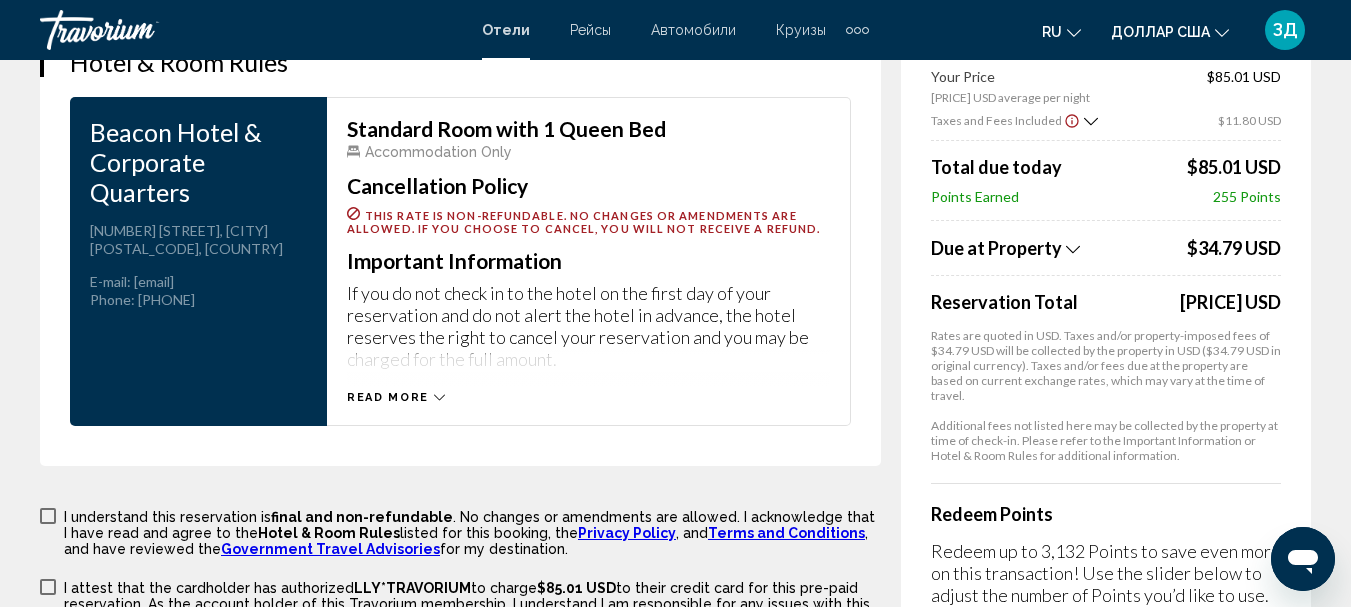 click on "Read more" at bounding box center [388, 397] 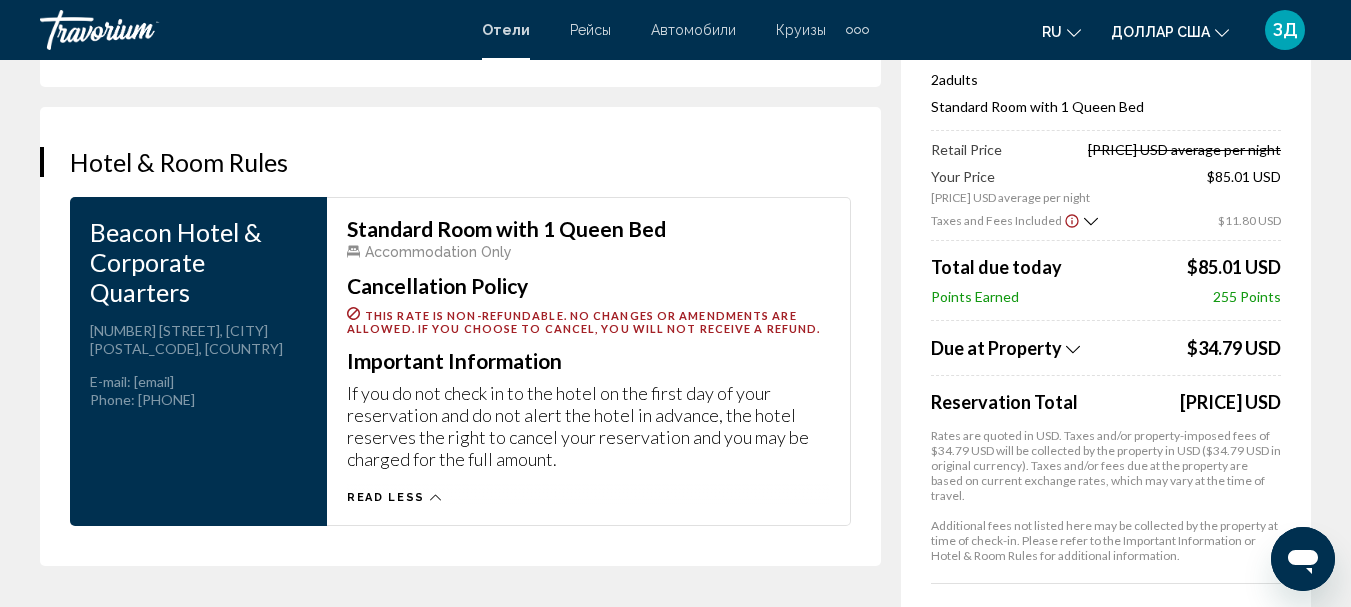 scroll, scrollTop: 2786, scrollLeft: 0, axis: vertical 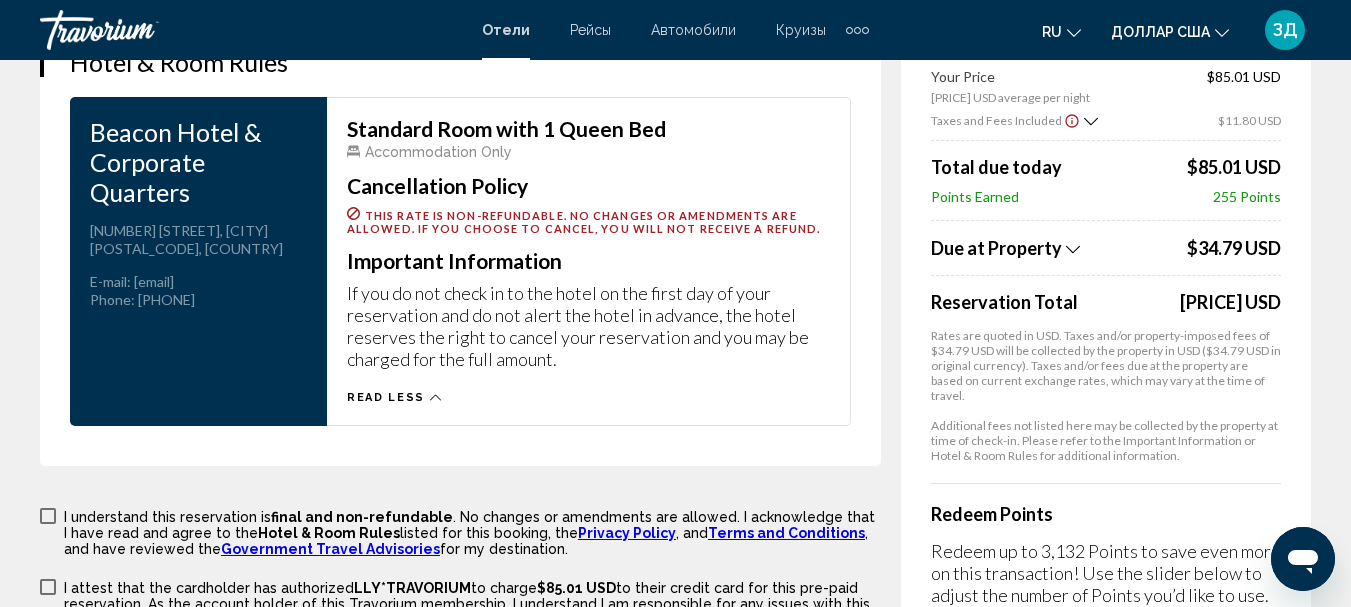 drag, startPoint x: 1176, startPoint y: 462, endPoint x: 923, endPoint y: 320, distance: 290.12582 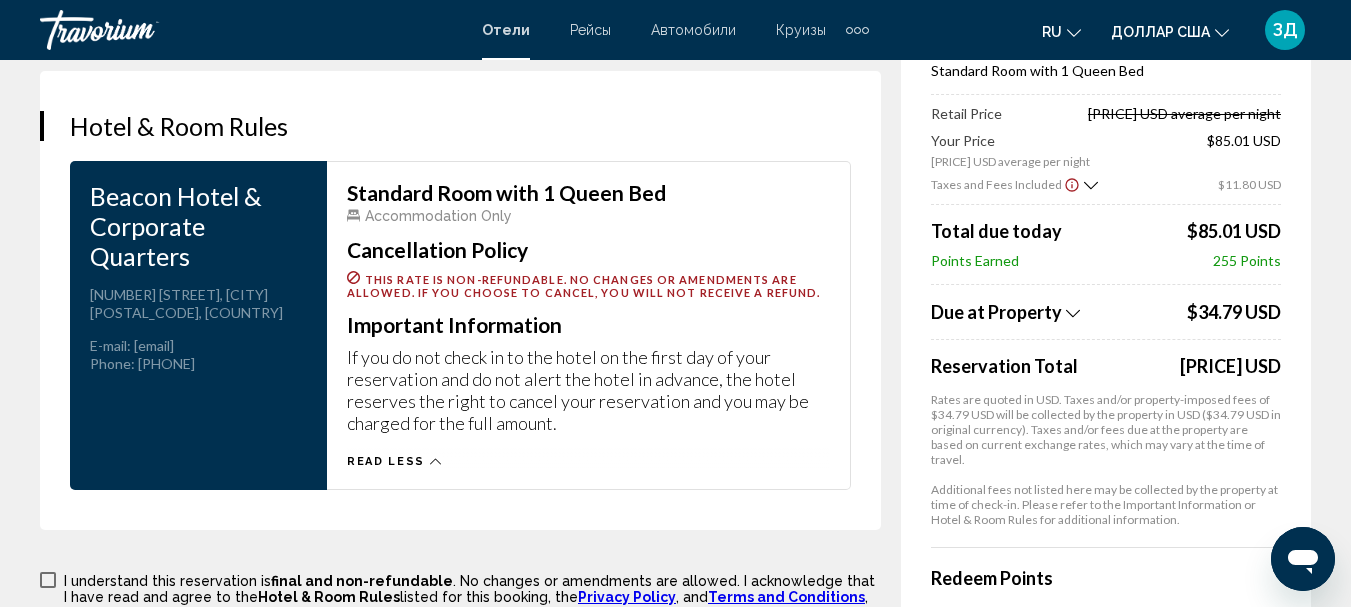 scroll, scrollTop: 2686, scrollLeft: 0, axis: vertical 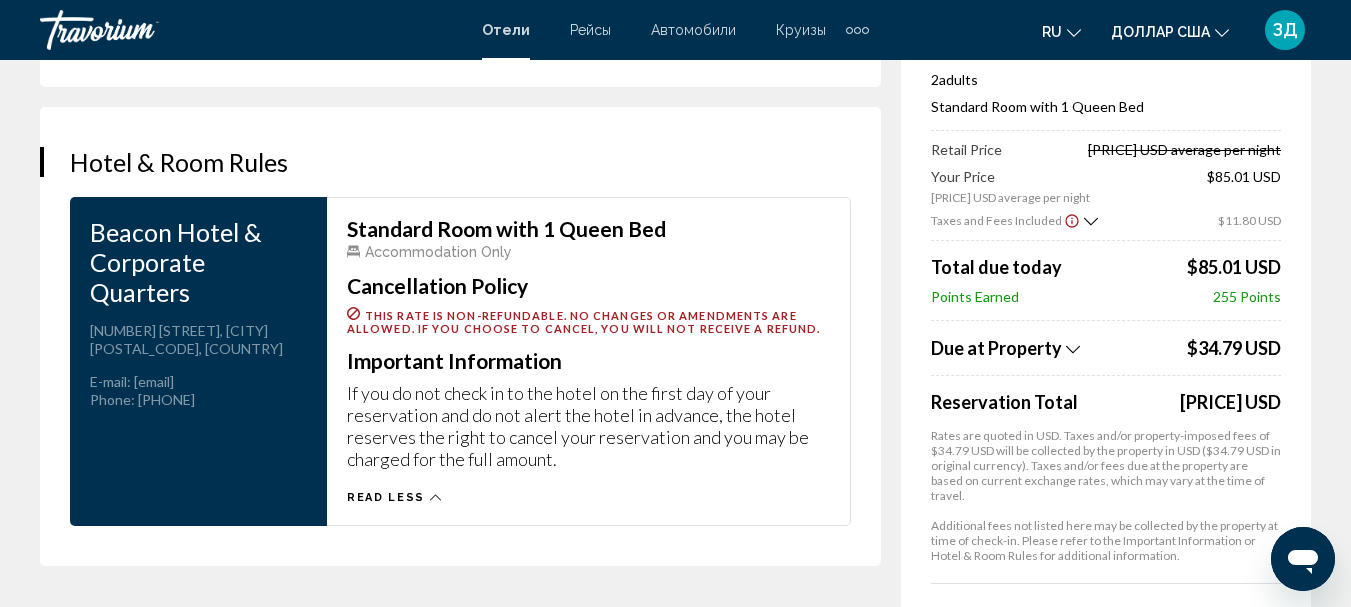 drag, startPoint x: 924, startPoint y: 426, endPoint x: 1188, endPoint y: 548, distance: 290.82642 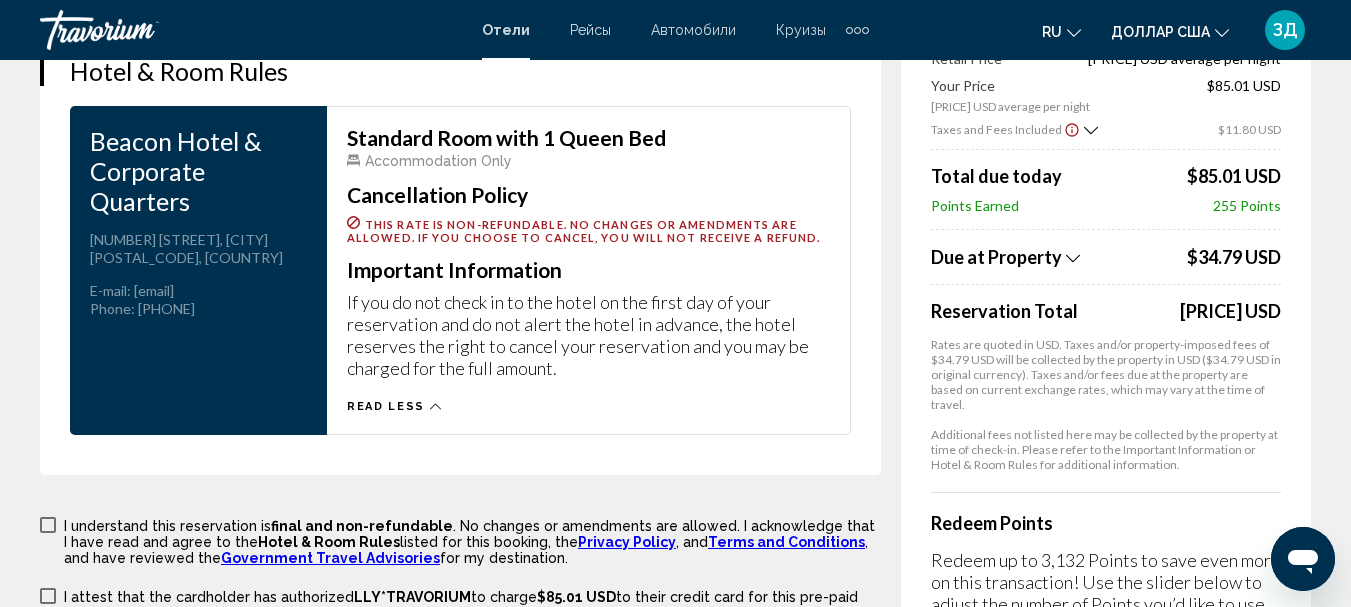 scroll, scrollTop: 2786, scrollLeft: 0, axis: vertical 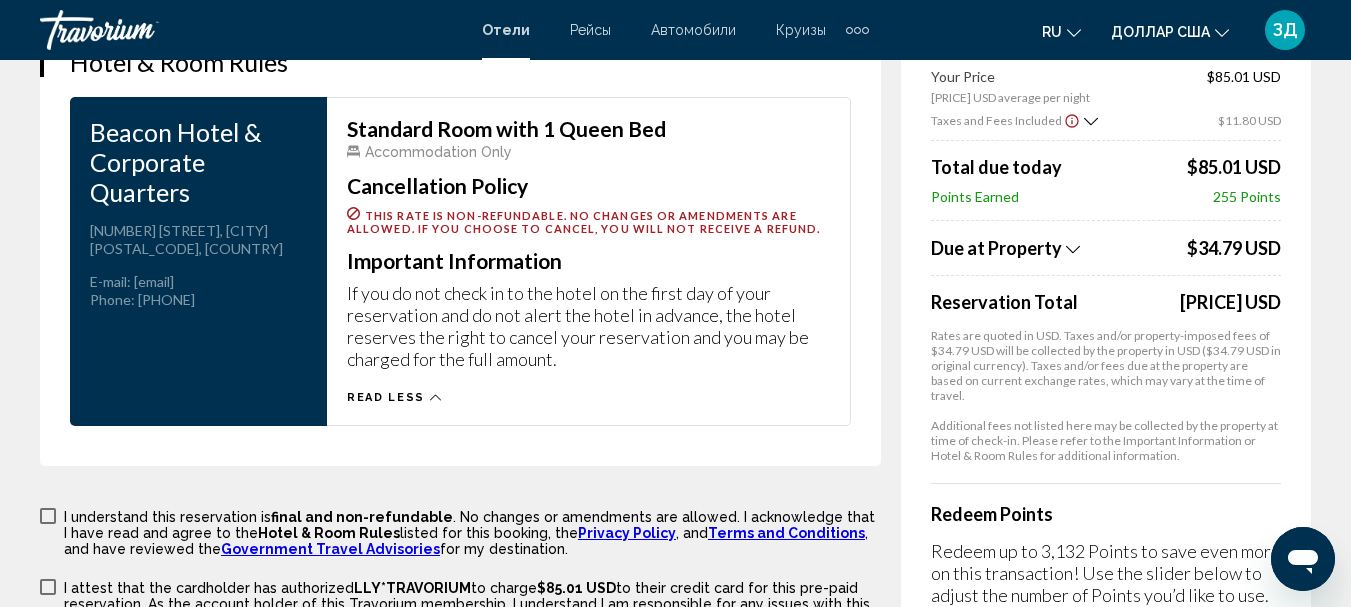 click on "Additional fees not listed here may be collected by the property at time of check-in. Please refer to the Important Information or Hotel & Room Rules for additional information." 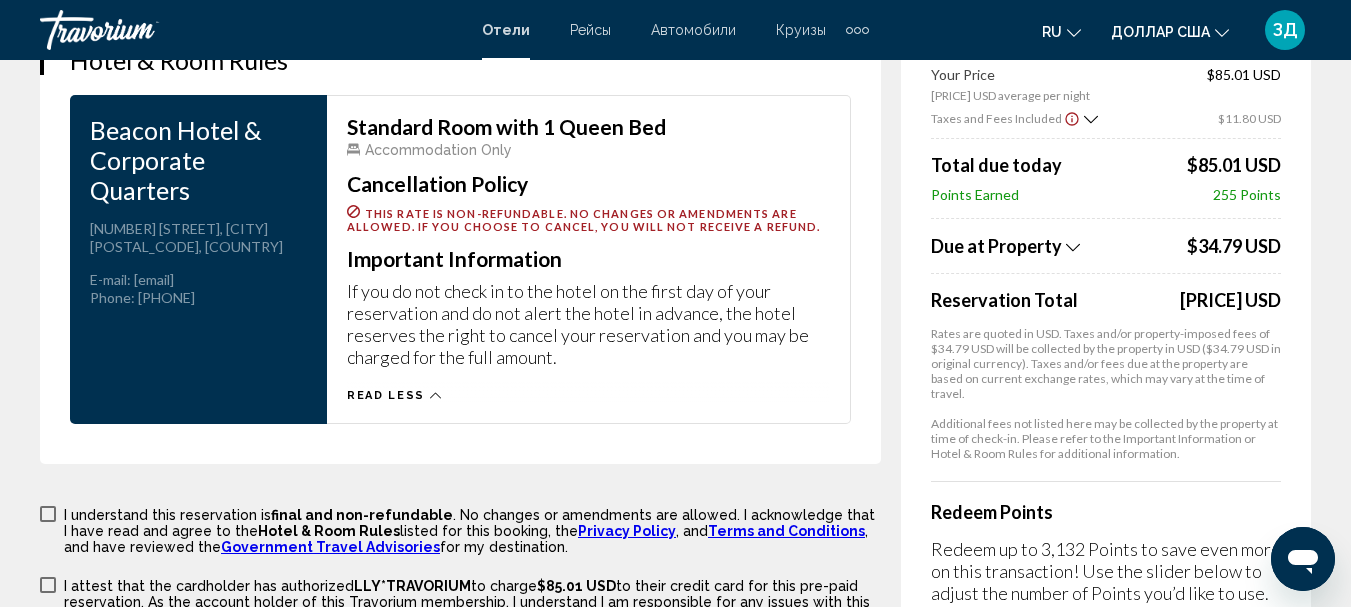 scroll, scrollTop: 2786, scrollLeft: 0, axis: vertical 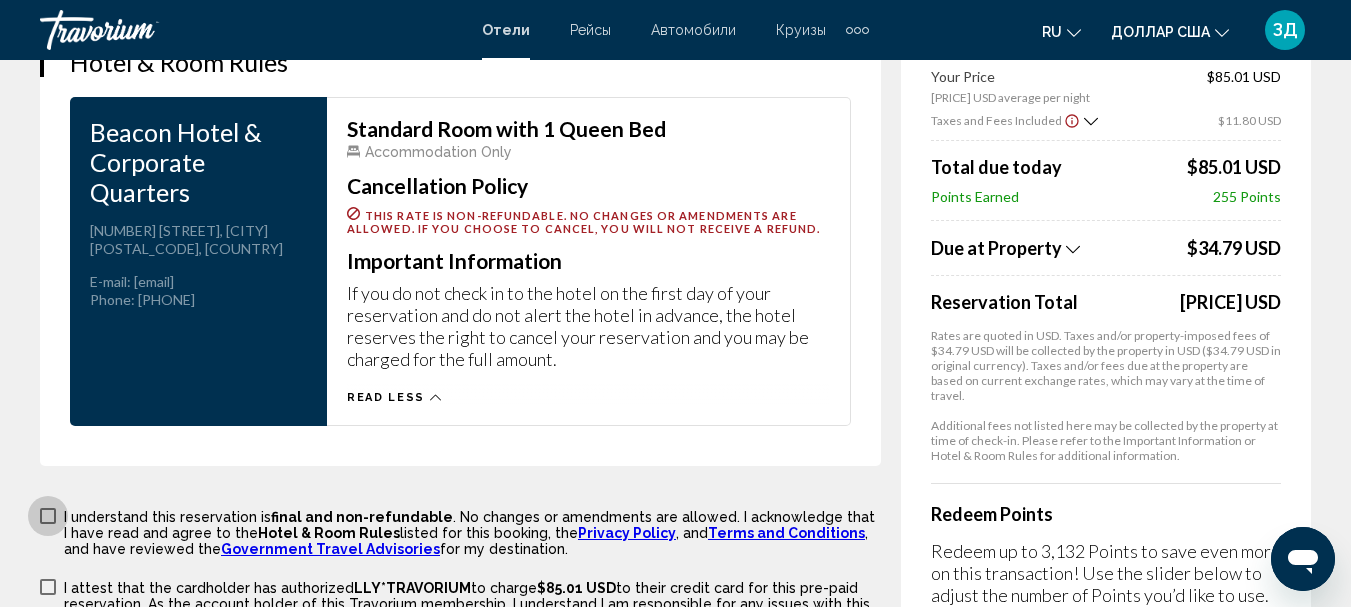 click on "Hotel & Room Rules" at bounding box center (329, 533) 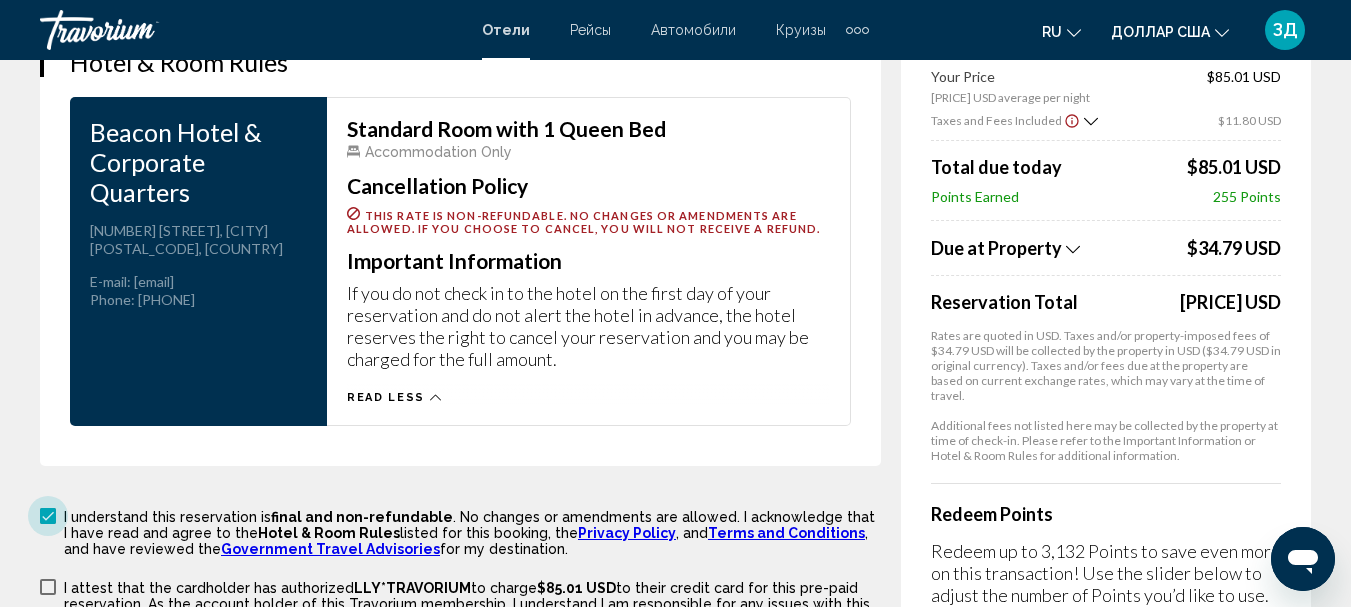 click on "Hotel & Room Rules" at bounding box center (329, 533) 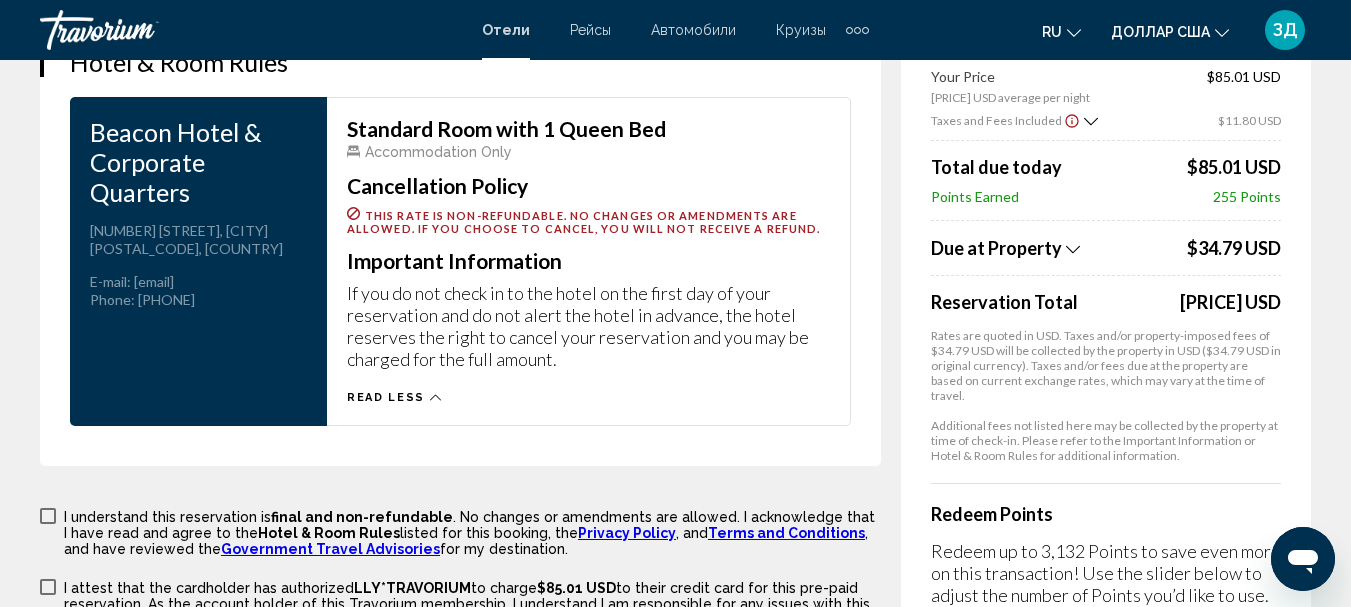 click on "Read less" at bounding box center [386, 397] 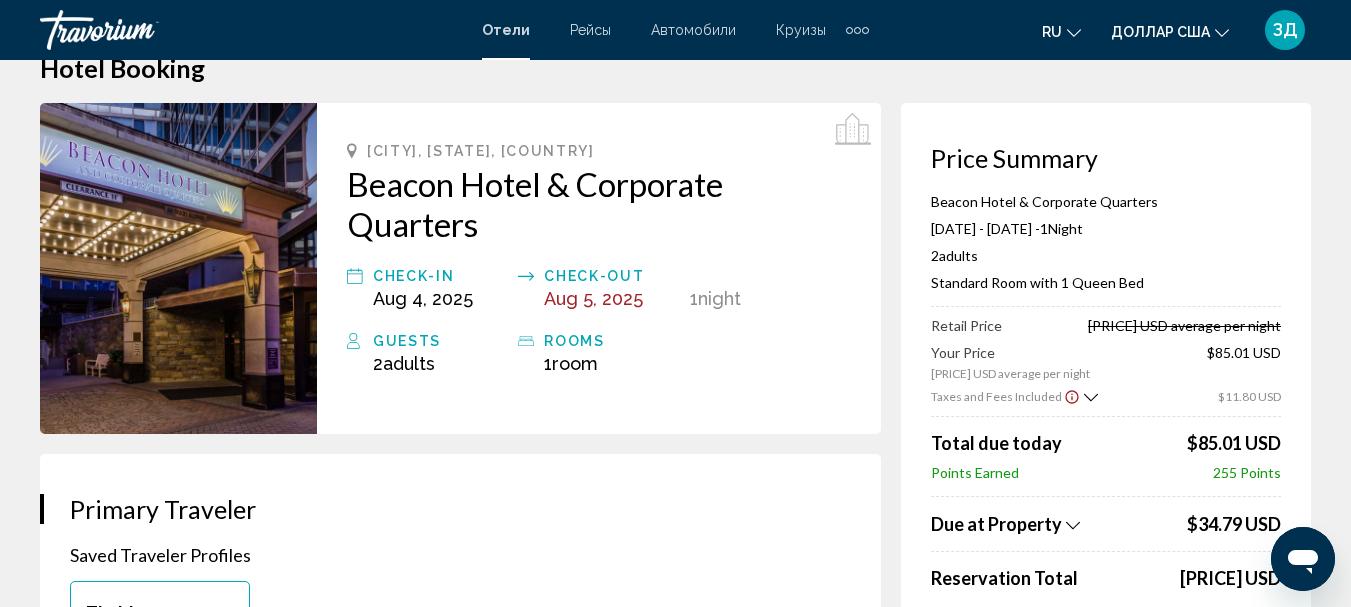 scroll, scrollTop: 0, scrollLeft: 0, axis: both 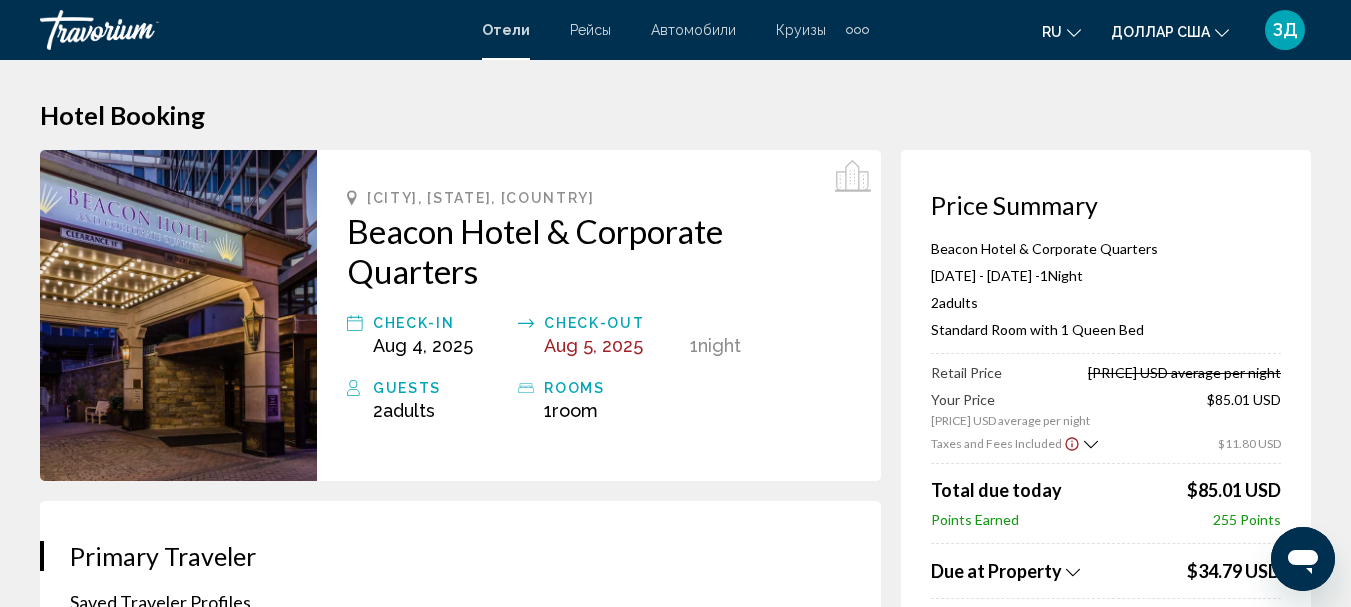 click on "Price Summary Beacon Hotel & Corporate Quarters  Aug 4, 2025 - Aug 5, 2025 -  1  Night Nights 2  Adult Adults , 0  Child Children  ( ages   )   Standard Room with 1 Queen Bed  Retail Price  $102.79 USD   Your Price  $85.01 USD average per night  $85.01 USD  Taxes and Fees Included
$11.80 USD  Total due today  $85.01 USD   Points Earned  255  Points  Due at Property
$34.79 USD Reservation Total  $119.80 USD  Rates are quoted in USD. Taxes and/or property-imposed fees of $34.79 USD will be collected by the property in USD ($34.79 USD in original currency). Taxes and/or fees due at the property are based on current exchange rates, which may vary at the time of travel. Additional fees not listed here may be collected by the property at time of check-in. Please refer to the Important Information or Hotel & Room Rules for additional information. Redeem  Points 0 3,132 0" at bounding box center (1106, 594) 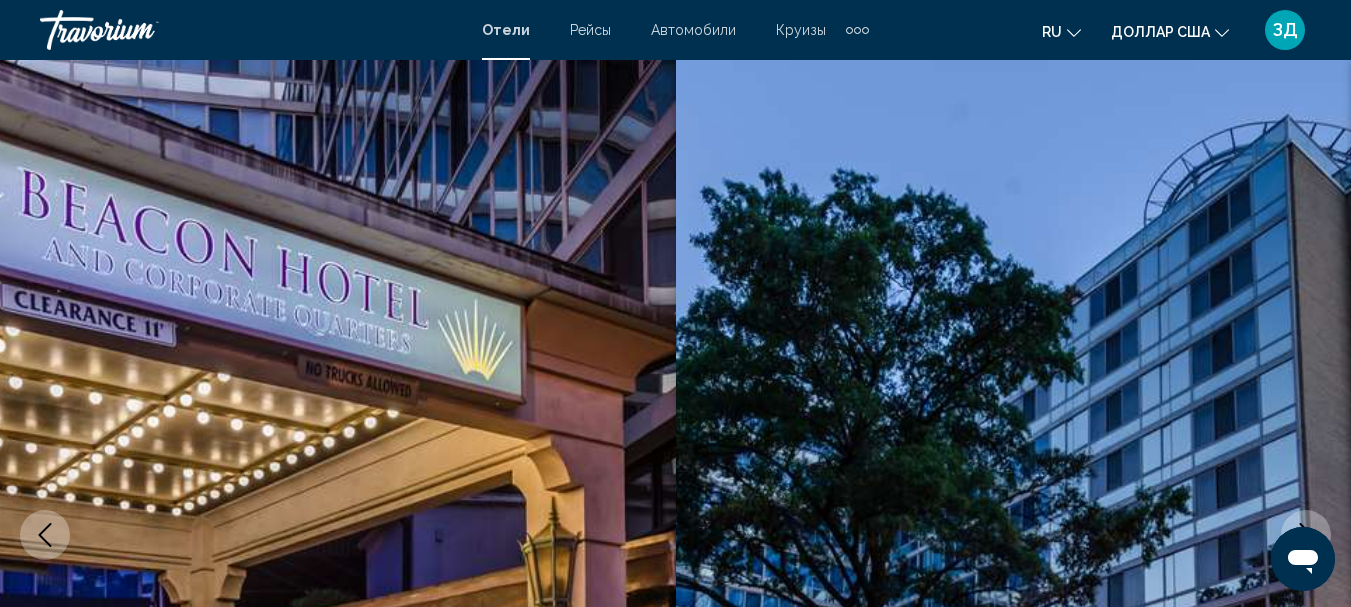 scroll, scrollTop: 231, scrollLeft: 0, axis: vertical 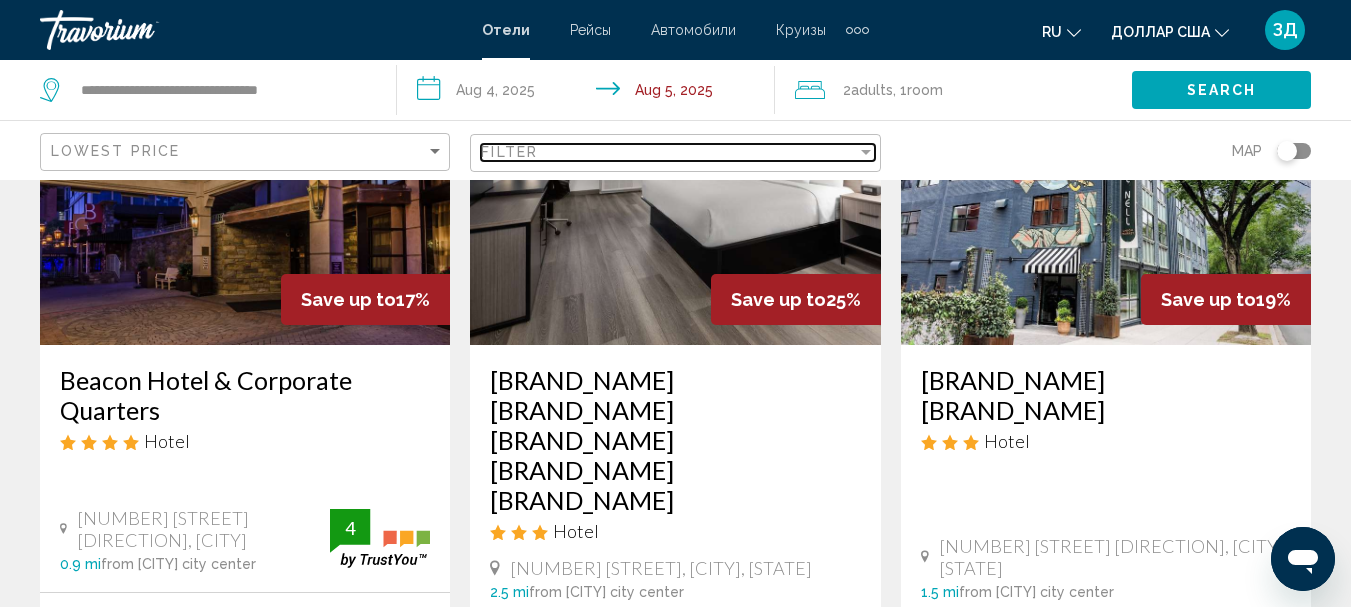 click on "Filter" at bounding box center [668, 152] 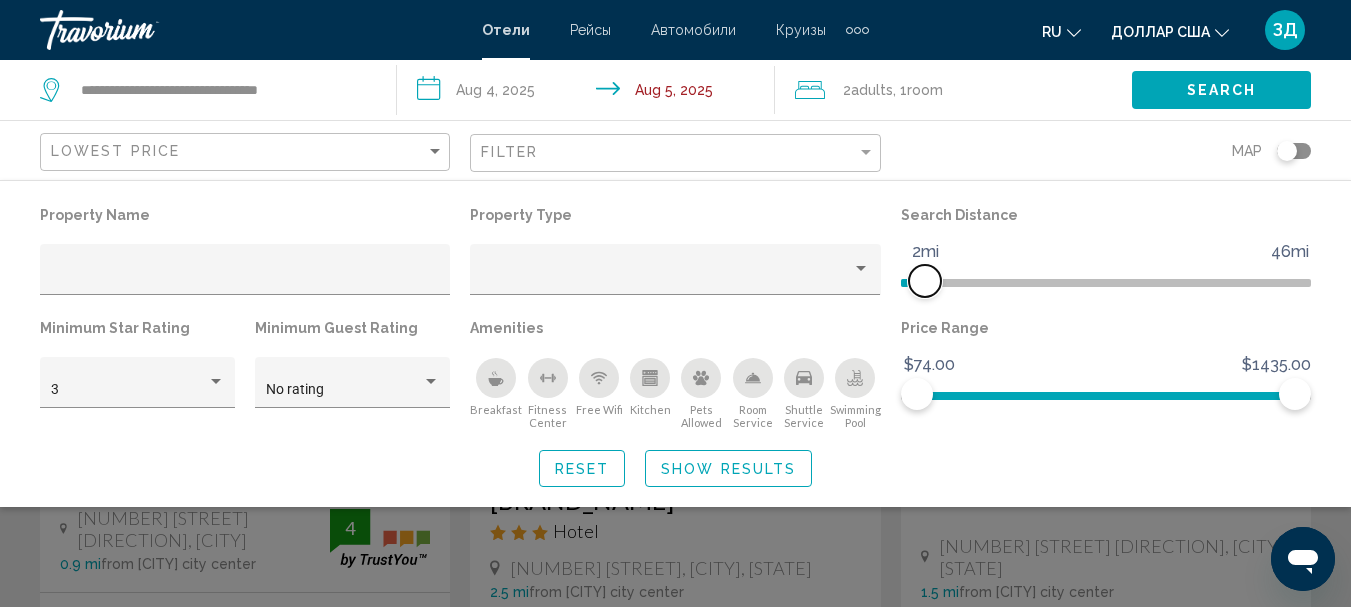 click 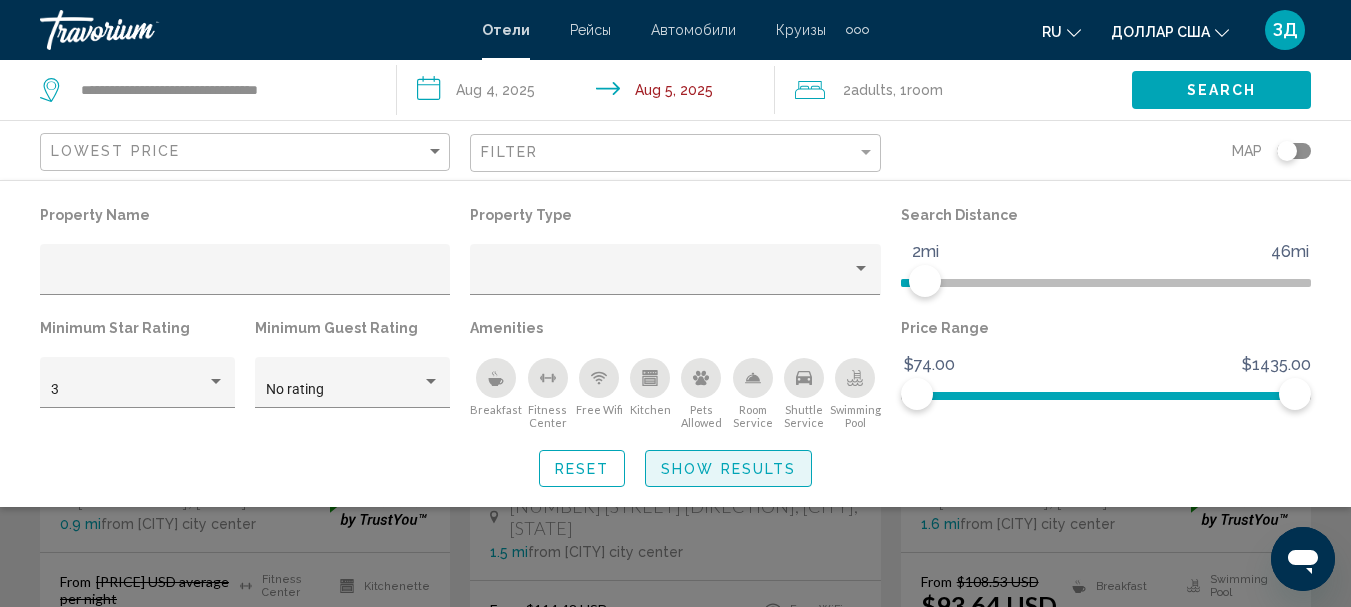 click on "Show Results" 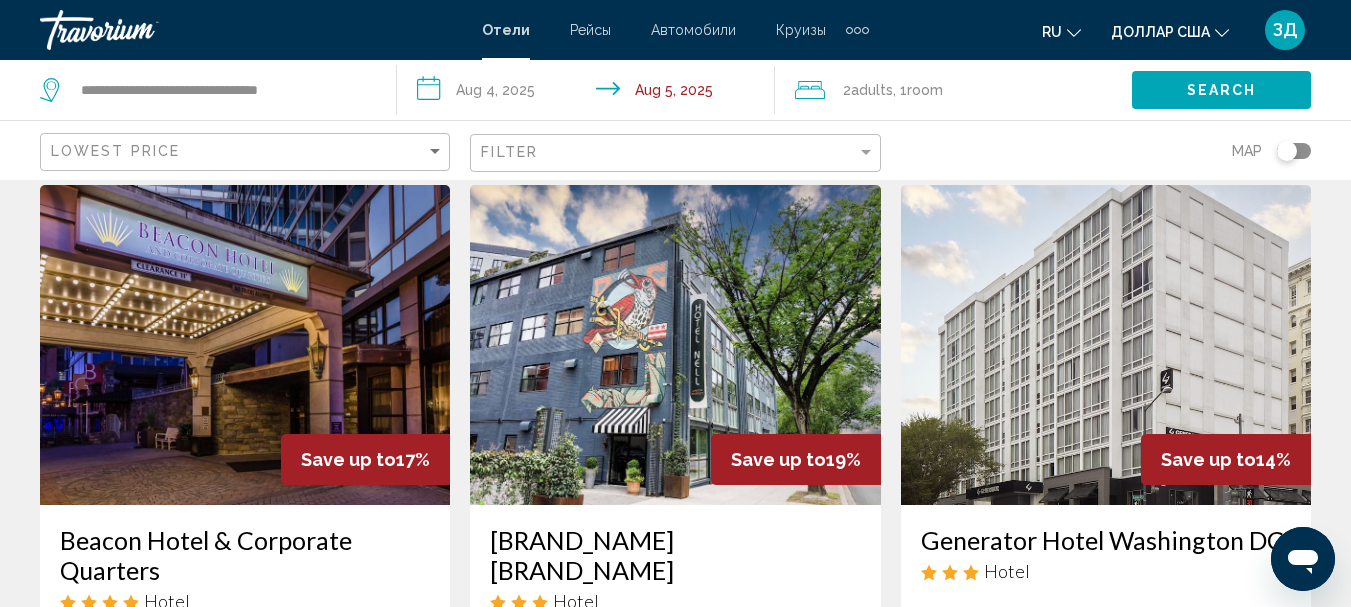 scroll, scrollTop: 100, scrollLeft: 0, axis: vertical 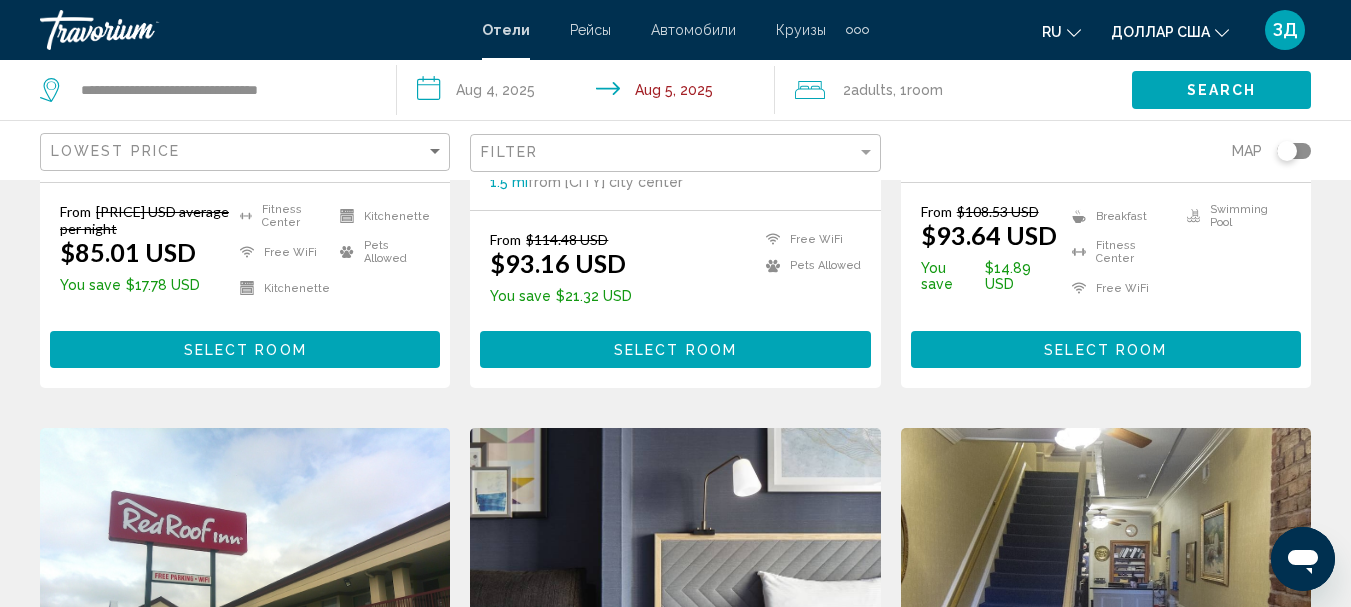 click on "Select Room" at bounding box center (245, 350) 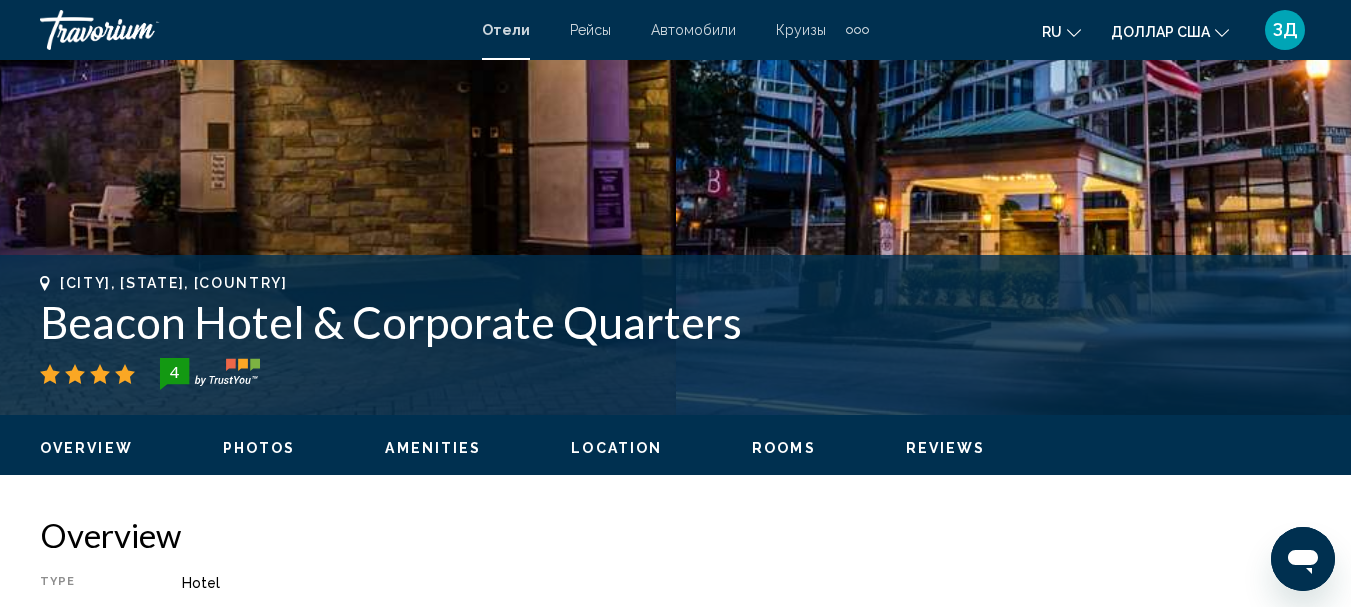 scroll, scrollTop: 231, scrollLeft: 0, axis: vertical 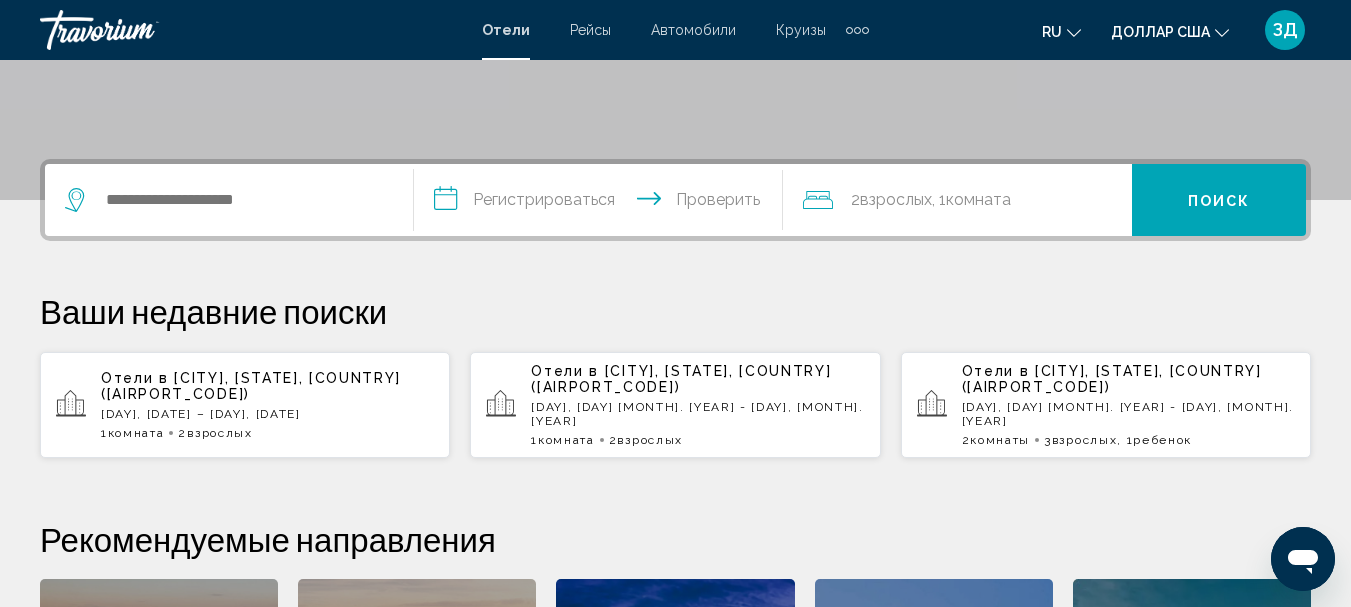 click on "Отели в     Вашингтоне, округ Колумбия, США (IAD)" at bounding box center [267, 386] 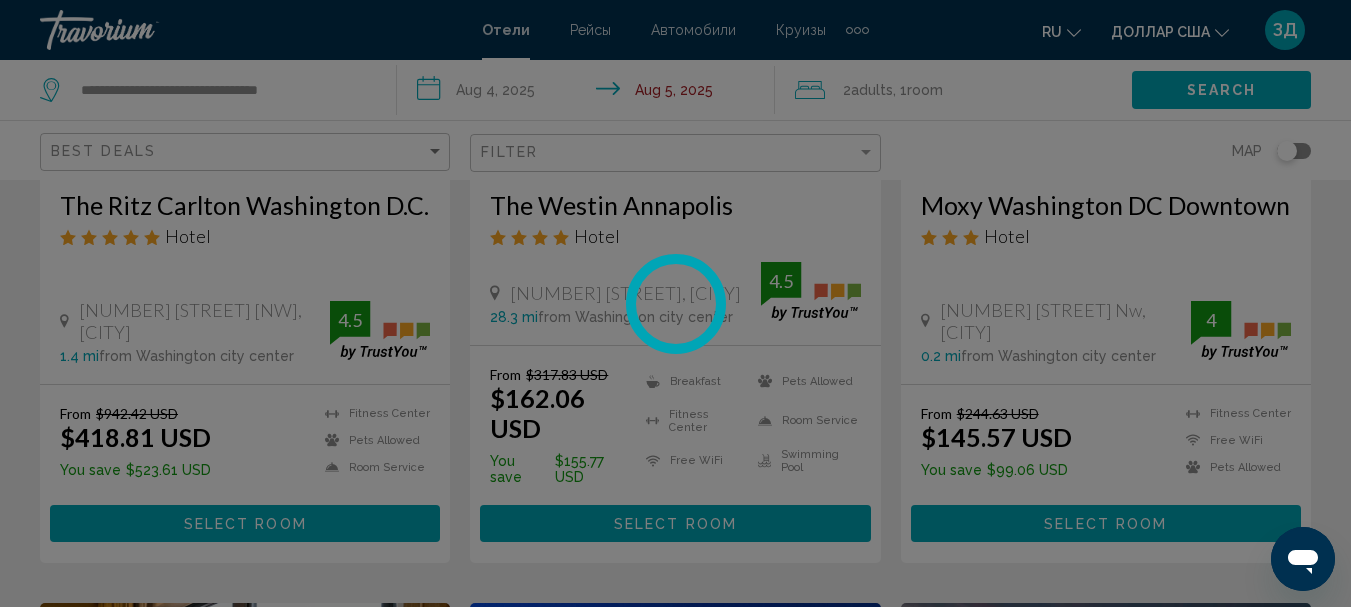 scroll, scrollTop: 0, scrollLeft: 0, axis: both 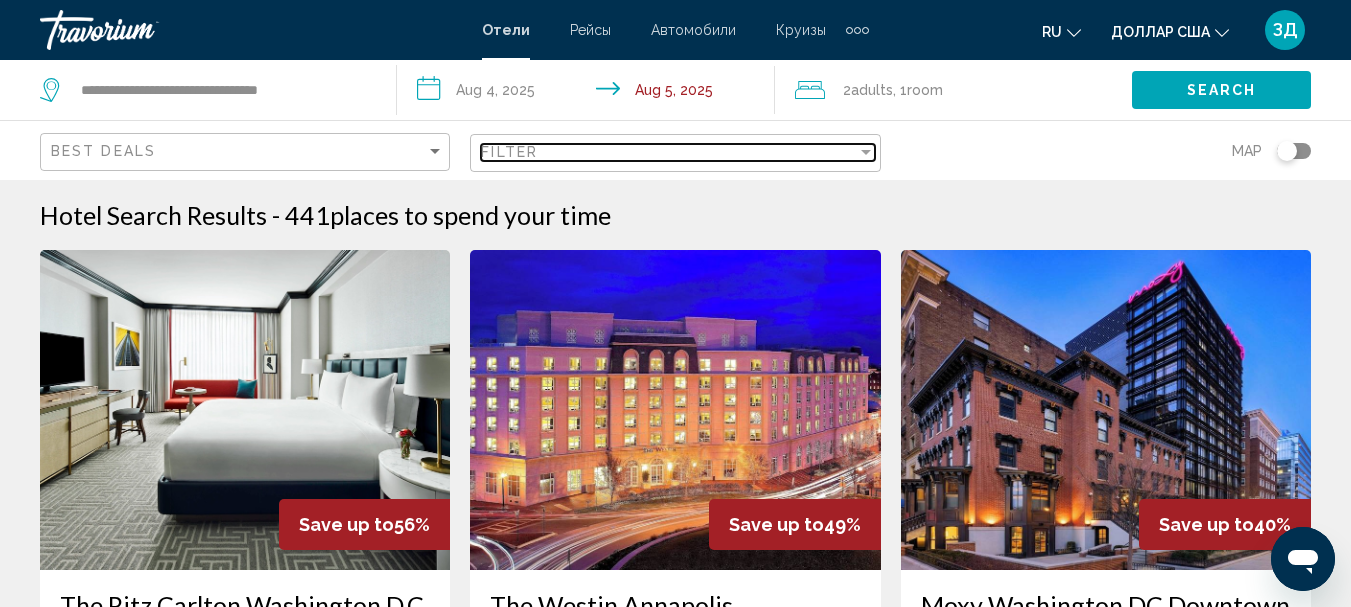 click on "Filter" at bounding box center (668, 152) 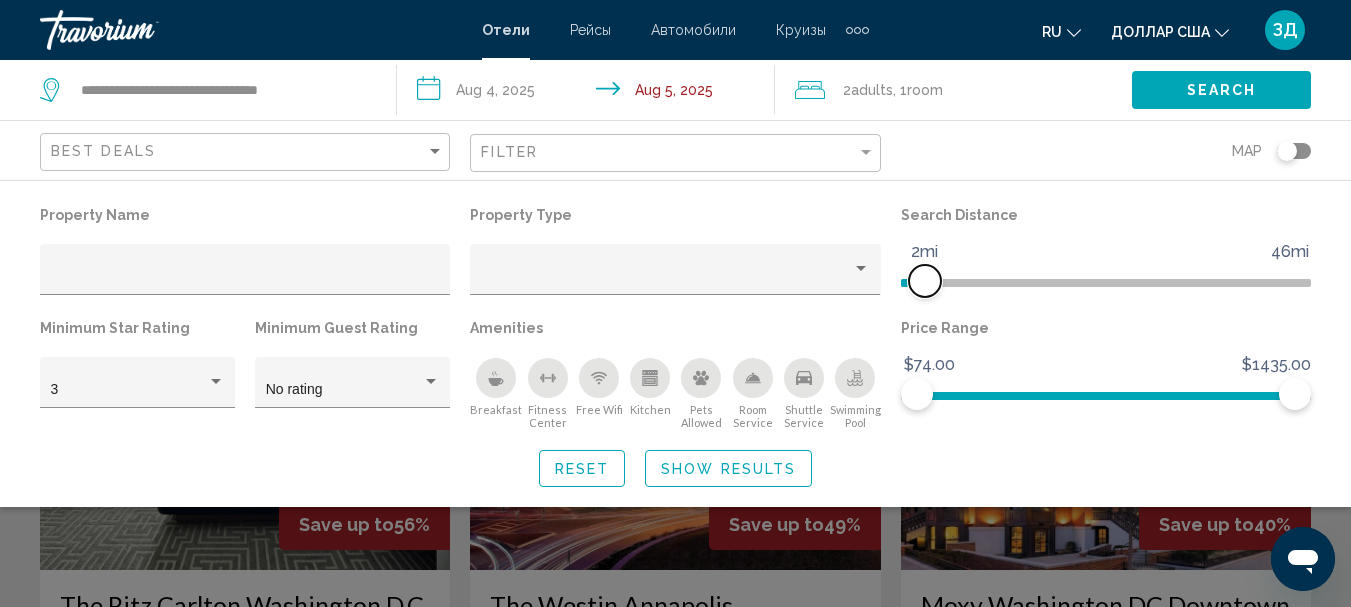 drag, startPoint x: 1158, startPoint y: 273, endPoint x: 929, endPoint y: 296, distance: 230.15213 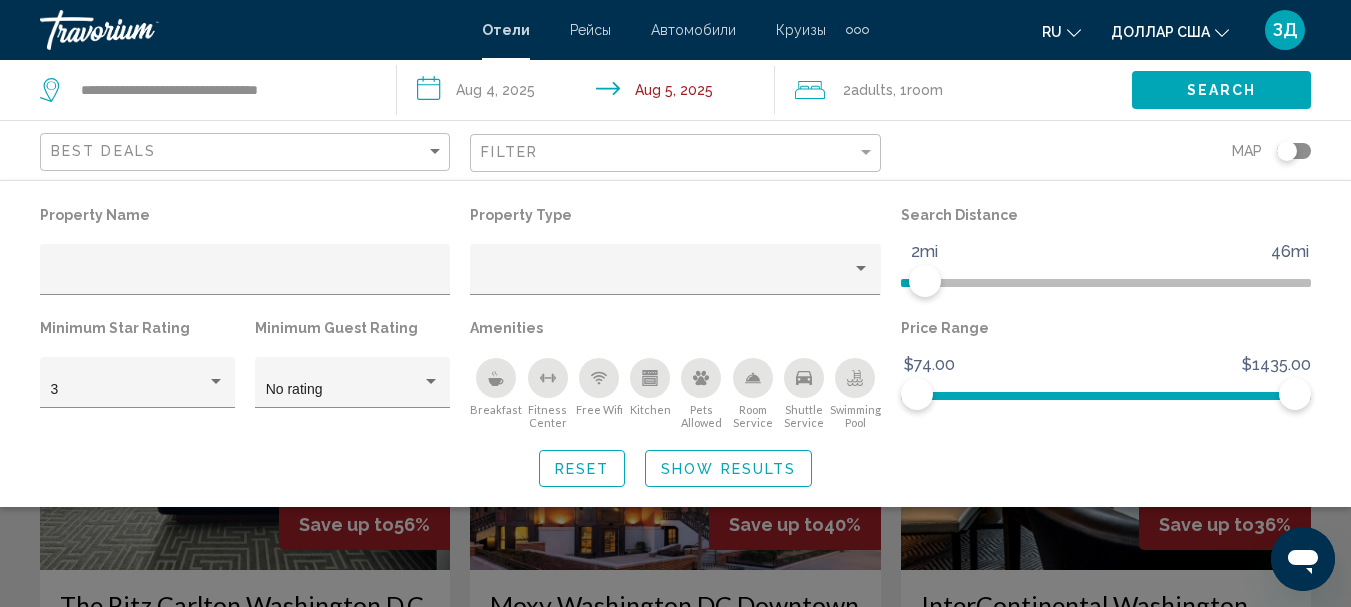 click on "Show Results" 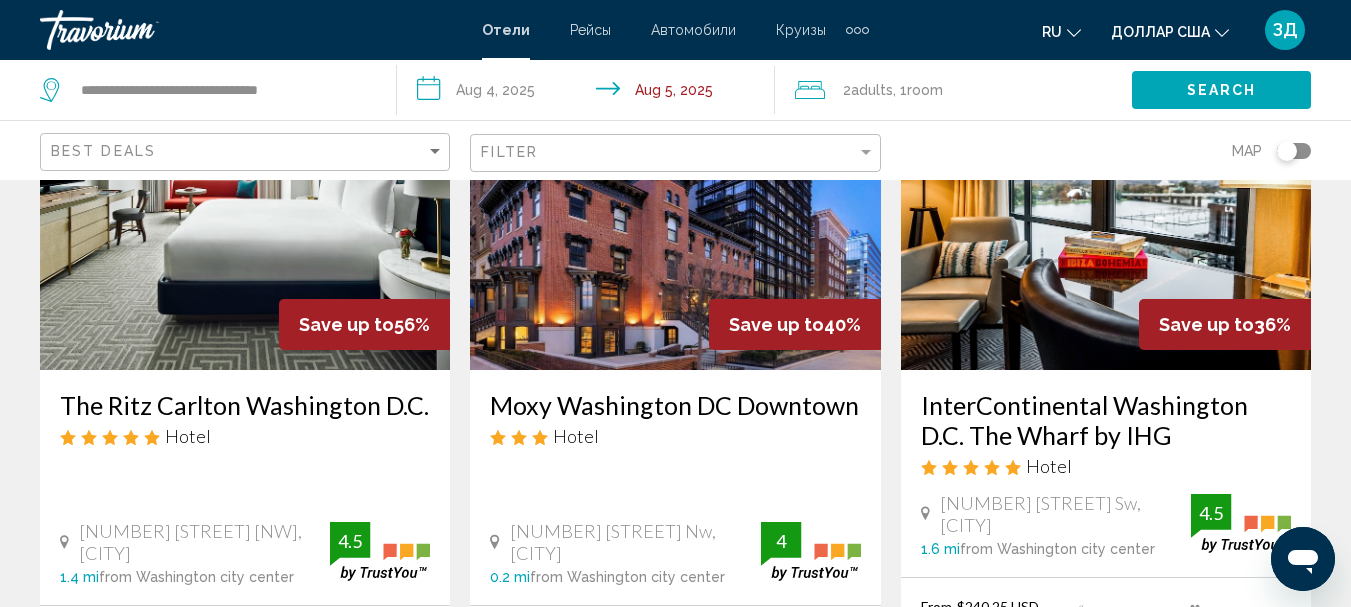 scroll, scrollTop: 100, scrollLeft: 0, axis: vertical 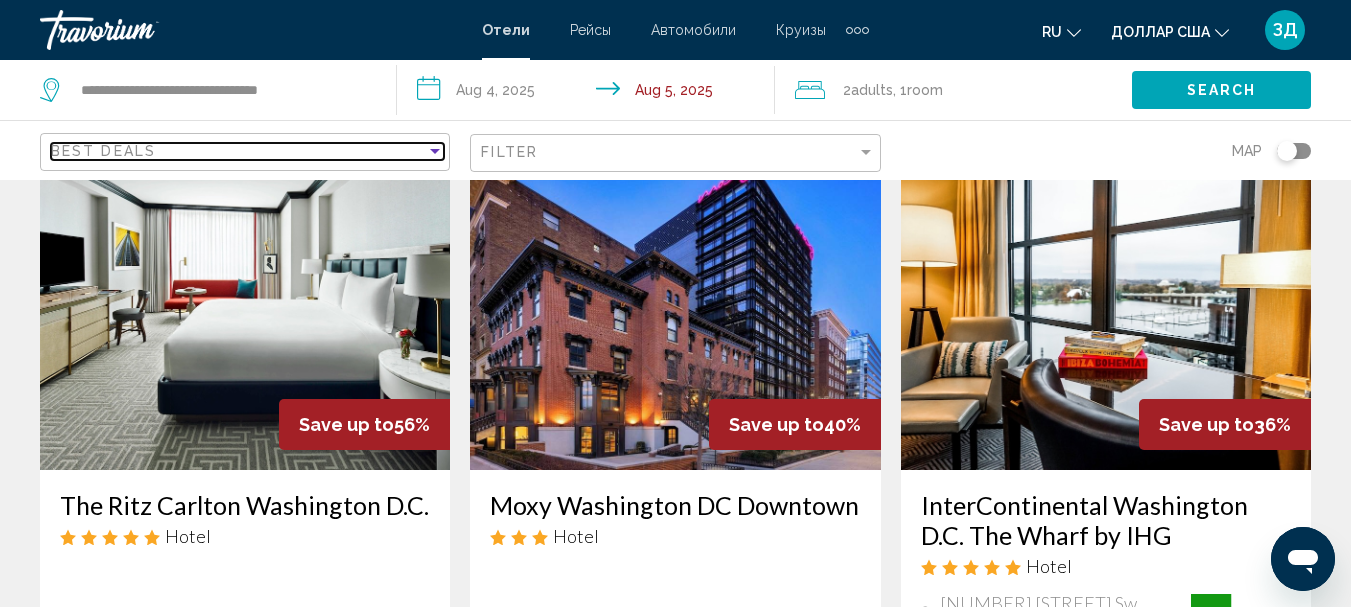 click on "Best Deals" at bounding box center (238, 151) 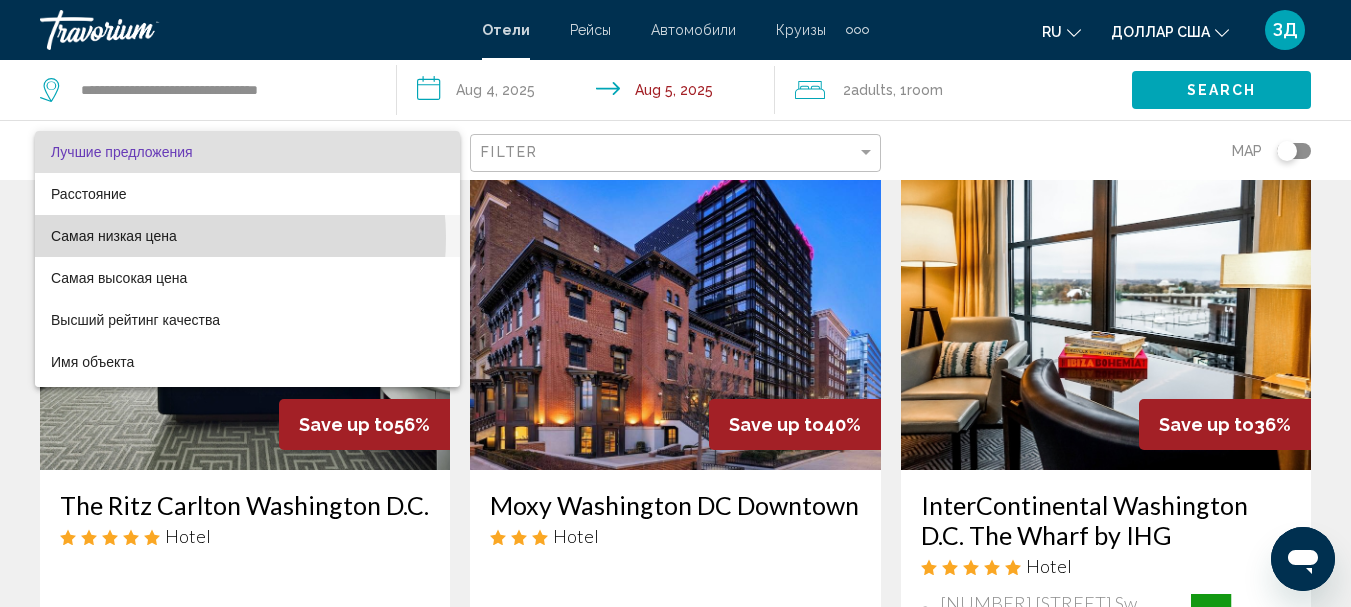 click on "Самая низкая цена" at bounding box center [247, 236] 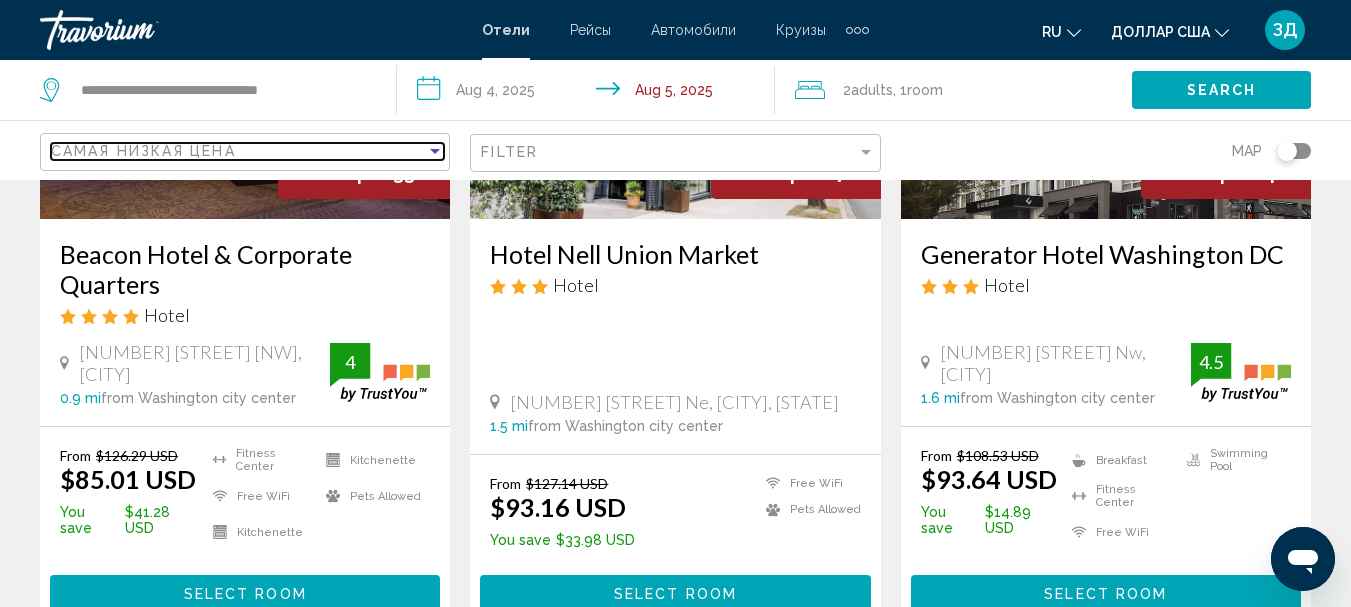 scroll, scrollTop: 400, scrollLeft: 0, axis: vertical 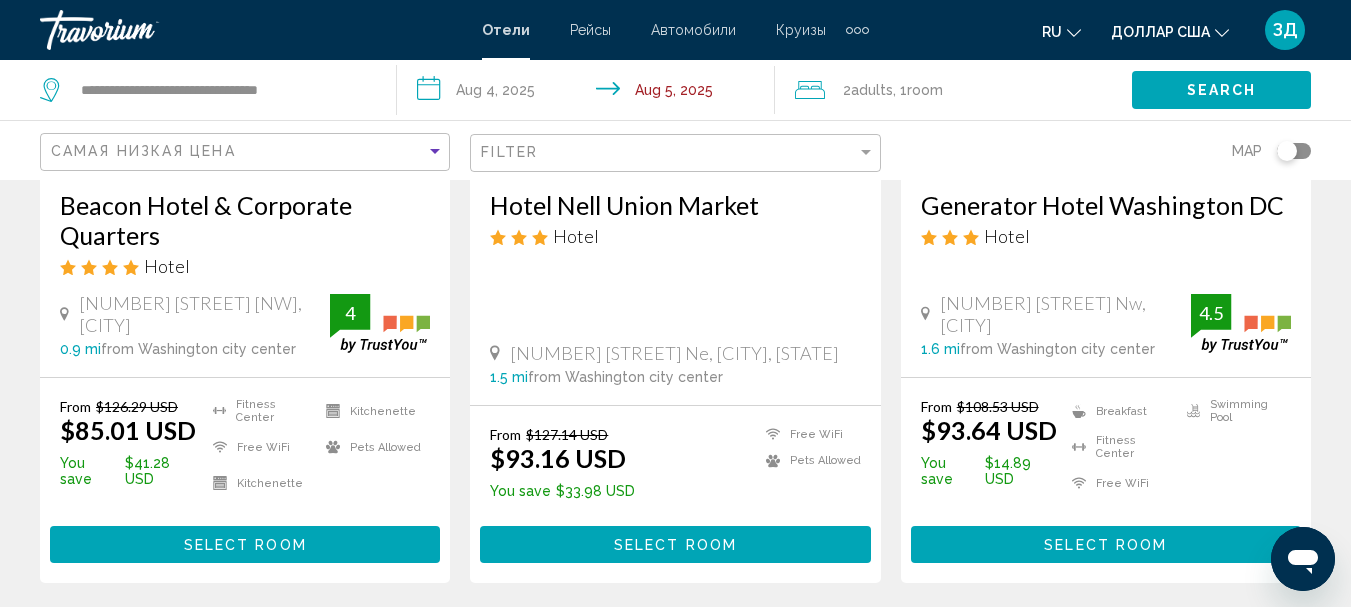 click on "Select Room" at bounding box center [675, 544] 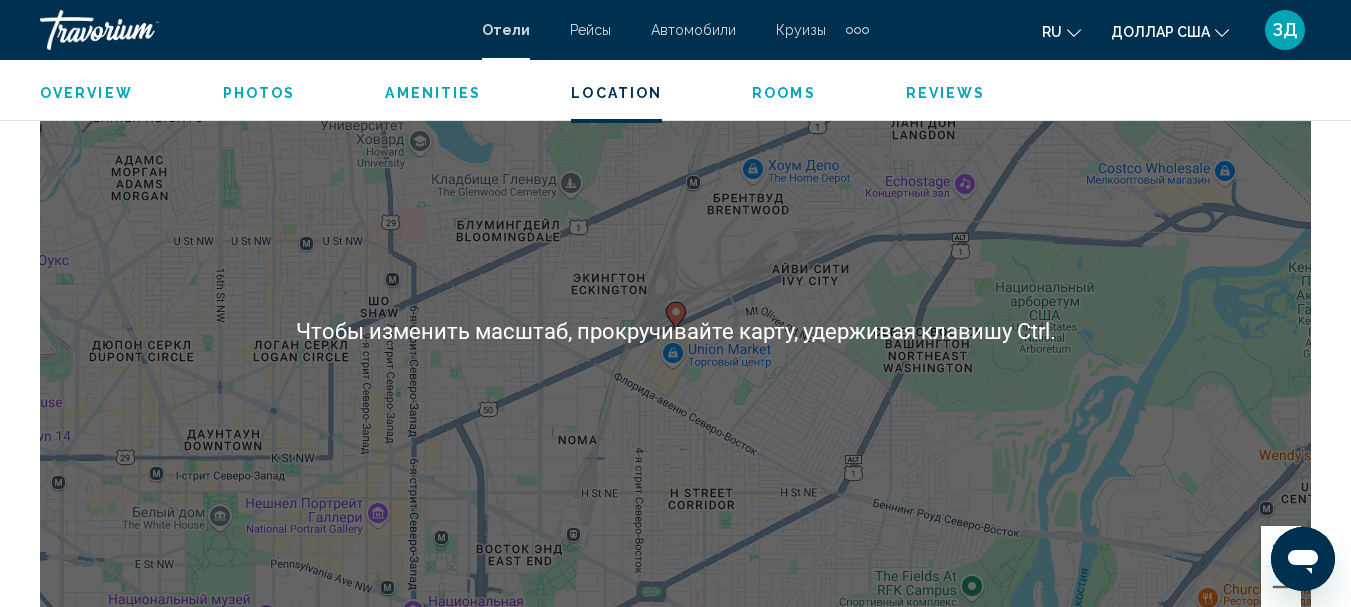 scroll, scrollTop: 2431, scrollLeft: 0, axis: vertical 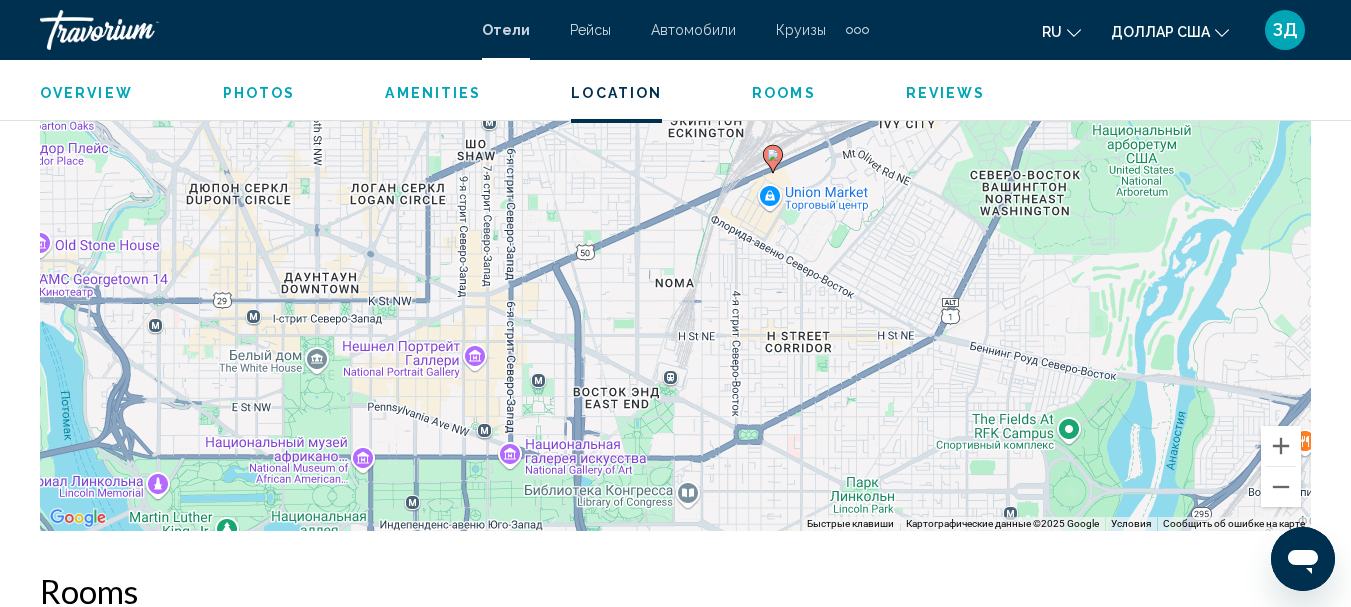 drag, startPoint x: 634, startPoint y: 388, endPoint x: 716, endPoint y: 342, distance: 94.02127 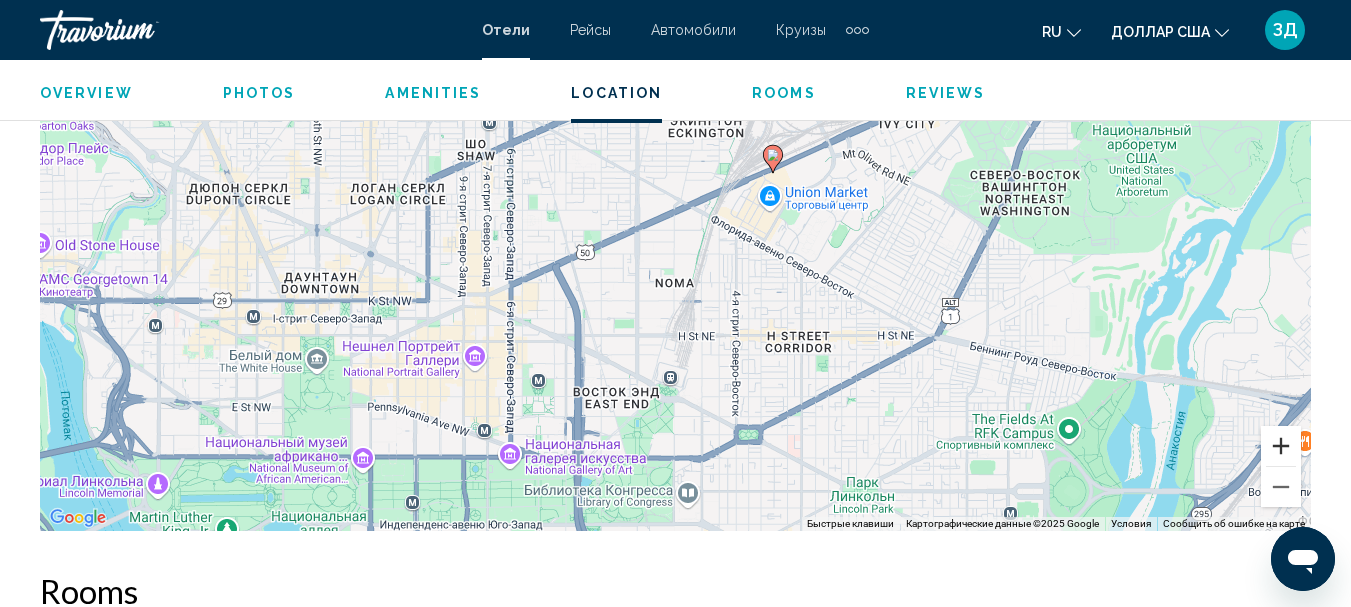 click at bounding box center [1281, 446] 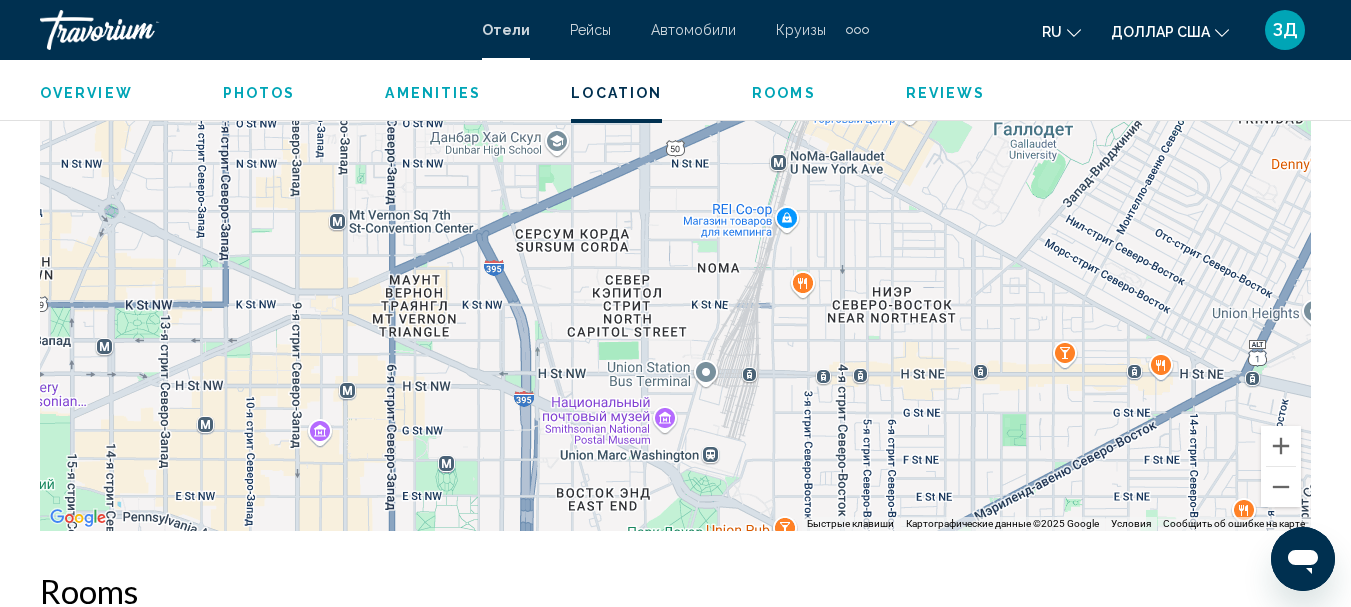 drag, startPoint x: 1075, startPoint y: 460, endPoint x: 1118, endPoint y: 390, distance: 82.1523 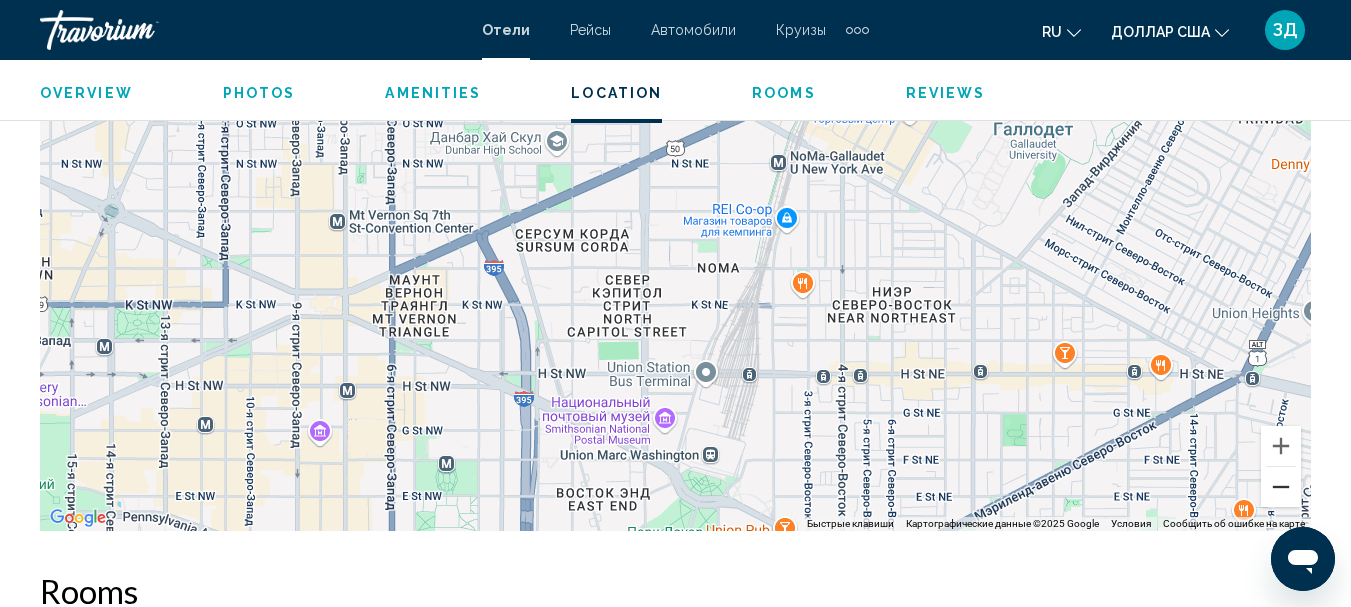 click at bounding box center (1281, 487) 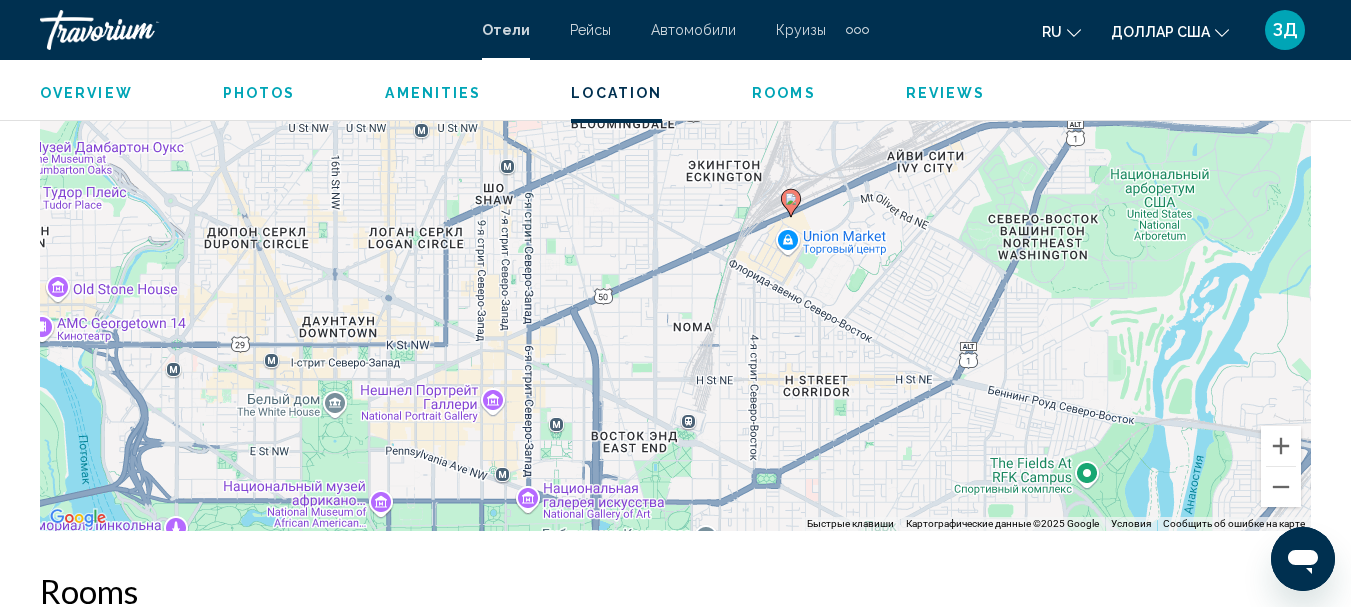 drag, startPoint x: 791, startPoint y: 267, endPoint x: 787, endPoint y: 361, distance: 94.08507 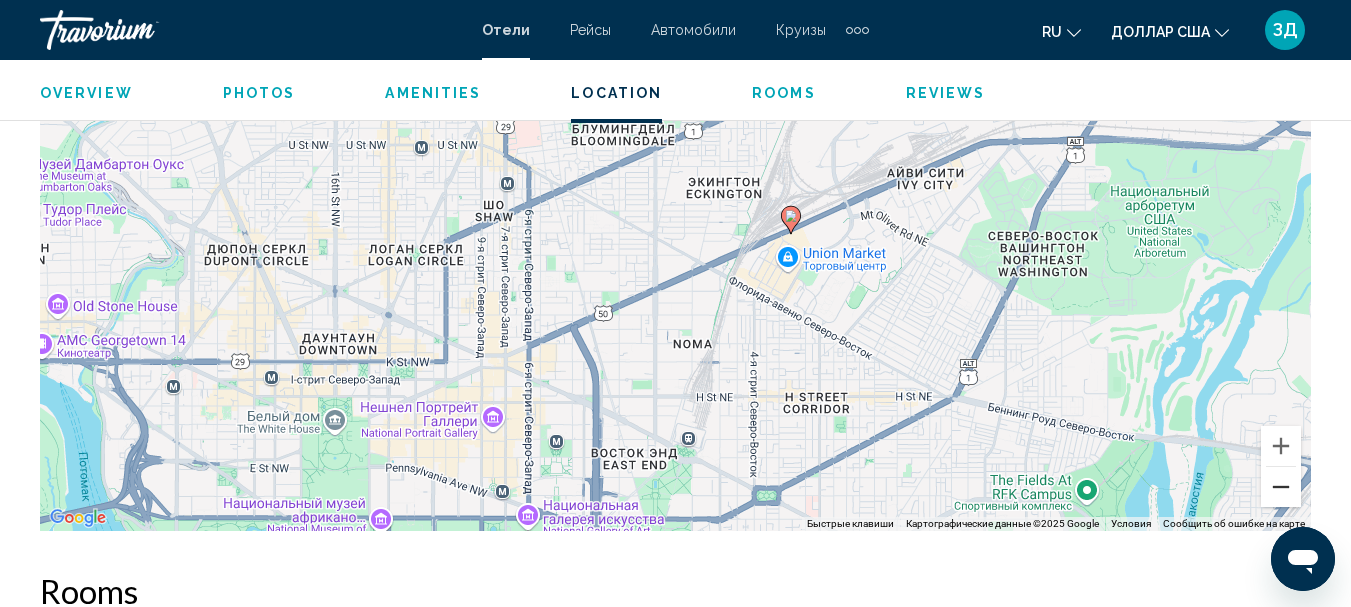 click at bounding box center [1281, 487] 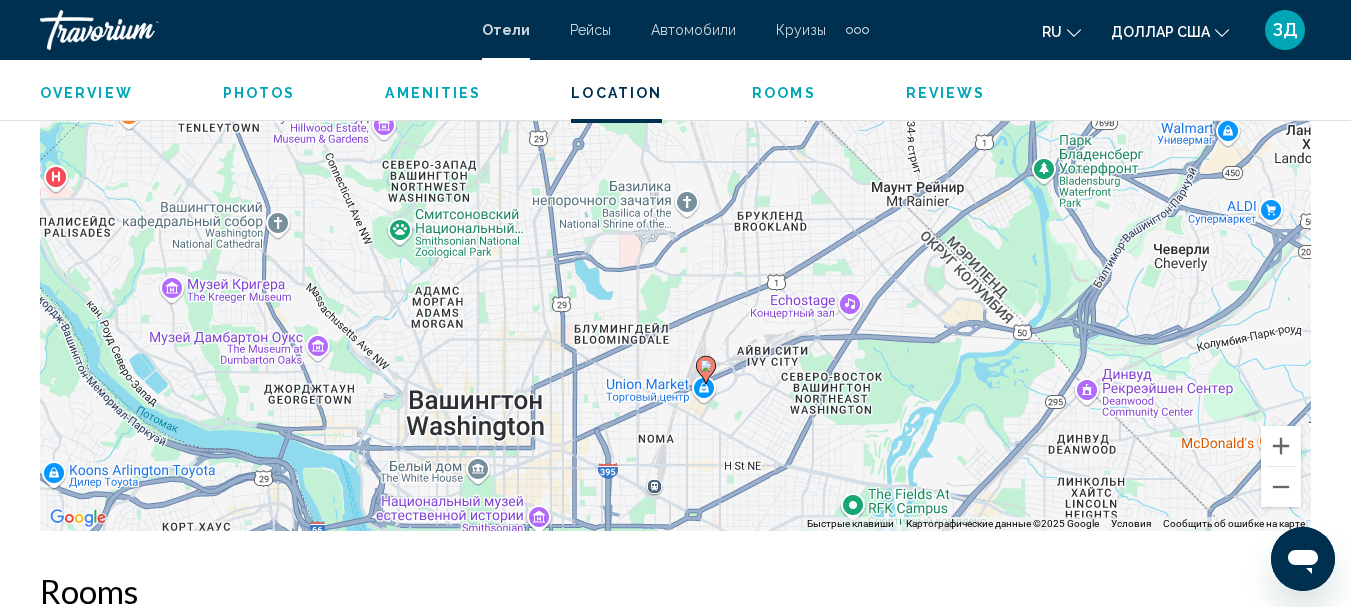 drag, startPoint x: 1021, startPoint y: 304, endPoint x: 991, endPoint y: 461, distance: 159.84055 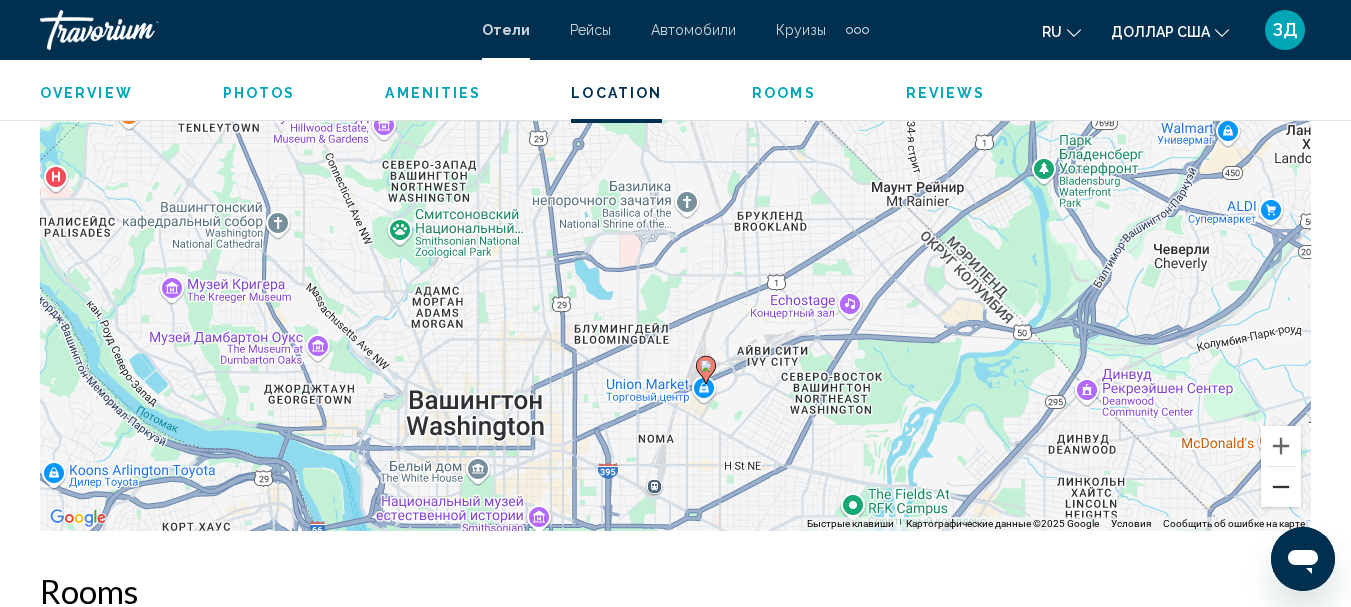 click at bounding box center (1281, 487) 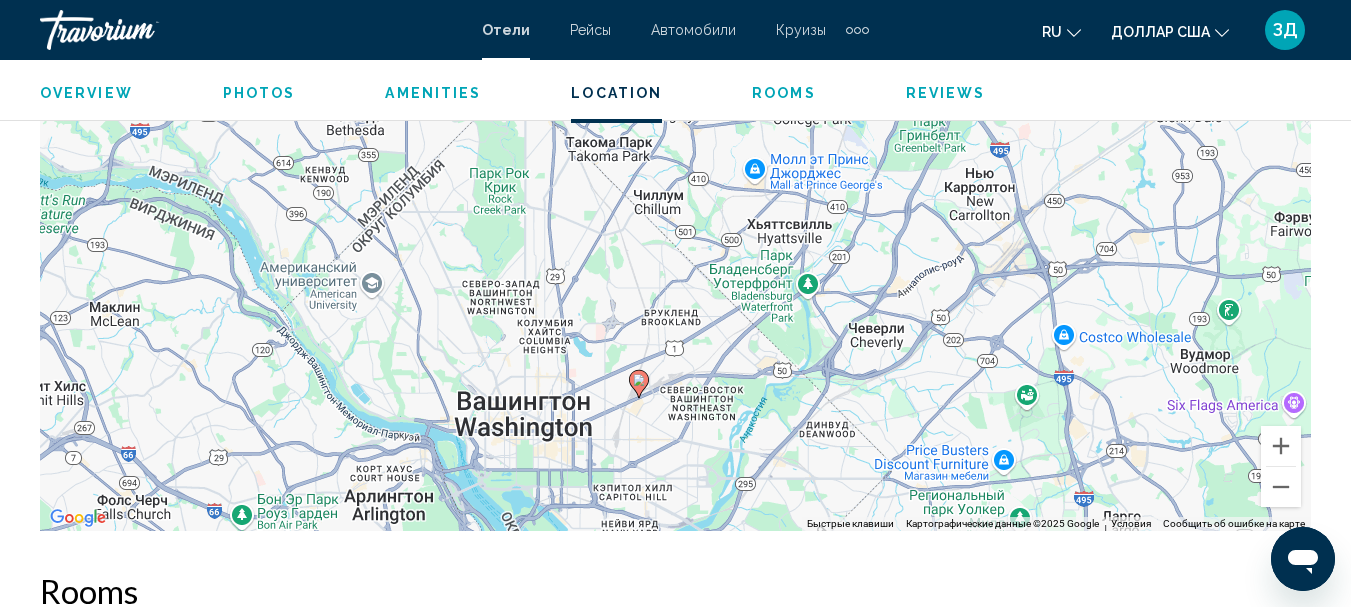 drag, startPoint x: 979, startPoint y: 341, endPoint x: 925, endPoint y: 433, distance: 106.677086 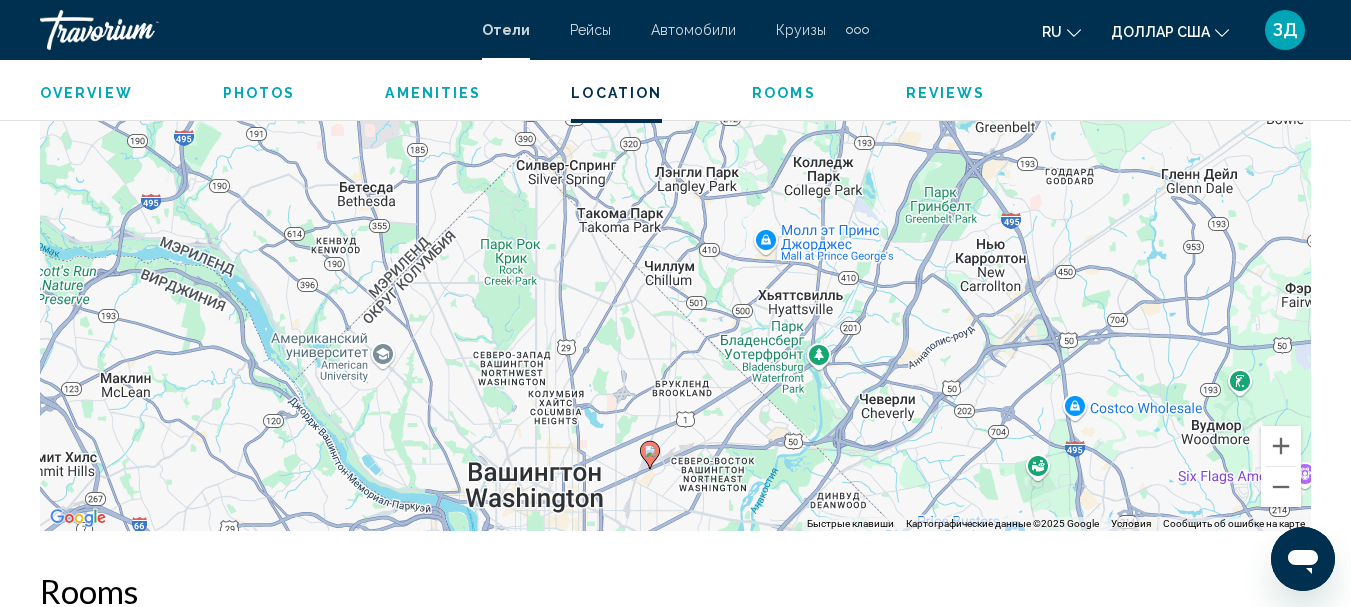 drag, startPoint x: 925, startPoint y: 433, endPoint x: 935, endPoint y: 511, distance: 78.63841 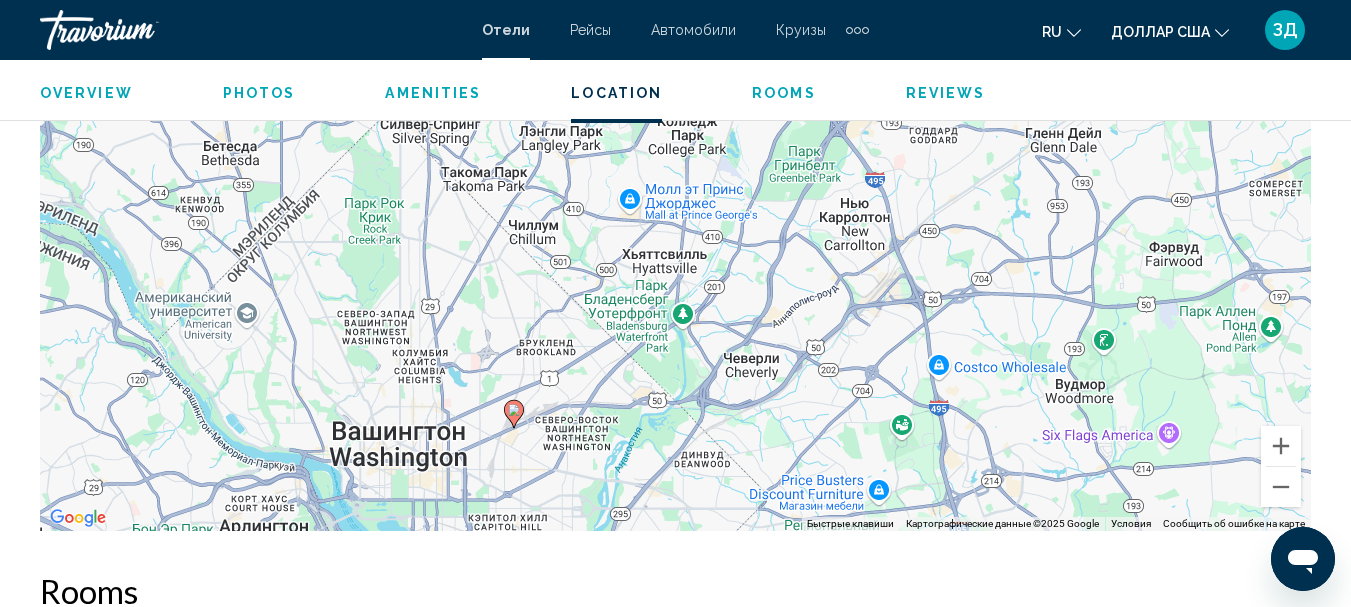 drag, startPoint x: 965, startPoint y: 410, endPoint x: 827, endPoint y: 366, distance: 144.84474 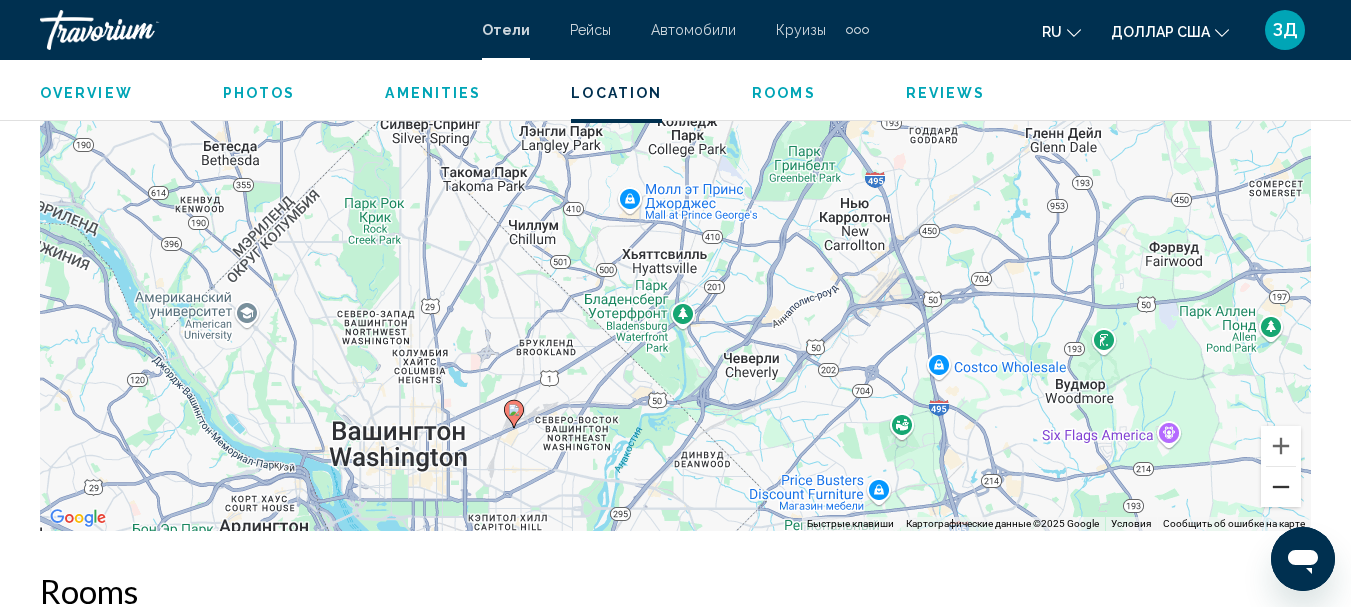 click at bounding box center (1281, 487) 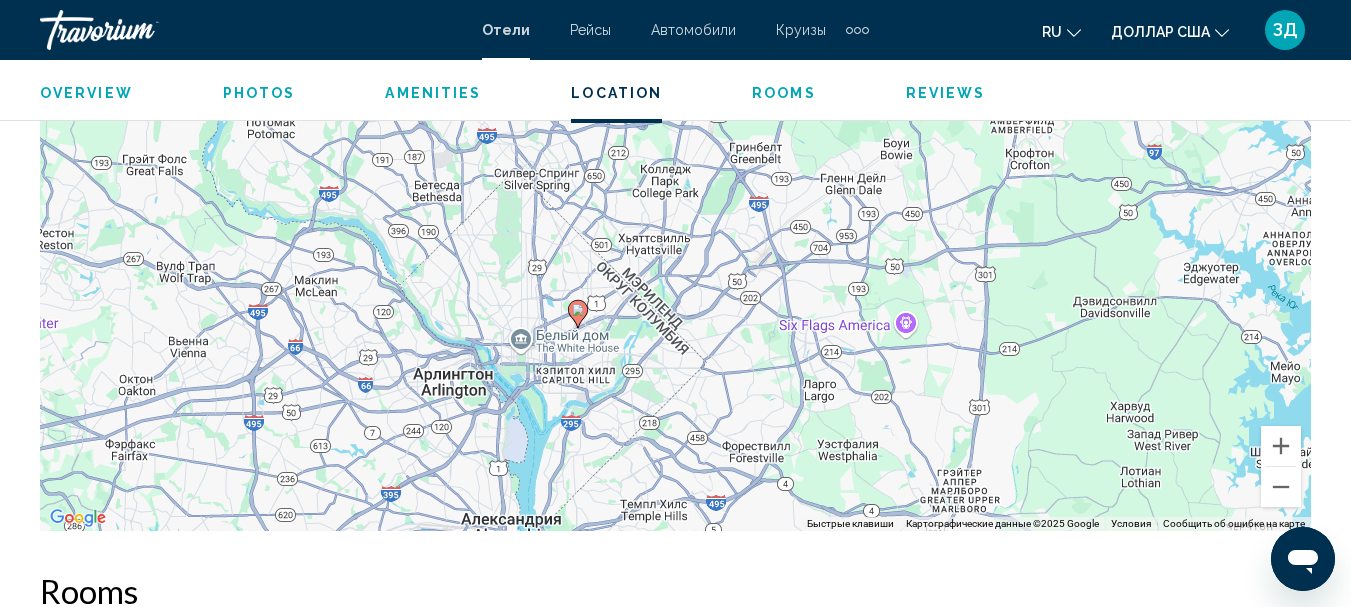drag, startPoint x: 993, startPoint y: 338, endPoint x: 974, endPoint y: 341, distance: 19.235384 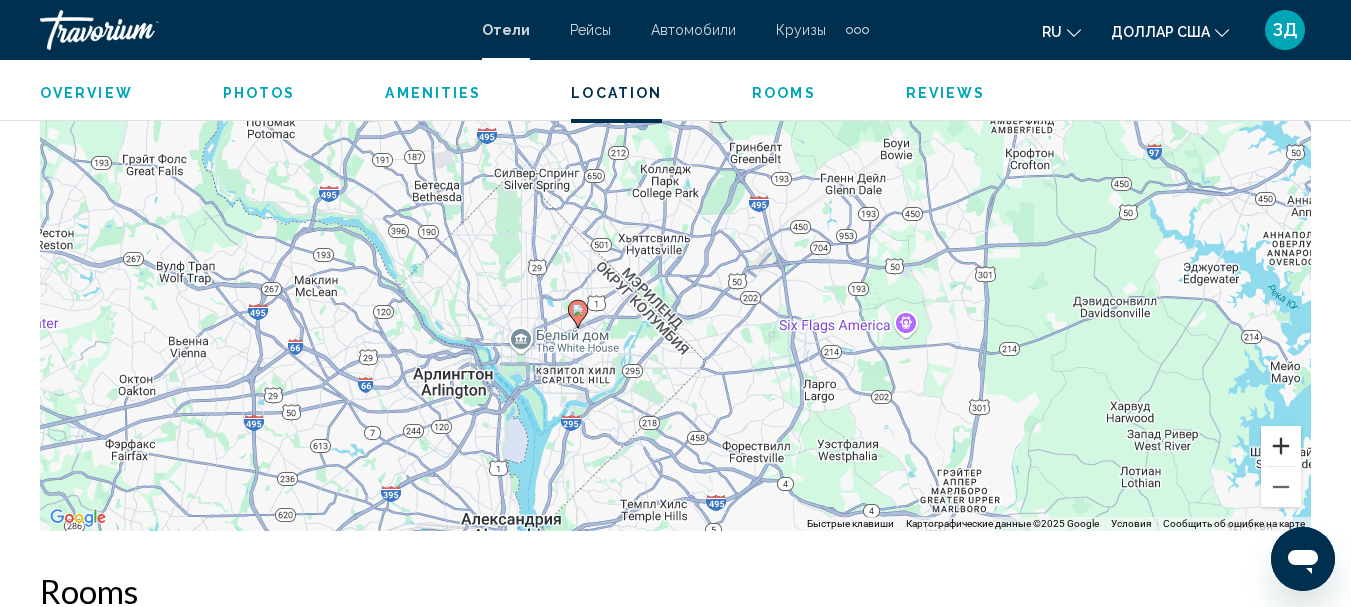 click at bounding box center [1281, 446] 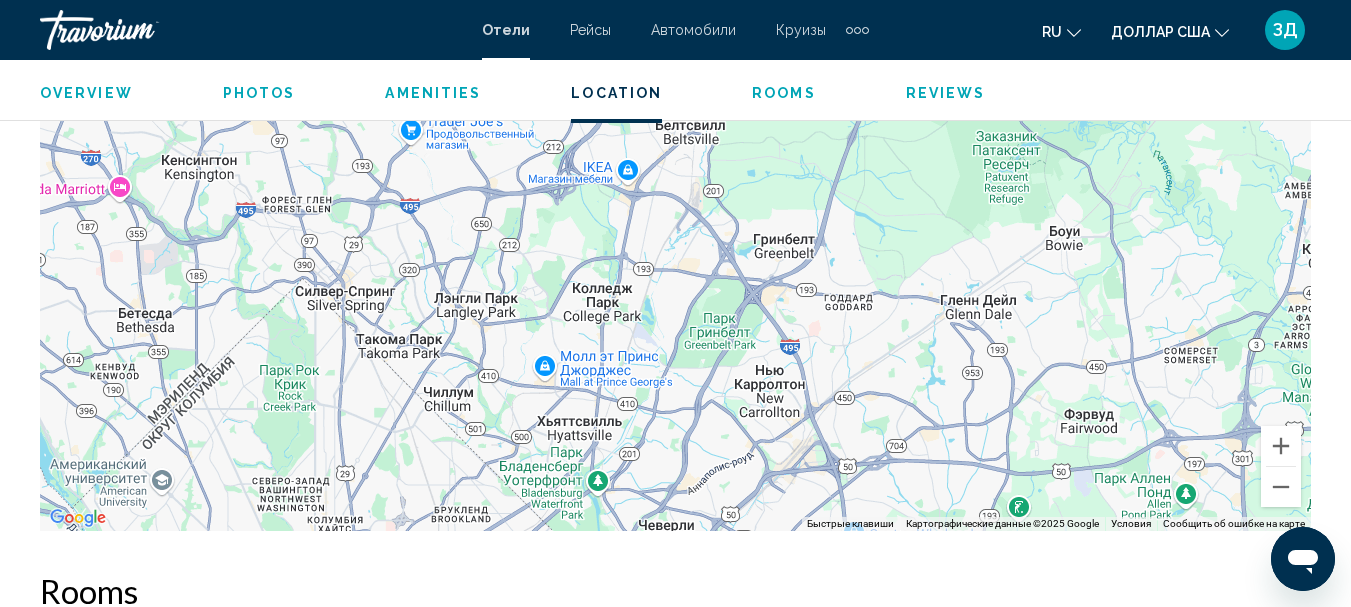 drag, startPoint x: 973, startPoint y: 377, endPoint x: 923, endPoint y: 552, distance: 182.00275 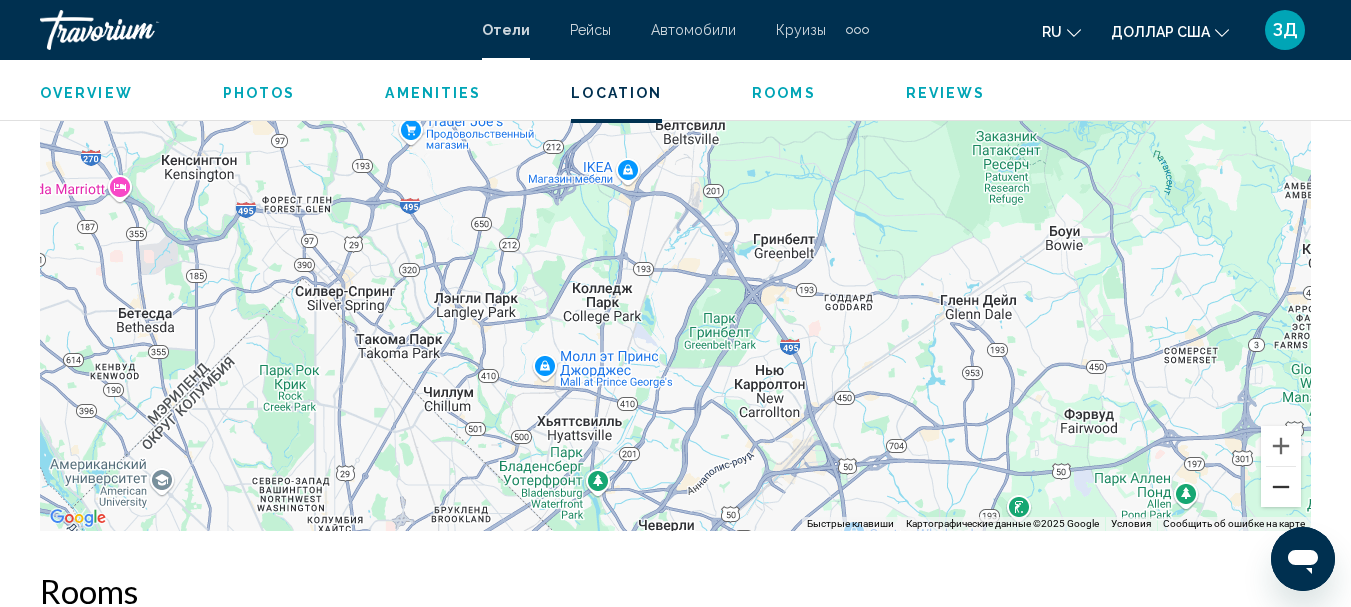 click at bounding box center [1281, 487] 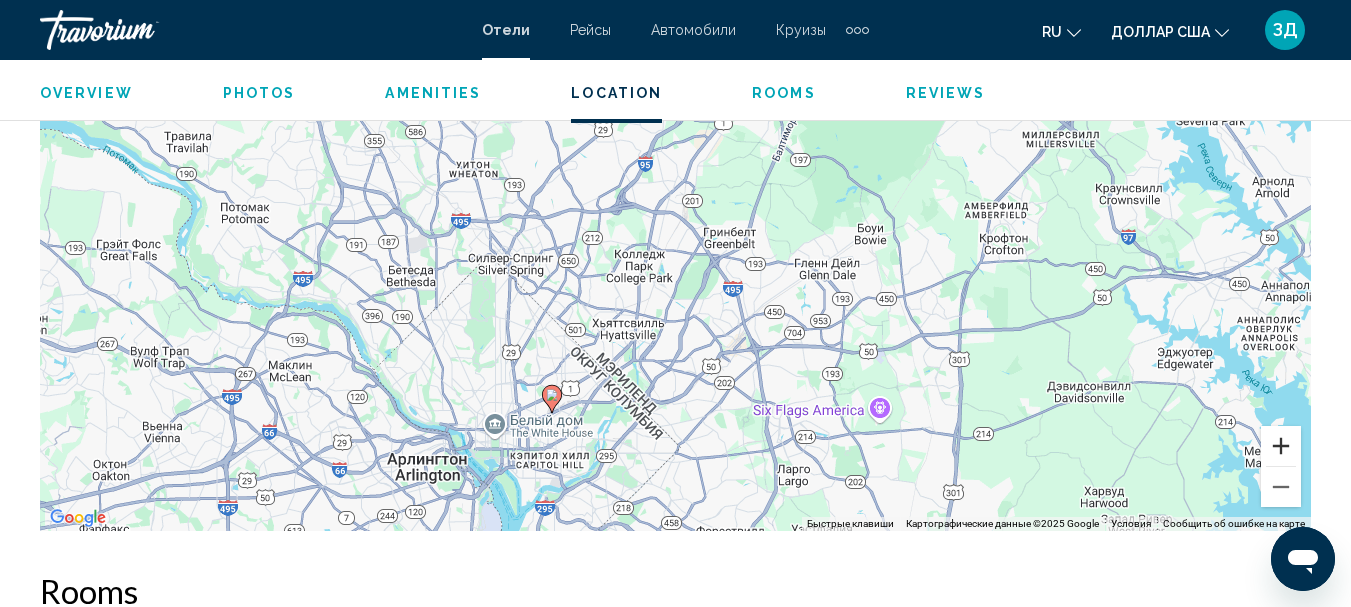 click at bounding box center (1281, 446) 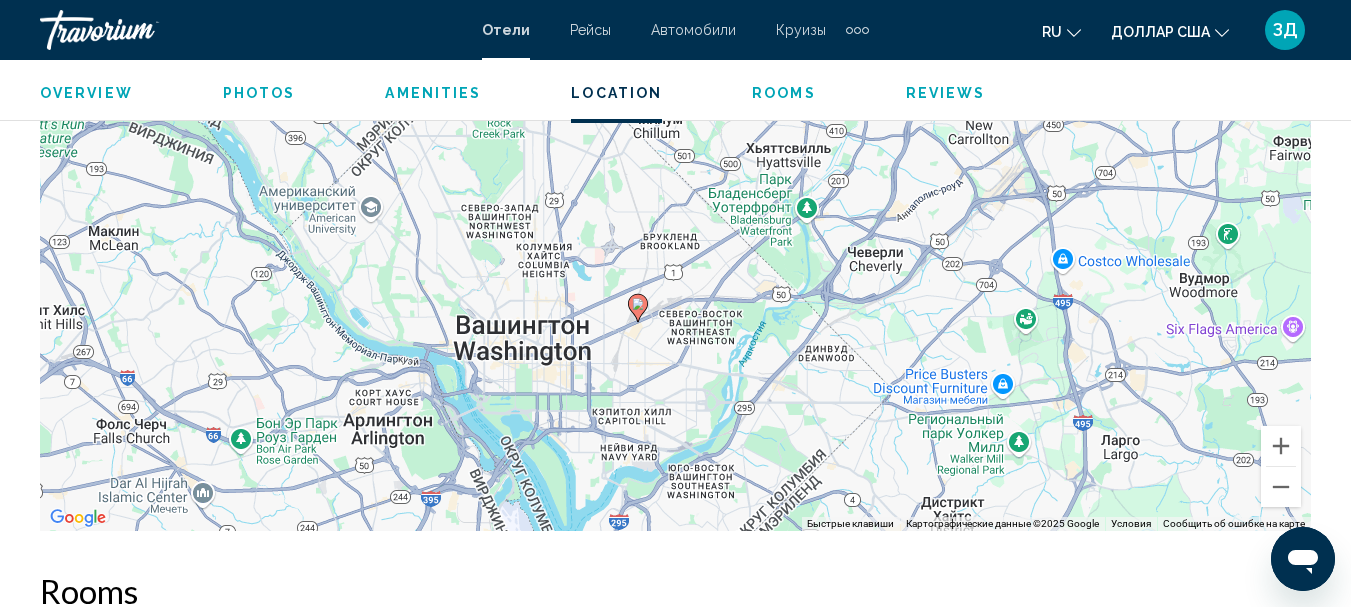 drag, startPoint x: 898, startPoint y: 432, endPoint x: 1098, endPoint y: 163, distance: 335.2029 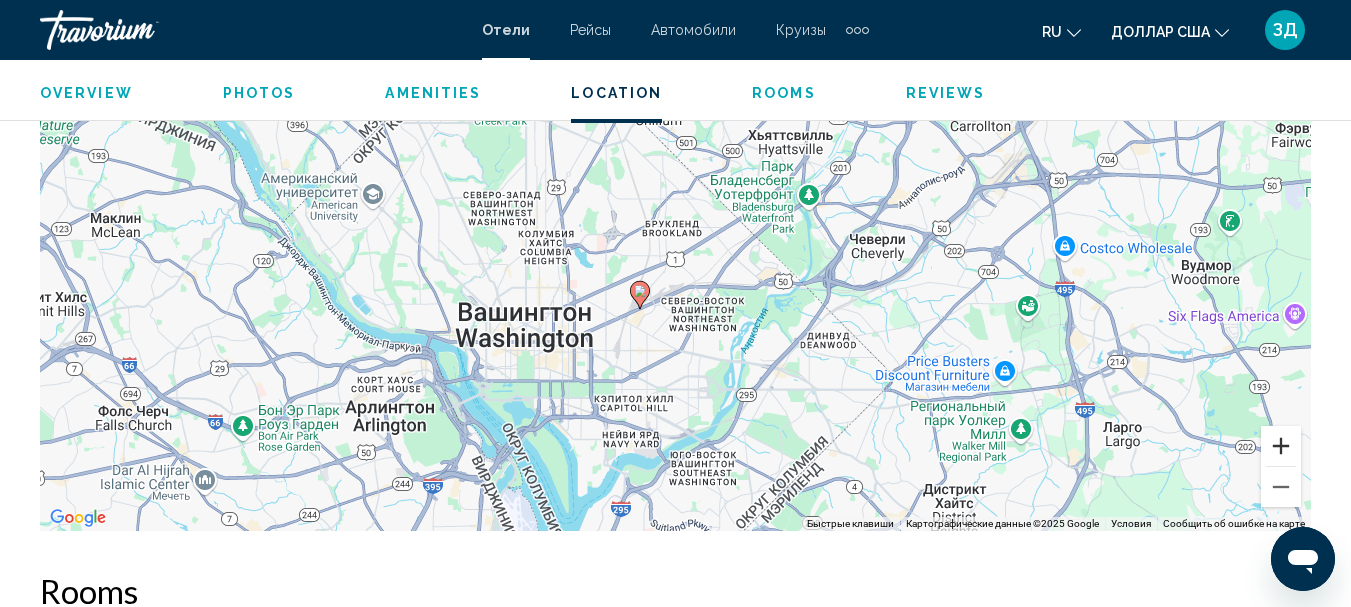 click at bounding box center (1281, 446) 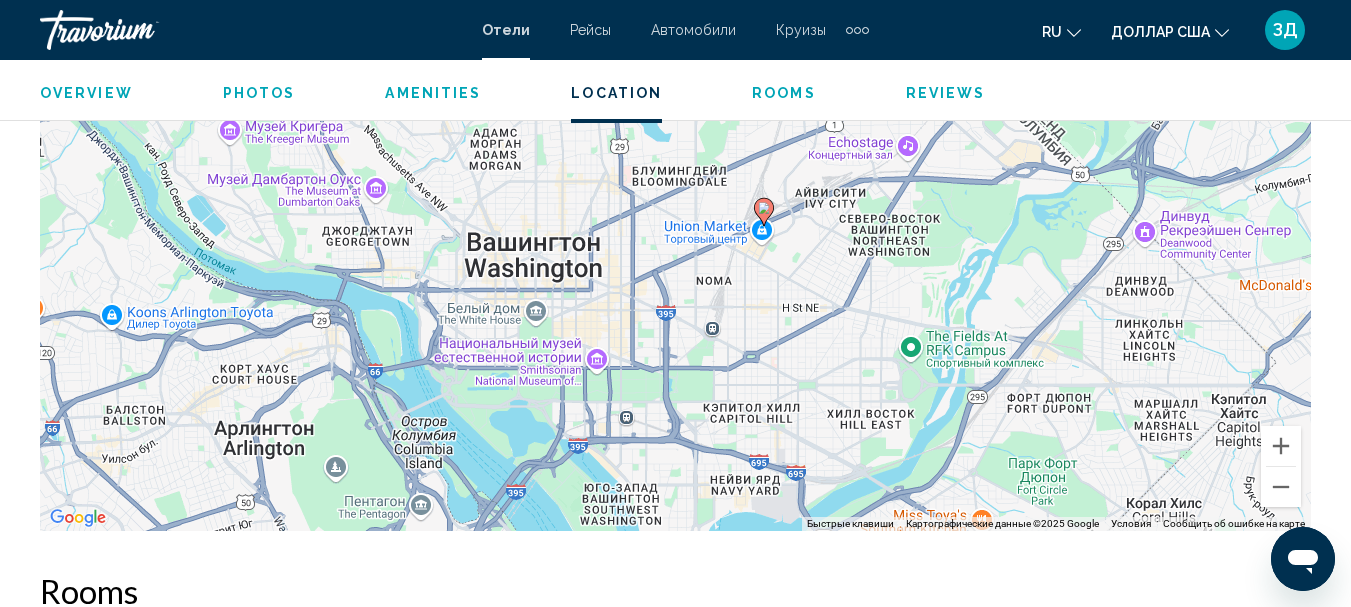 drag, startPoint x: 955, startPoint y: 441, endPoint x: 1115, endPoint y: 274, distance: 231.27689 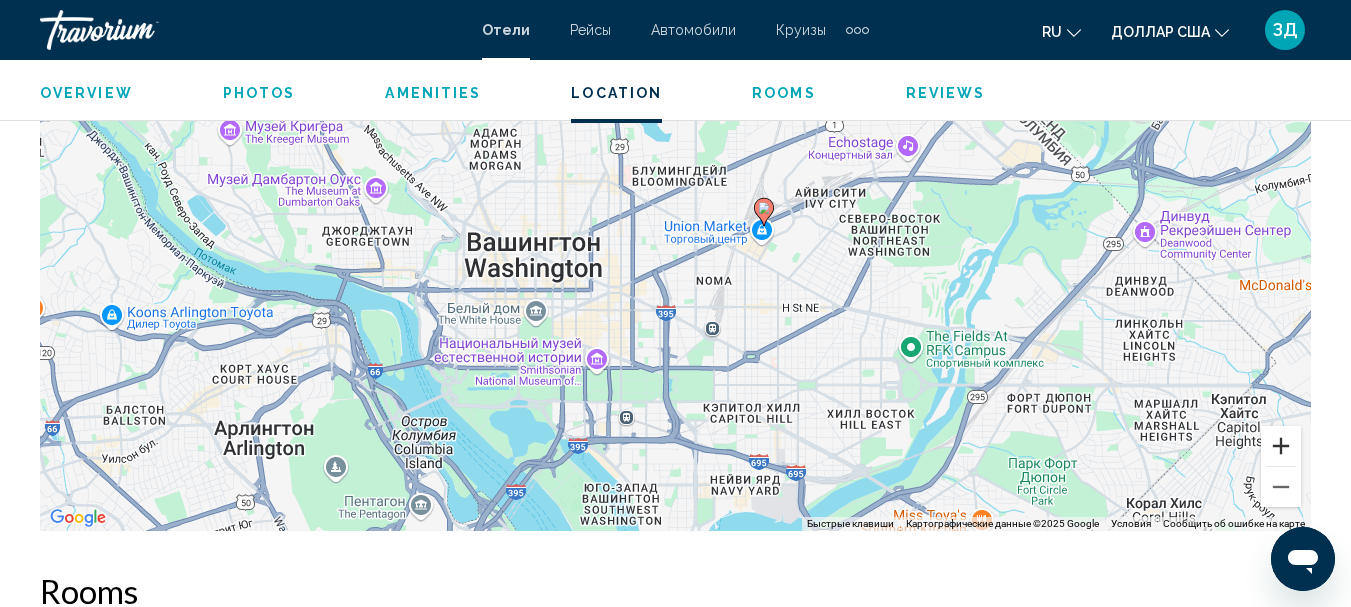 click at bounding box center (1281, 446) 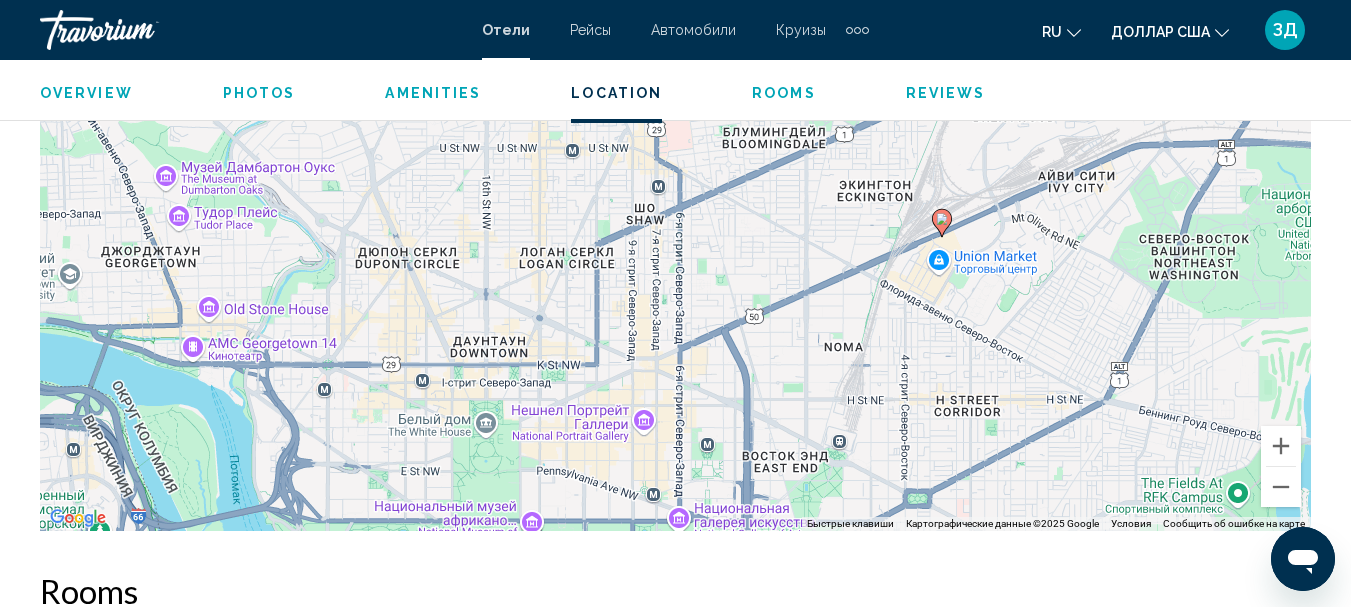 drag, startPoint x: 897, startPoint y: 413, endPoint x: 990, endPoint y: 429, distance: 94.36631 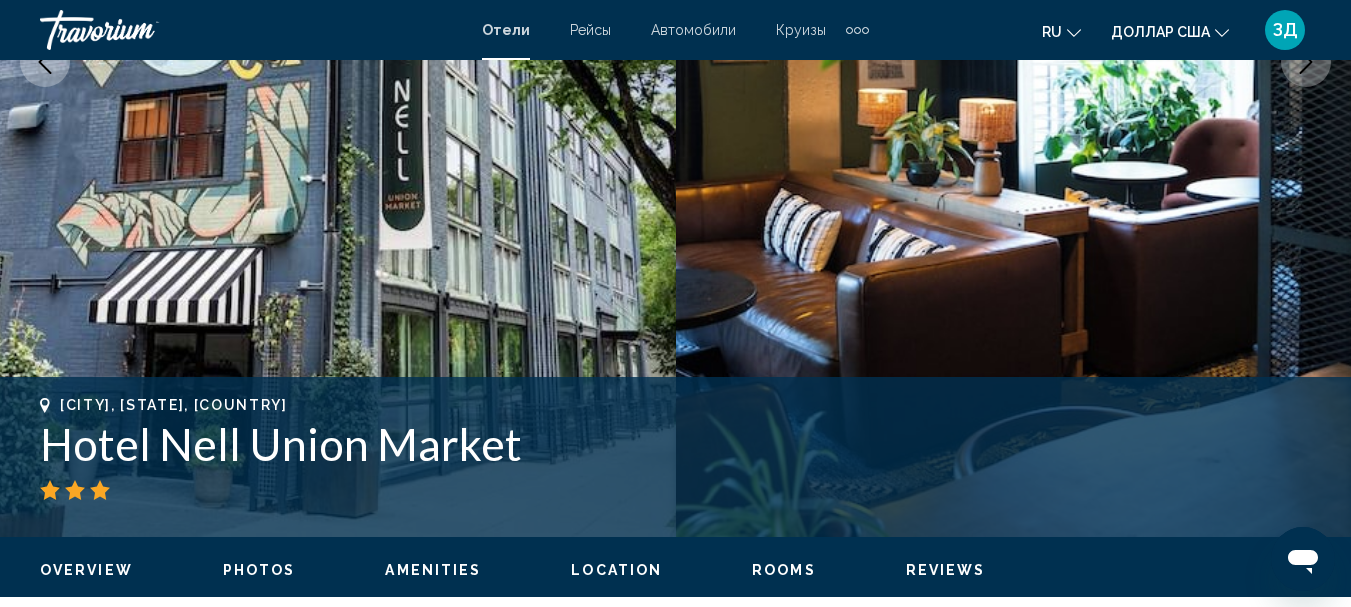 scroll, scrollTop: 431, scrollLeft: 0, axis: vertical 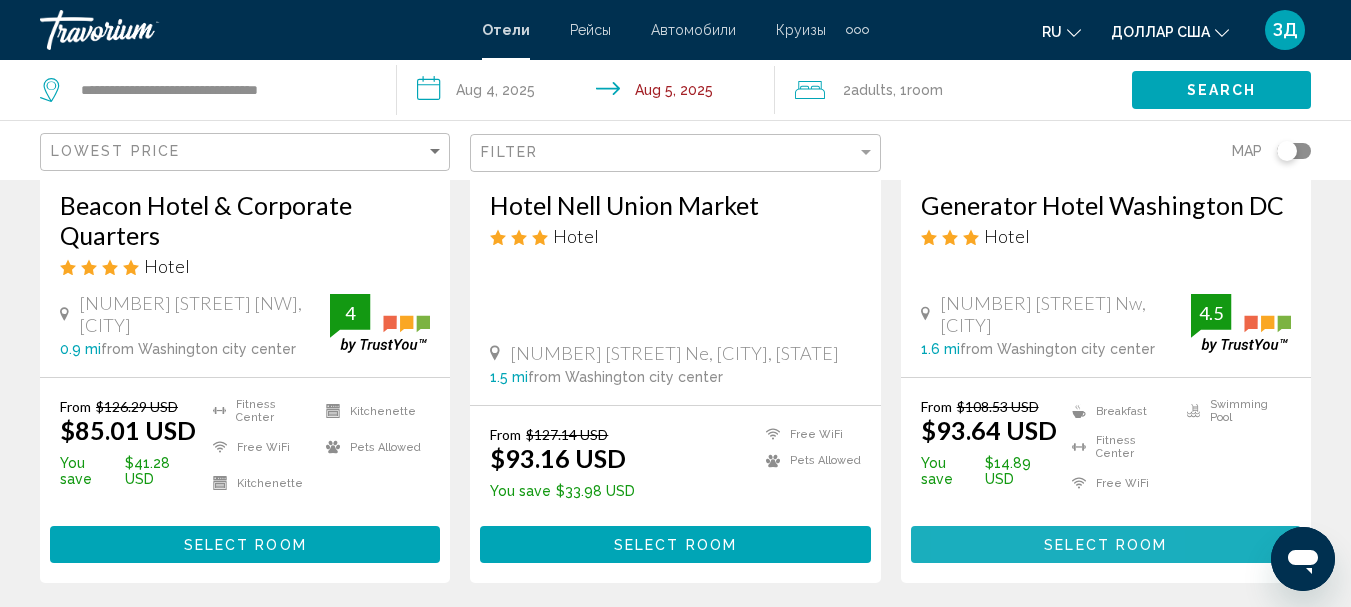 click on "Select Room" at bounding box center [1106, 544] 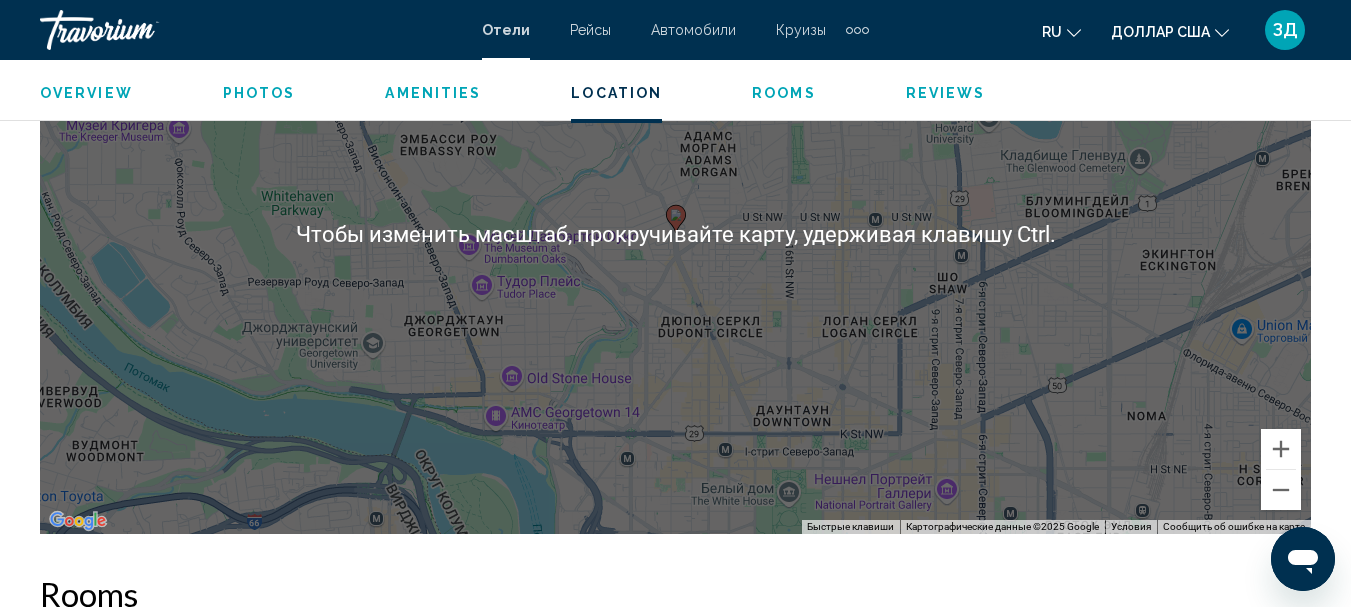 scroll, scrollTop: 2431, scrollLeft: 0, axis: vertical 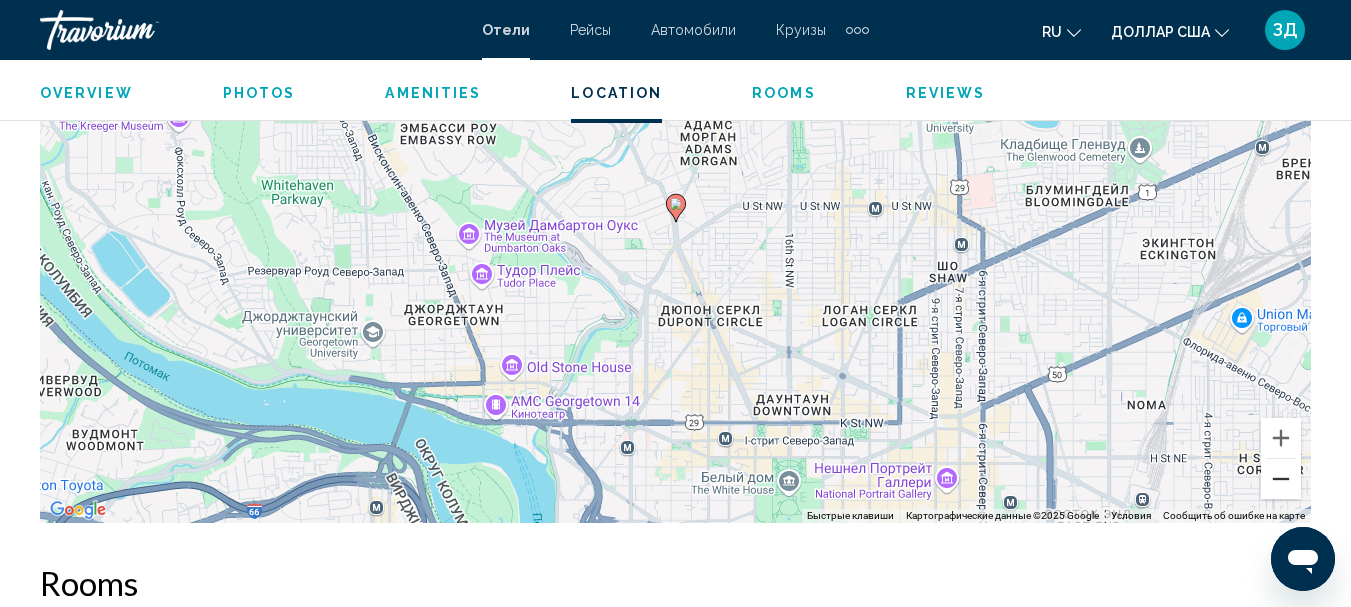 click at bounding box center (1281, 479) 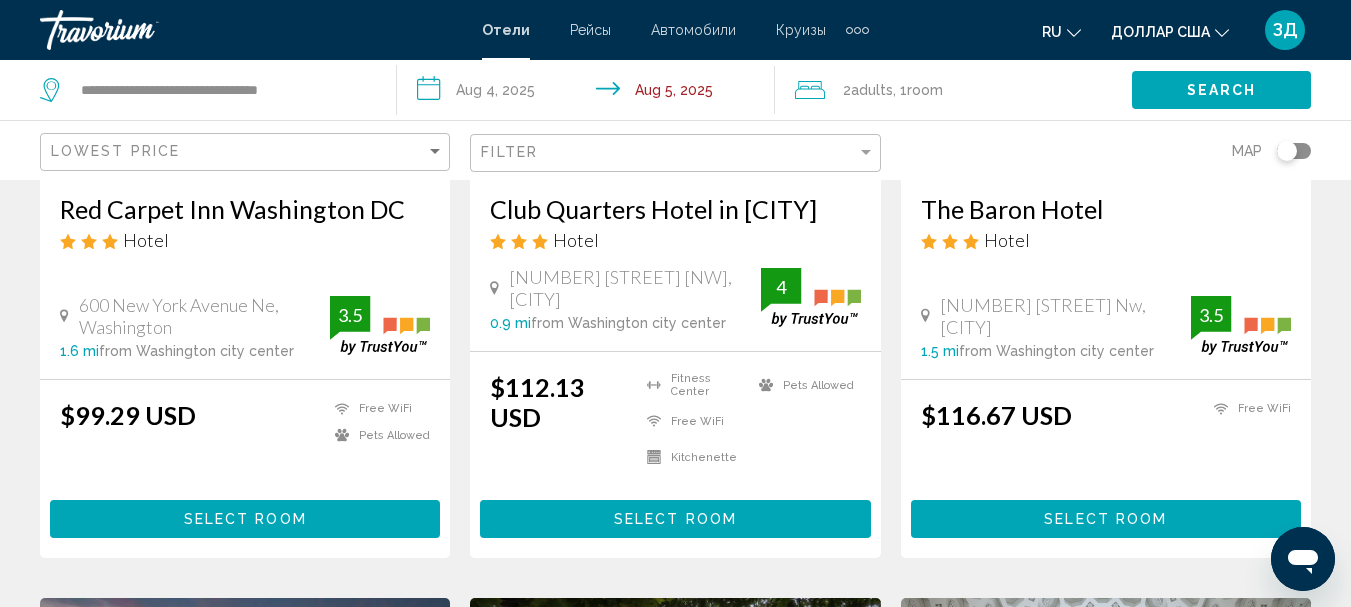 scroll, scrollTop: 1200, scrollLeft: 0, axis: vertical 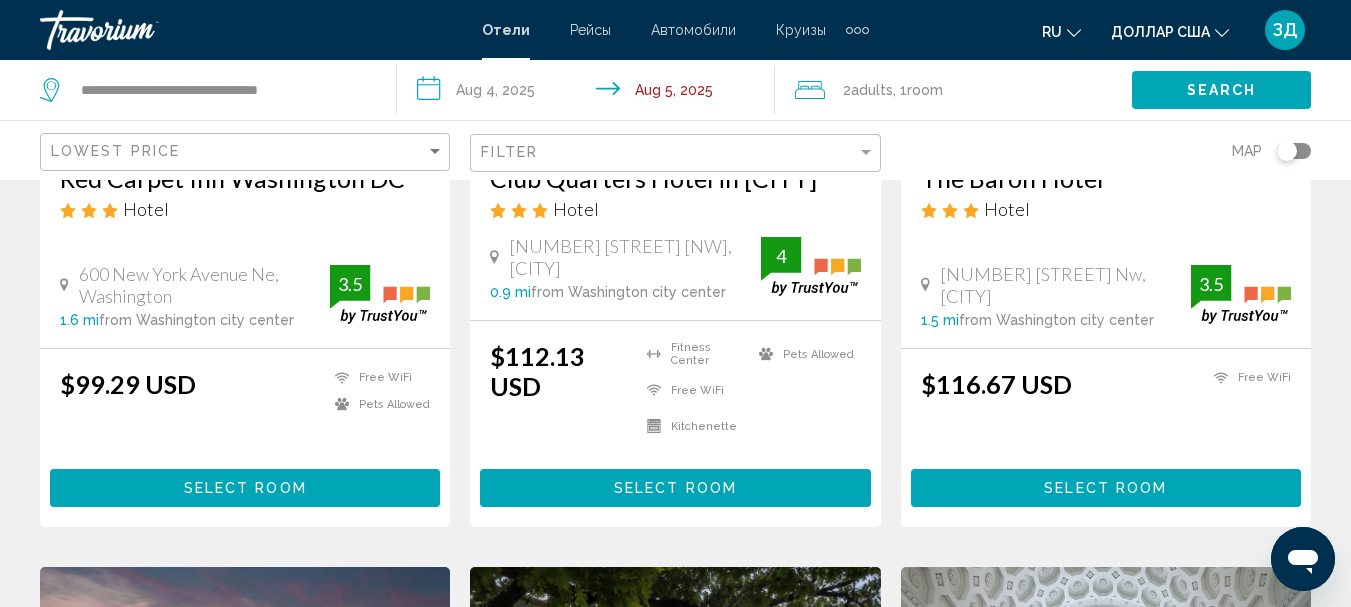 click on "Select Room" at bounding box center [675, 487] 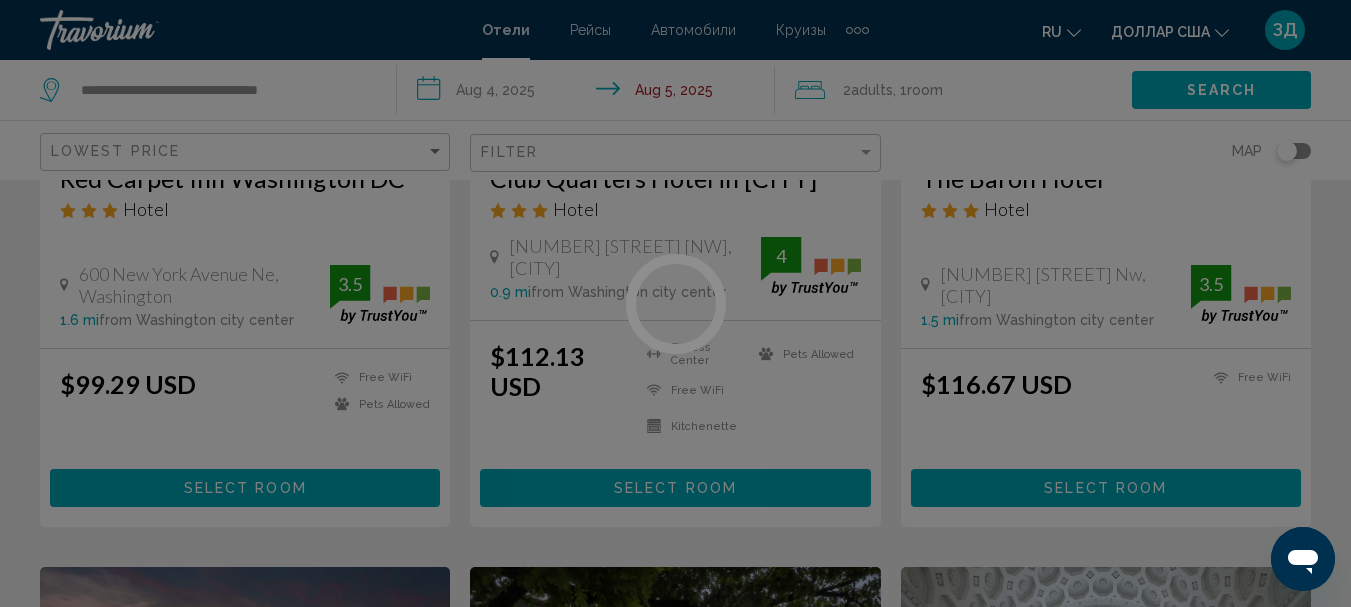scroll, scrollTop: 1100, scrollLeft: 0, axis: vertical 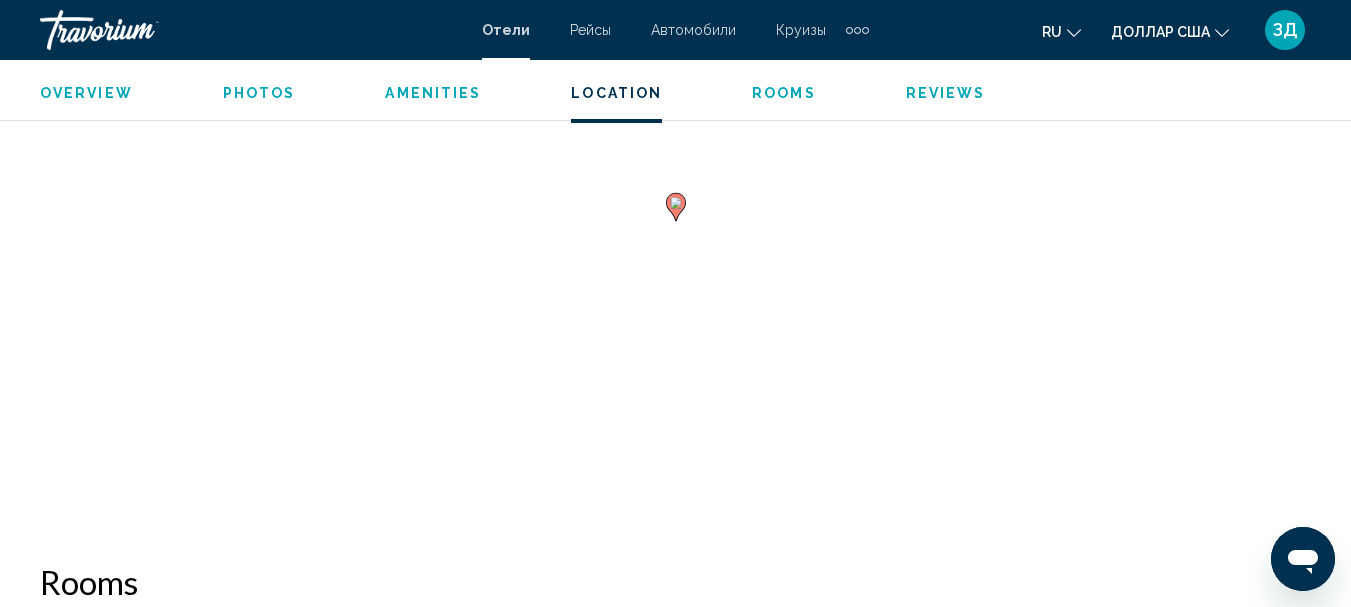 click on "Чтобы активировать перетаскивание с помощью клавиатуры, нажмите Alt + Ввод. После этого перемещайте маркер, используя клавиши со стрелками. Чтобы завершить перетаскивание, нажмите клавишу Ввод. Чтобы отменить действие, нажмите клавишу Esc." at bounding box center (675, 222) 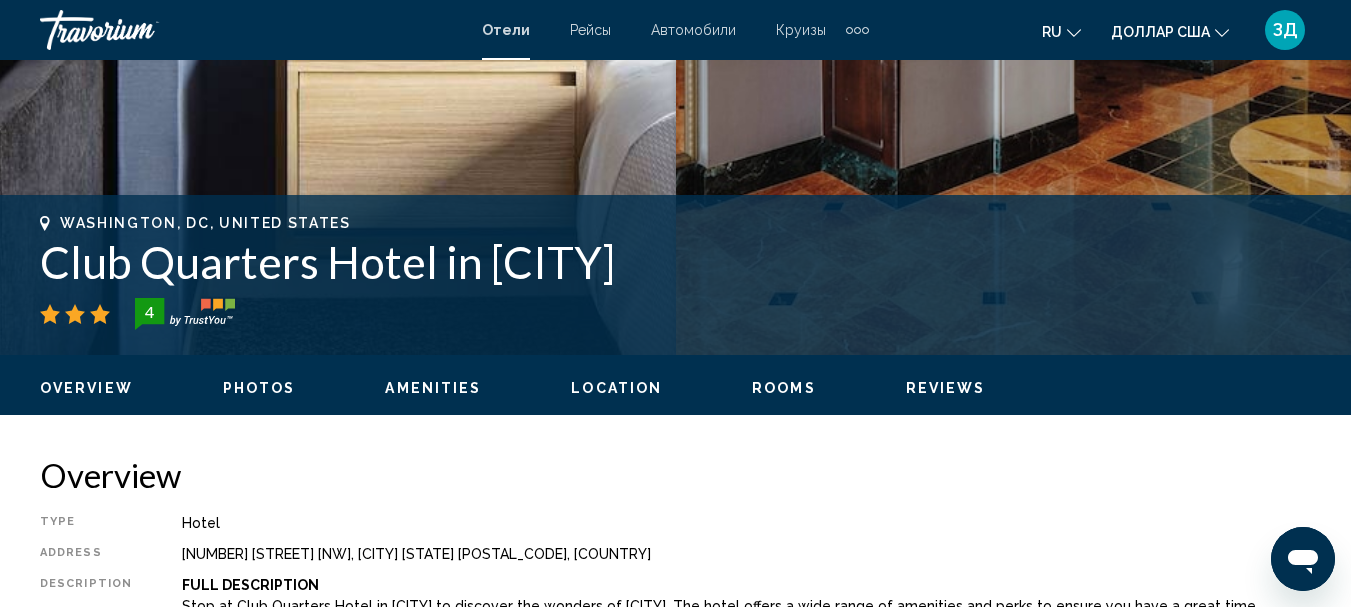 scroll, scrollTop: 640, scrollLeft: 0, axis: vertical 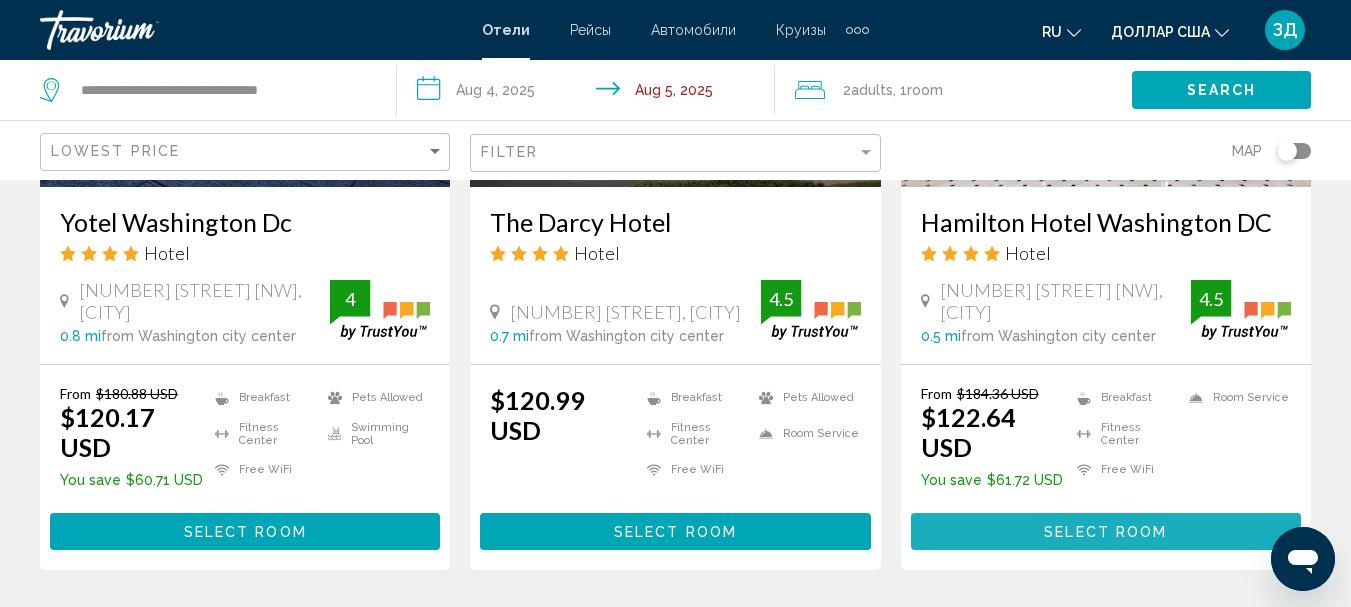 click on "Select Room" at bounding box center (1105, 532) 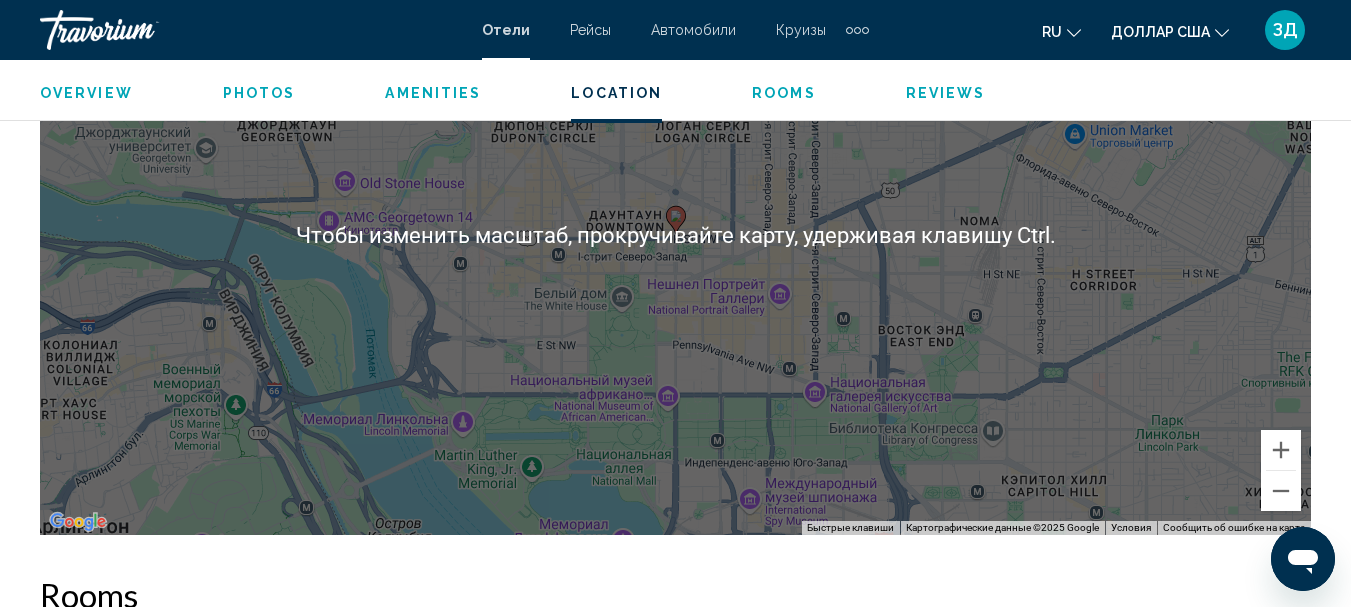 scroll, scrollTop: 2431, scrollLeft: 0, axis: vertical 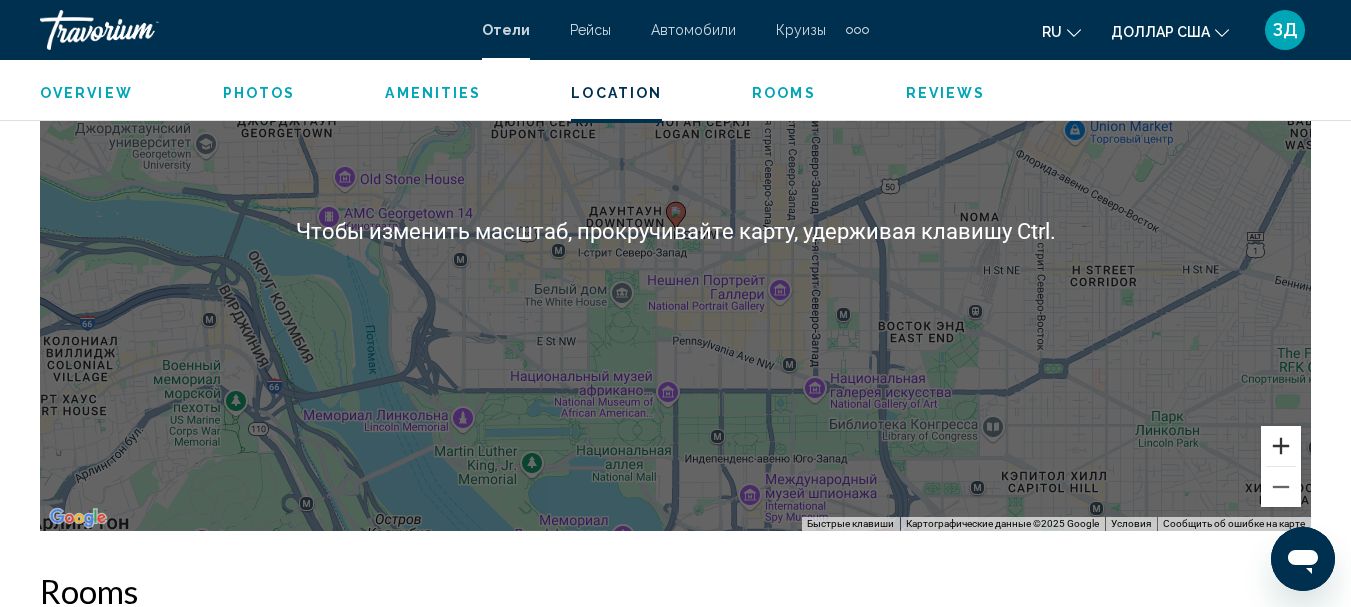 click at bounding box center (1281, 446) 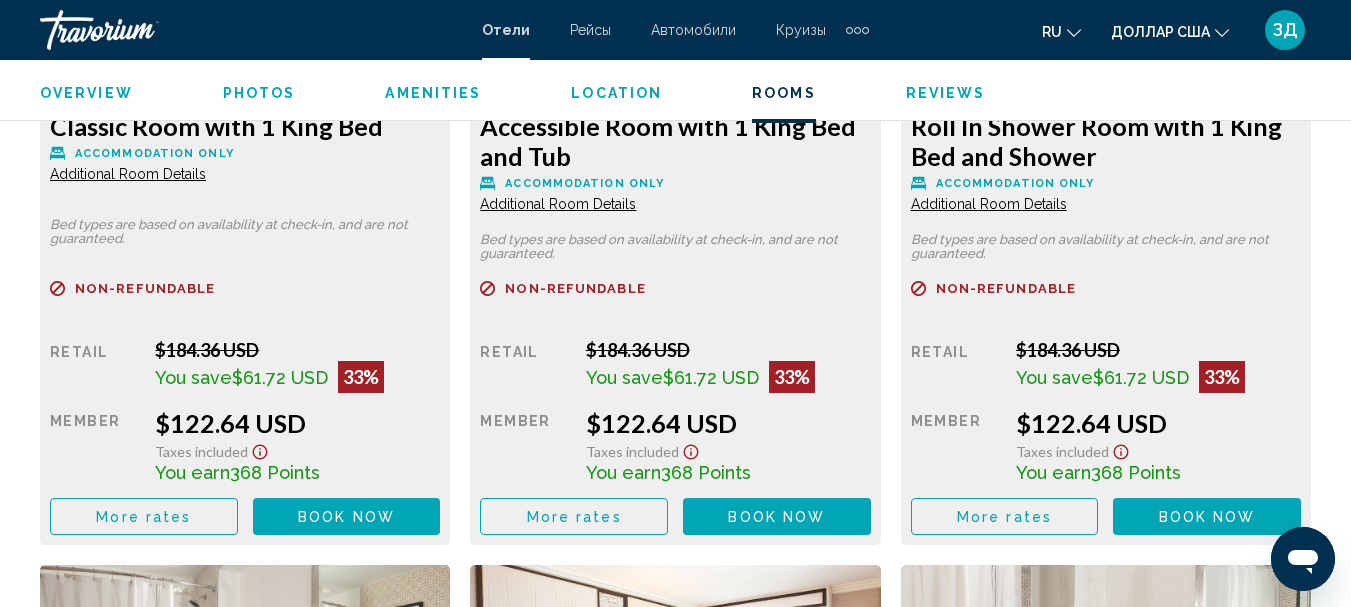 scroll, scrollTop: 3431, scrollLeft: 0, axis: vertical 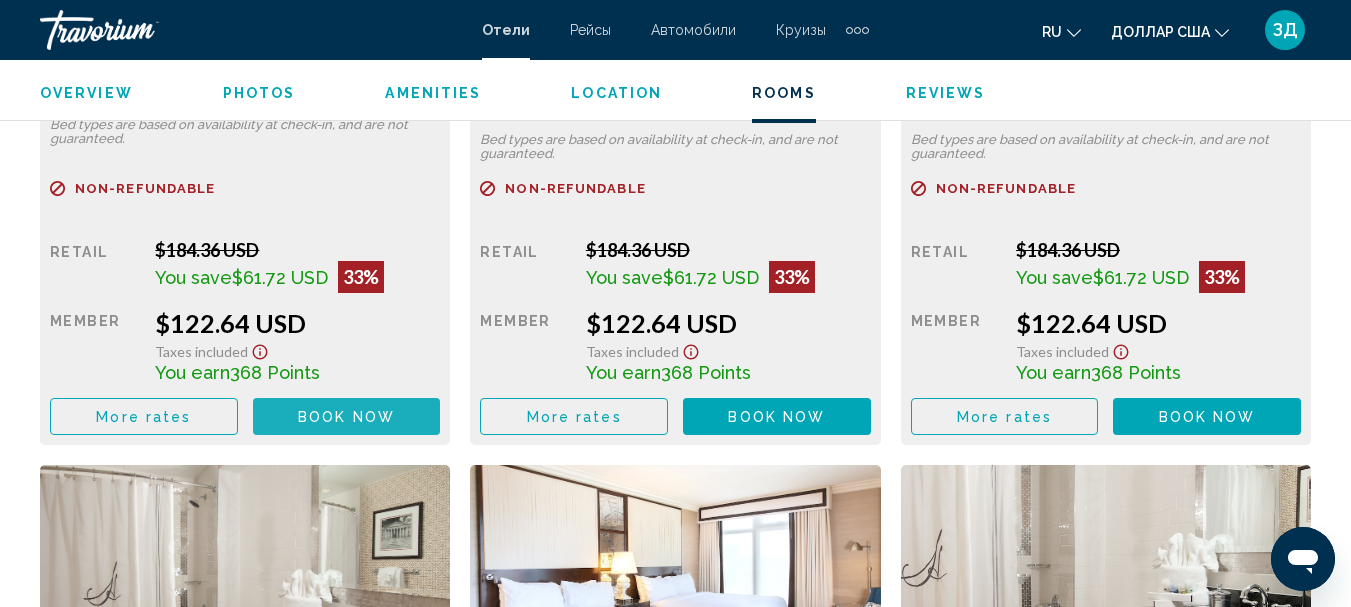 click on "Book now" at bounding box center [346, 417] 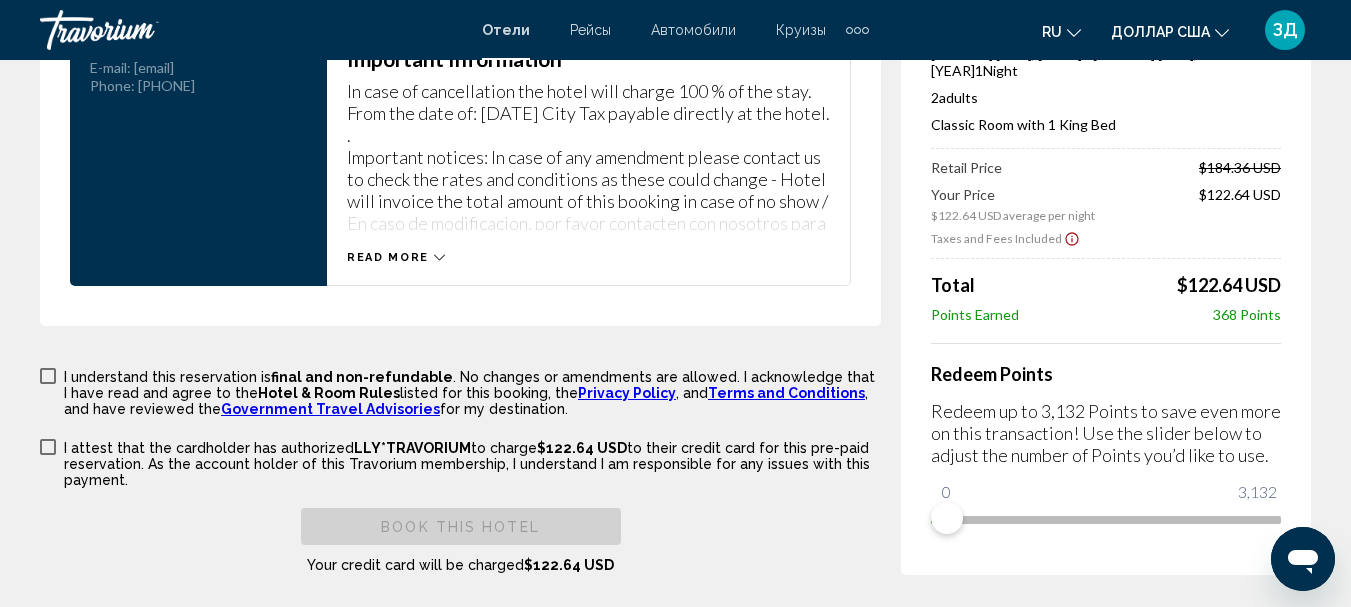 scroll, scrollTop: 3000, scrollLeft: 0, axis: vertical 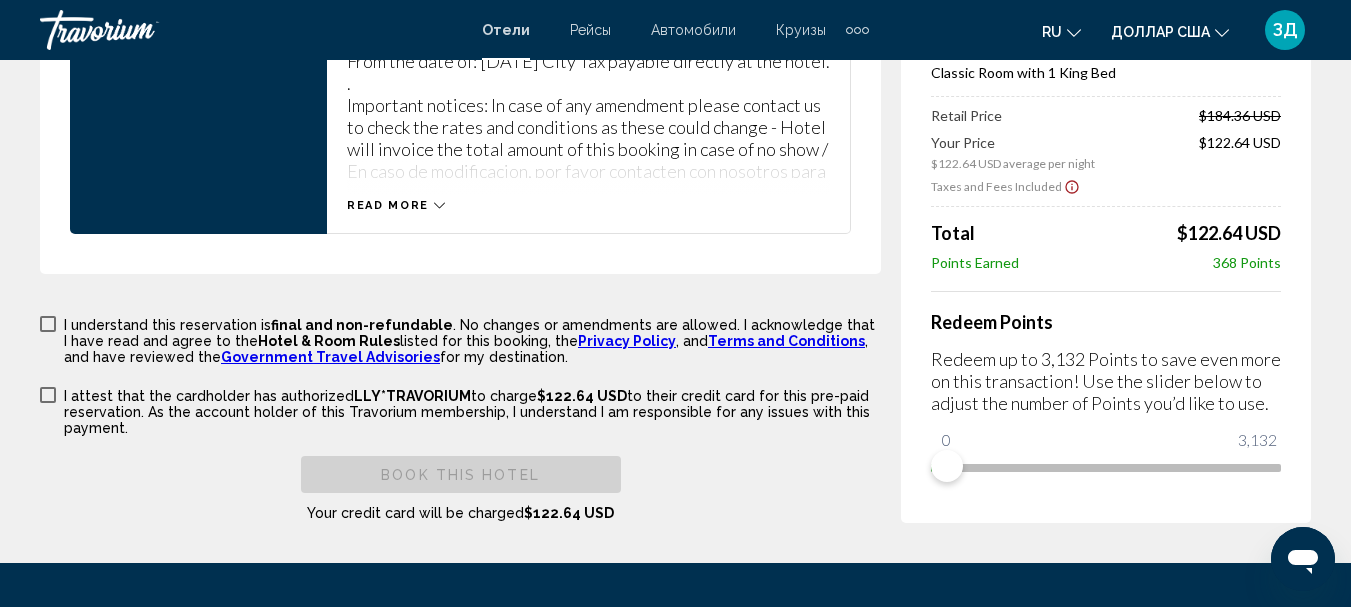 click 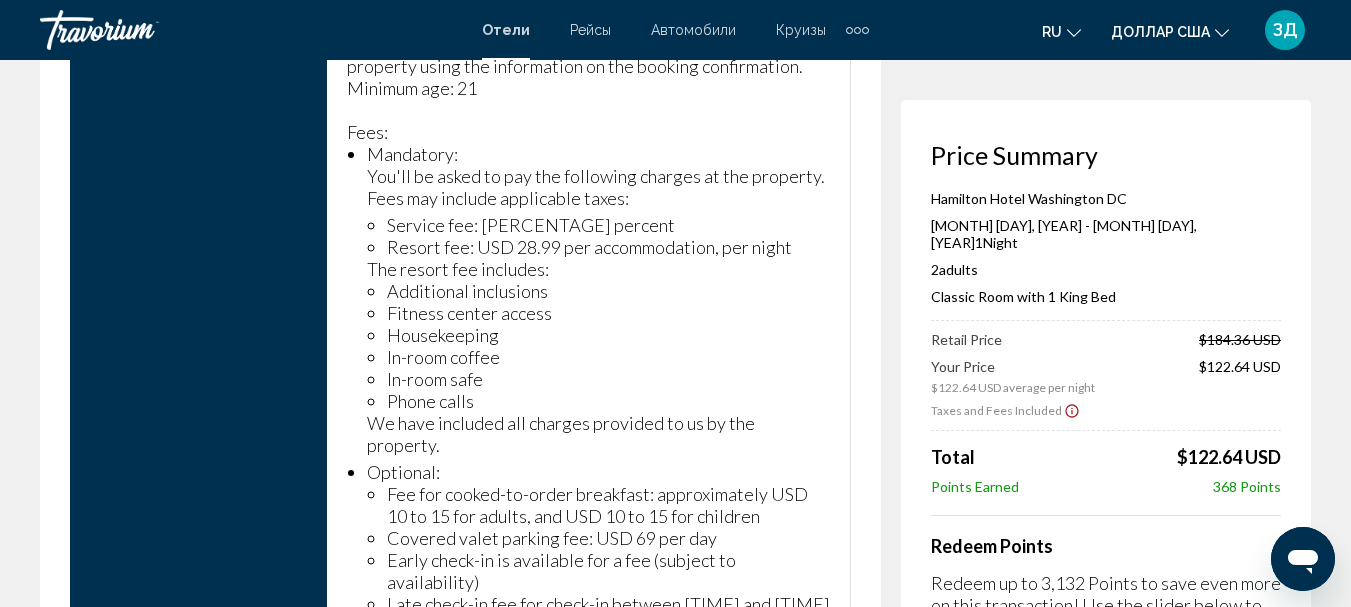 scroll, scrollTop: 3800, scrollLeft: 0, axis: vertical 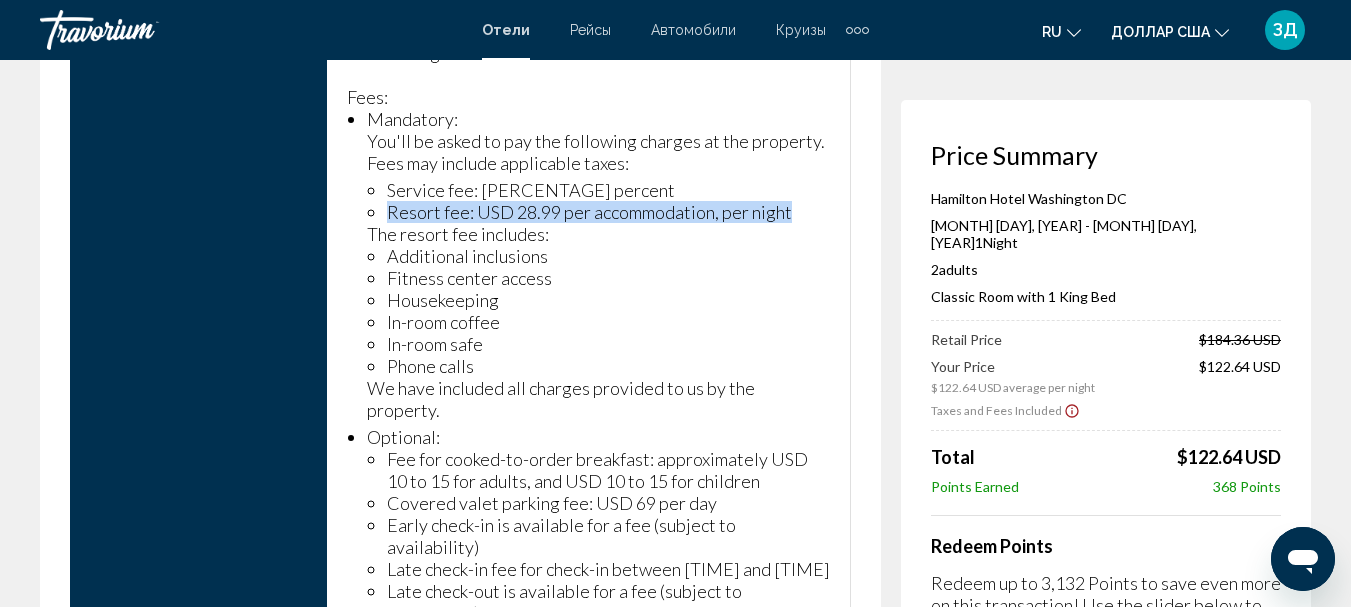 drag, startPoint x: 389, startPoint y: 227, endPoint x: 787, endPoint y: 227, distance: 398 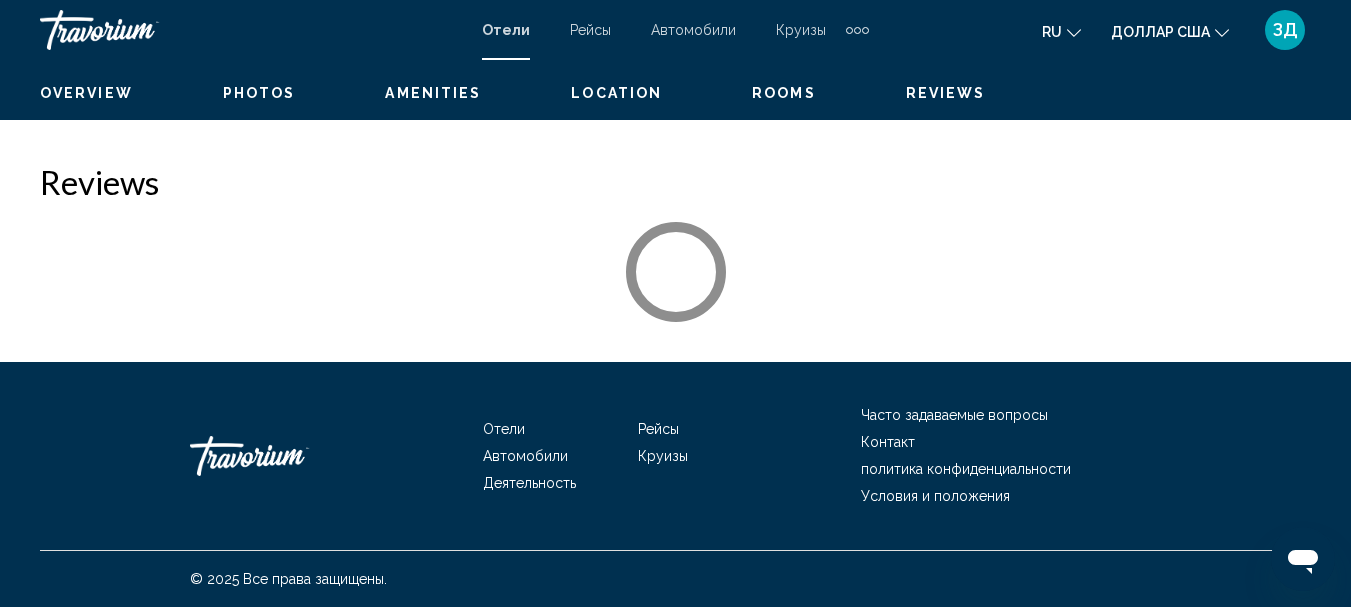 scroll, scrollTop: 231, scrollLeft: 0, axis: vertical 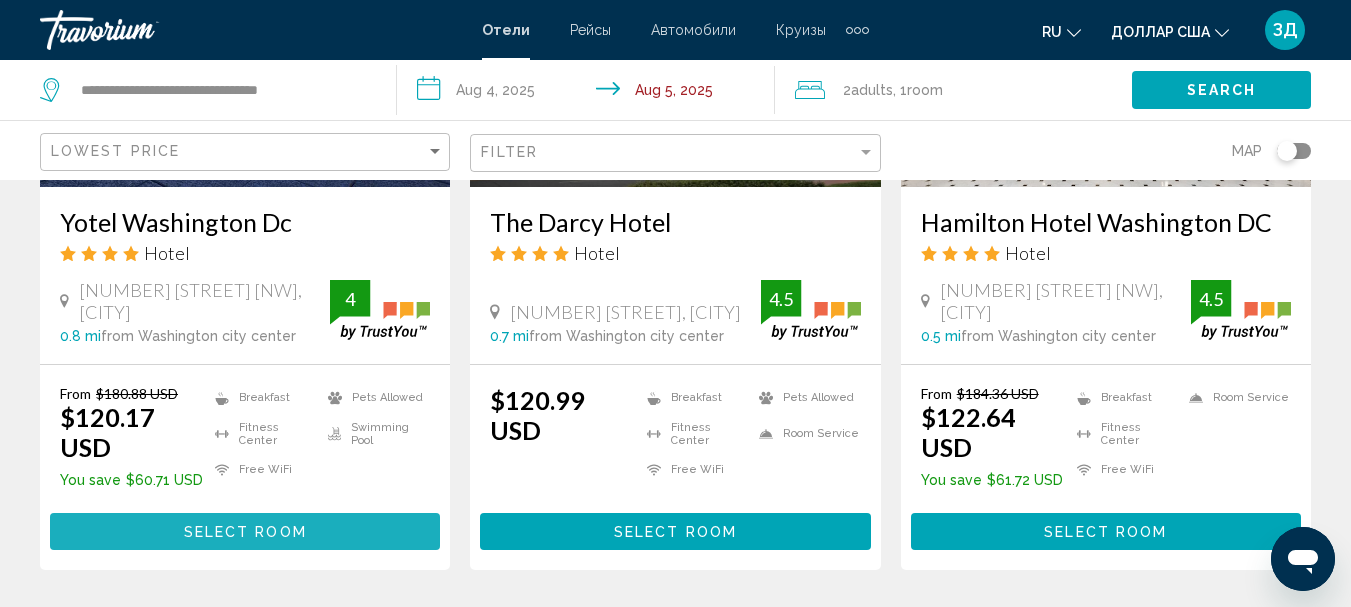 click on "Select Room" at bounding box center (245, 531) 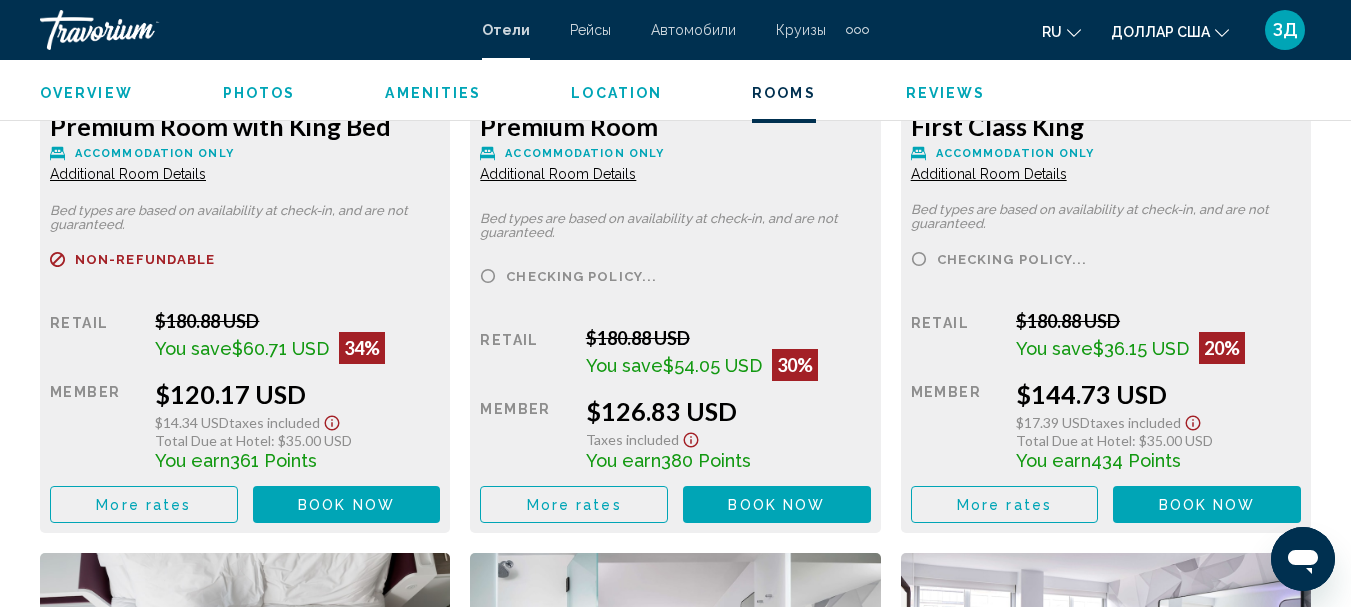 scroll, scrollTop: 3431, scrollLeft: 0, axis: vertical 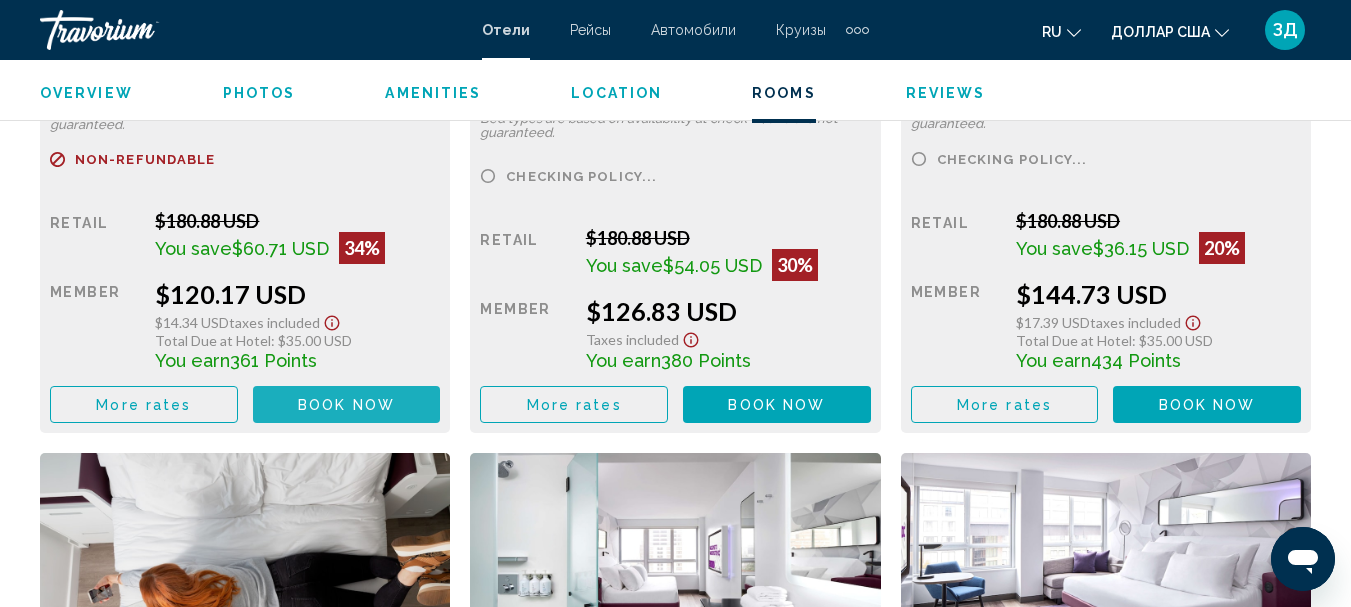 click on "Book now" at bounding box center [346, 405] 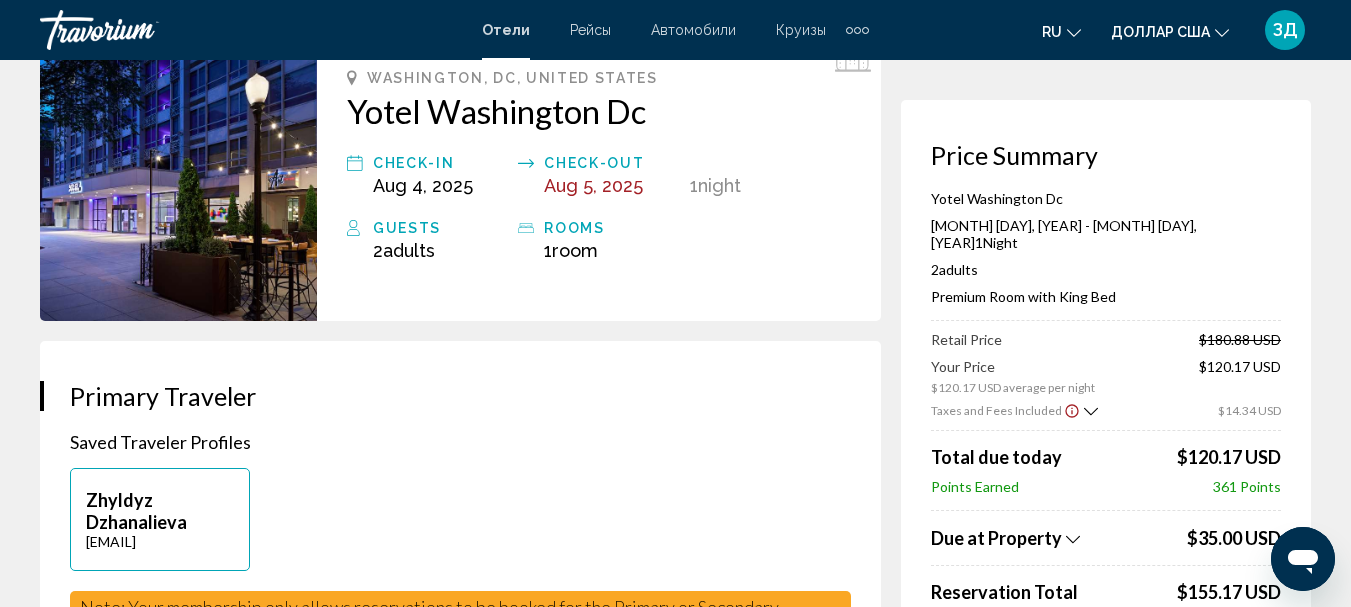 scroll, scrollTop: 0, scrollLeft: 0, axis: both 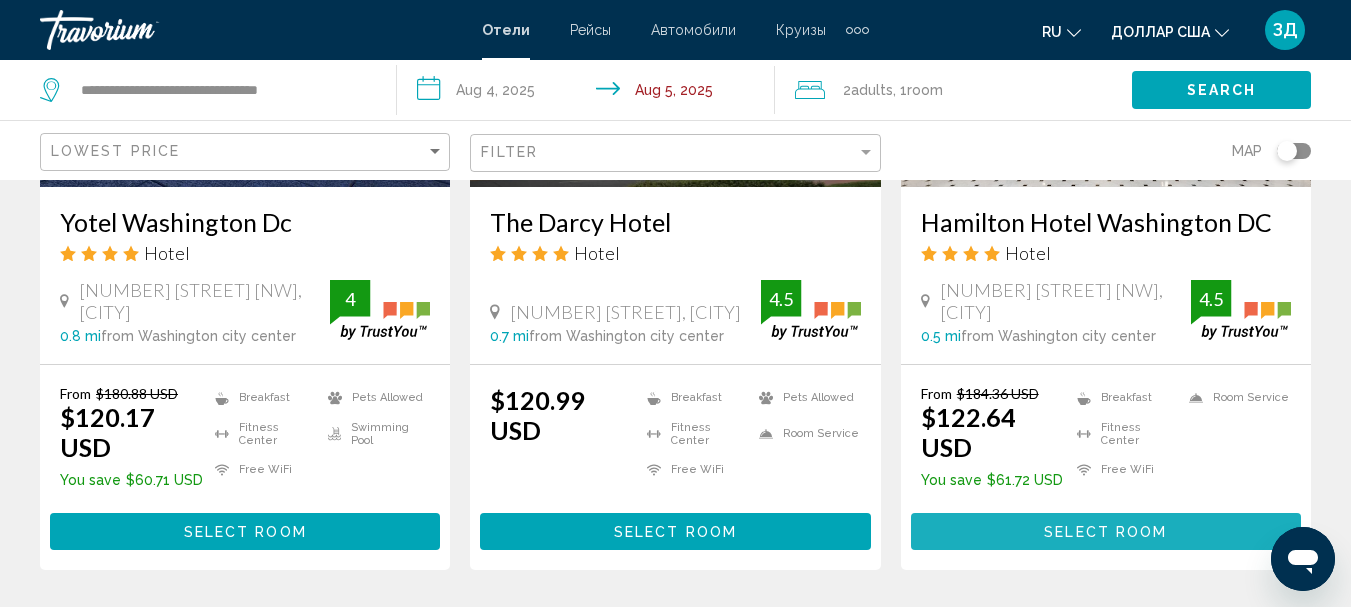 click on "Select Room" at bounding box center [1105, 532] 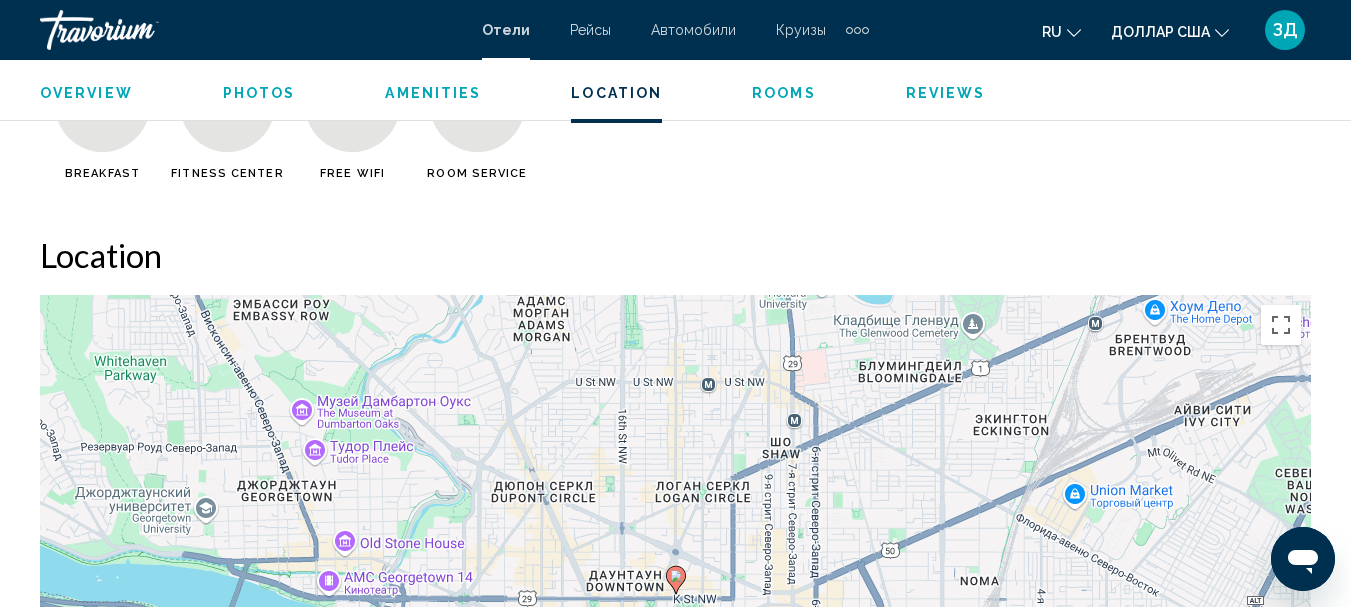 scroll, scrollTop: 2231, scrollLeft: 0, axis: vertical 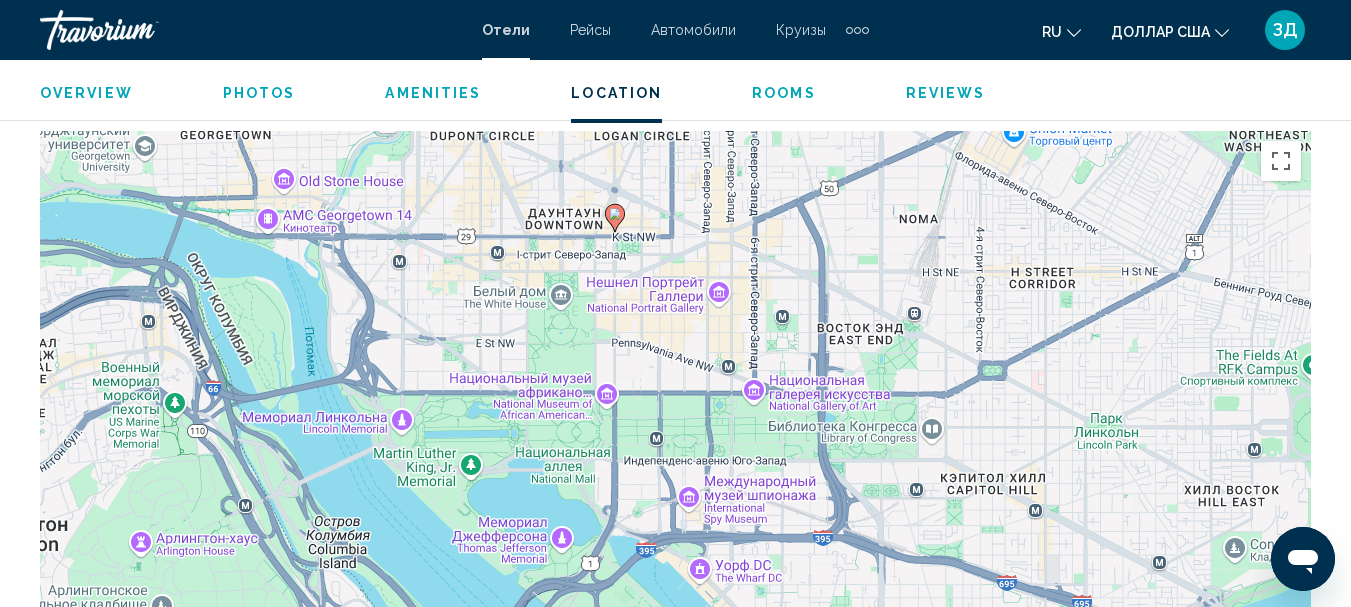 drag, startPoint x: 1087, startPoint y: 442, endPoint x: 1026, endPoint y: 242, distance: 209.09567 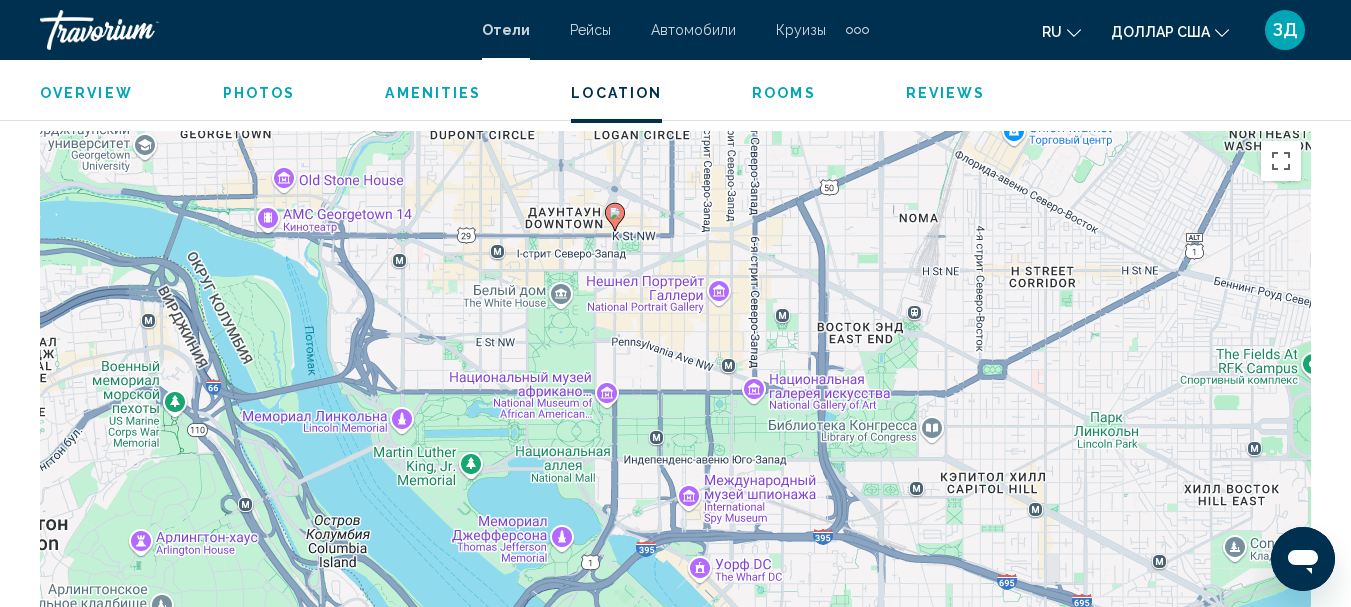 scroll, scrollTop: 2531, scrollLeft: 0, axis: vertical 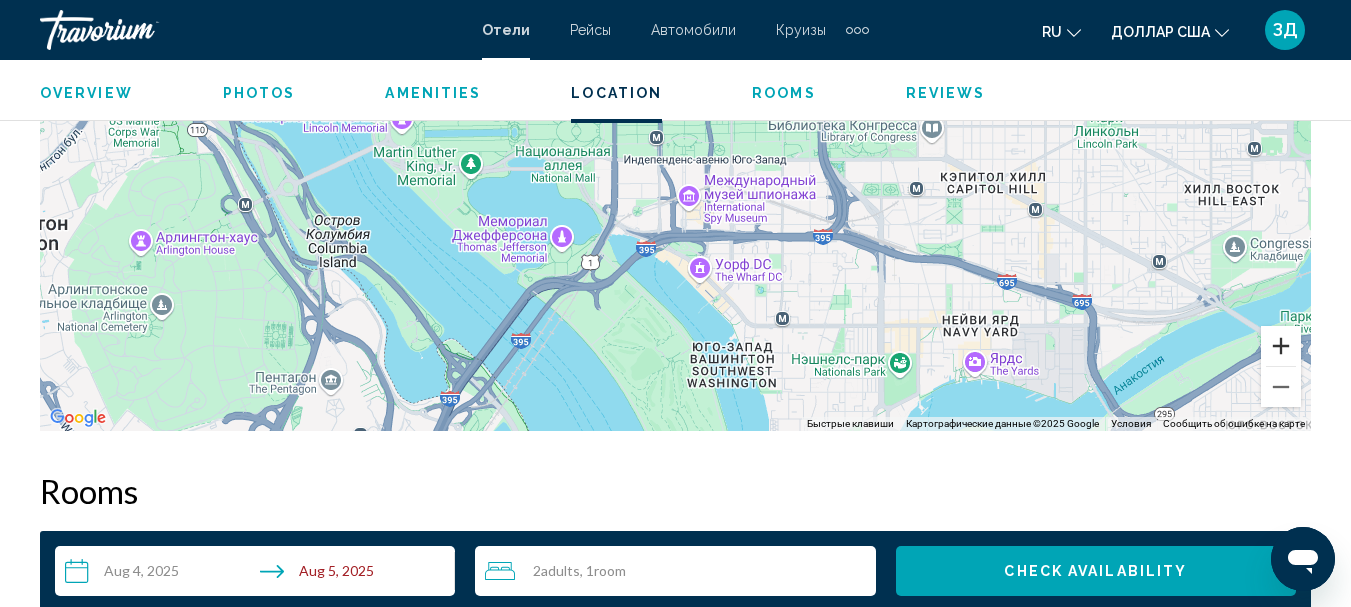 click at bounding box center (1281, 346) 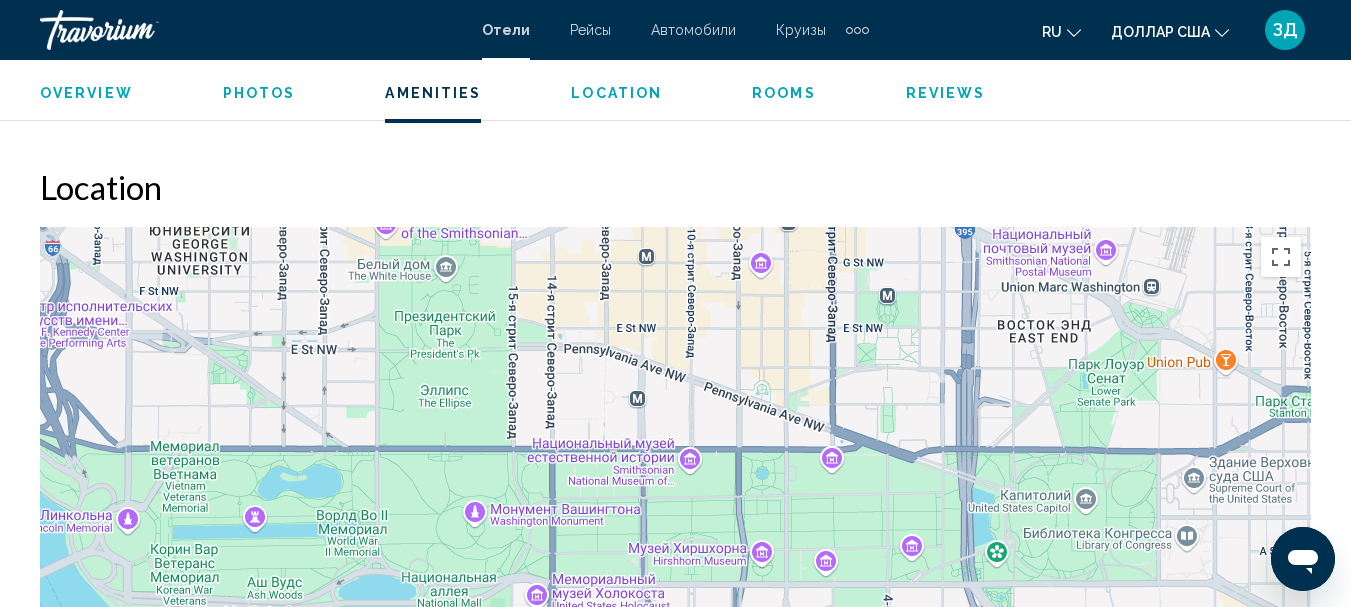 scroll, scrollTop: 2131, scrollLeft: 0, axis: vertical 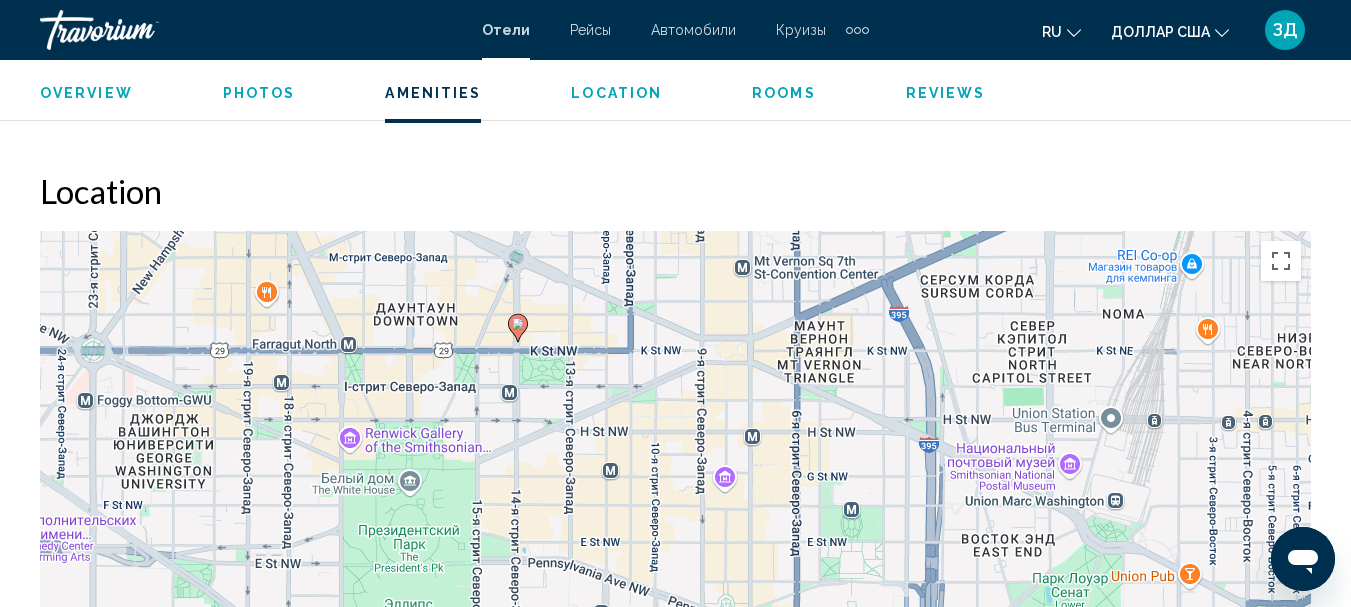 drag, startPoint x: 761, startPoint y: 334, endPoint x: 725, endPoint y: 546, distance: 215.03488 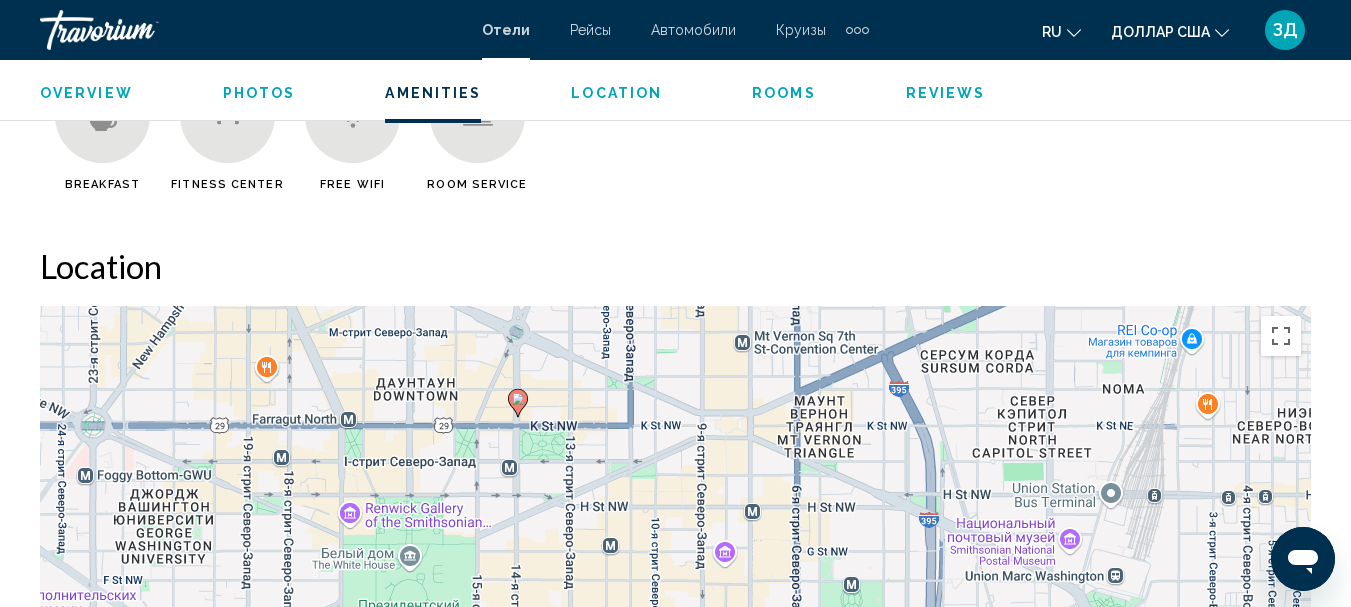 scroll, scrollTop: 2037, scrollLeft: 0, axis: vertical 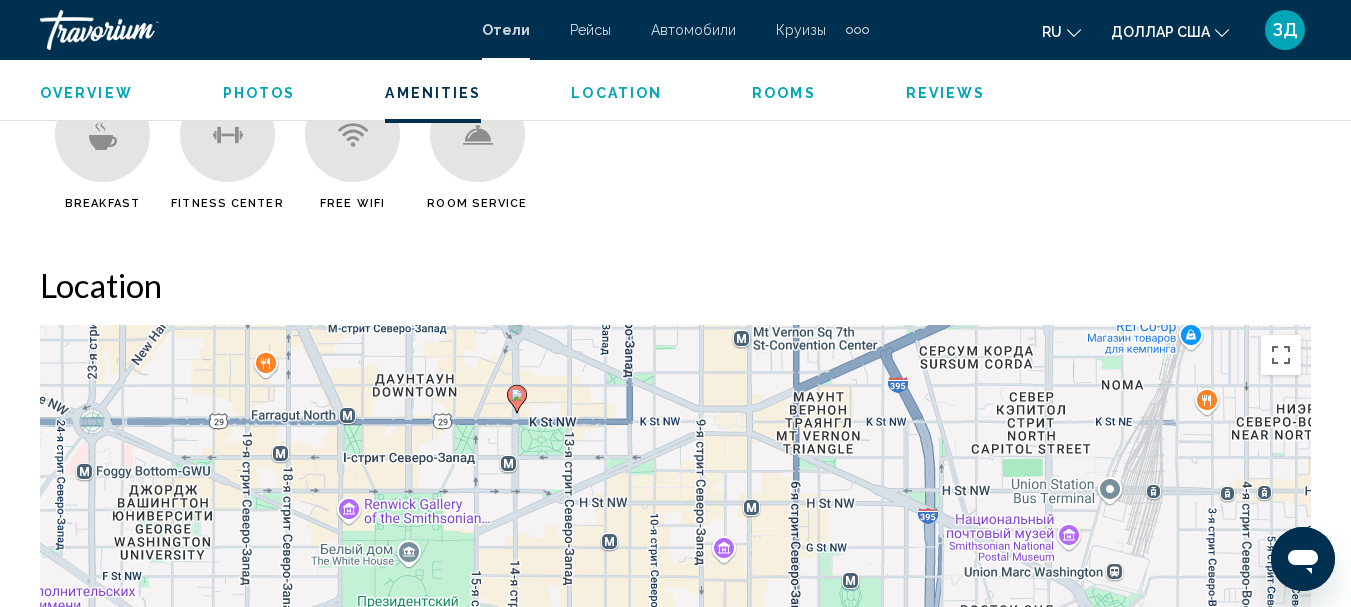 drag, startPoint x: 941, startPoint y: 488, endPoint x: 940, endPoint y: 463, distance: 25.019993 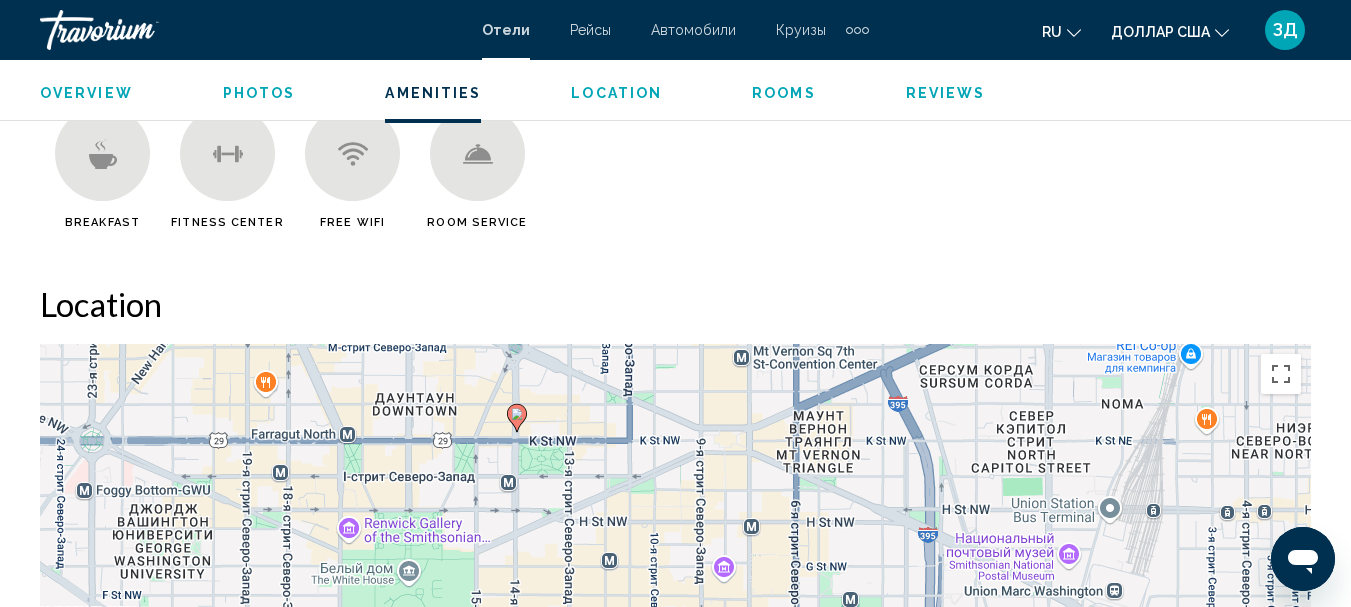 scroll, scrollTop: 2037, scrollLeft: 0, axis: vertical 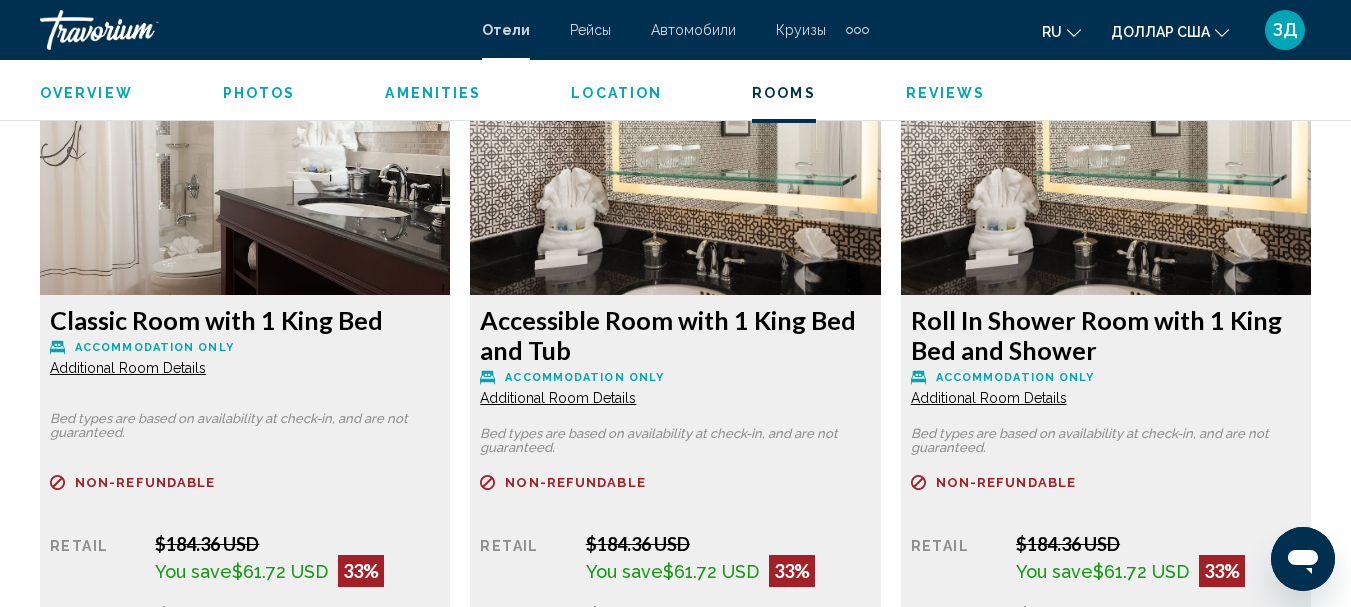 click on "Additional Room Details" at bounding box center (128, 368) 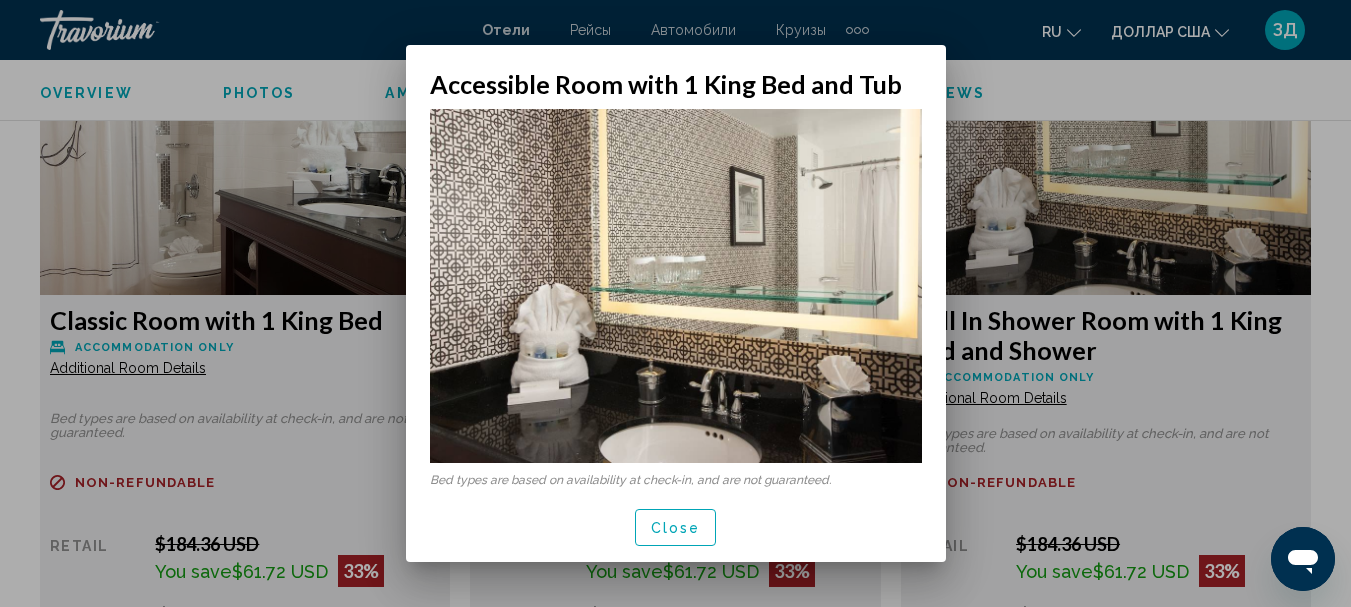scroll, scrollTop: 0, scrollLeft: 0, axis: both 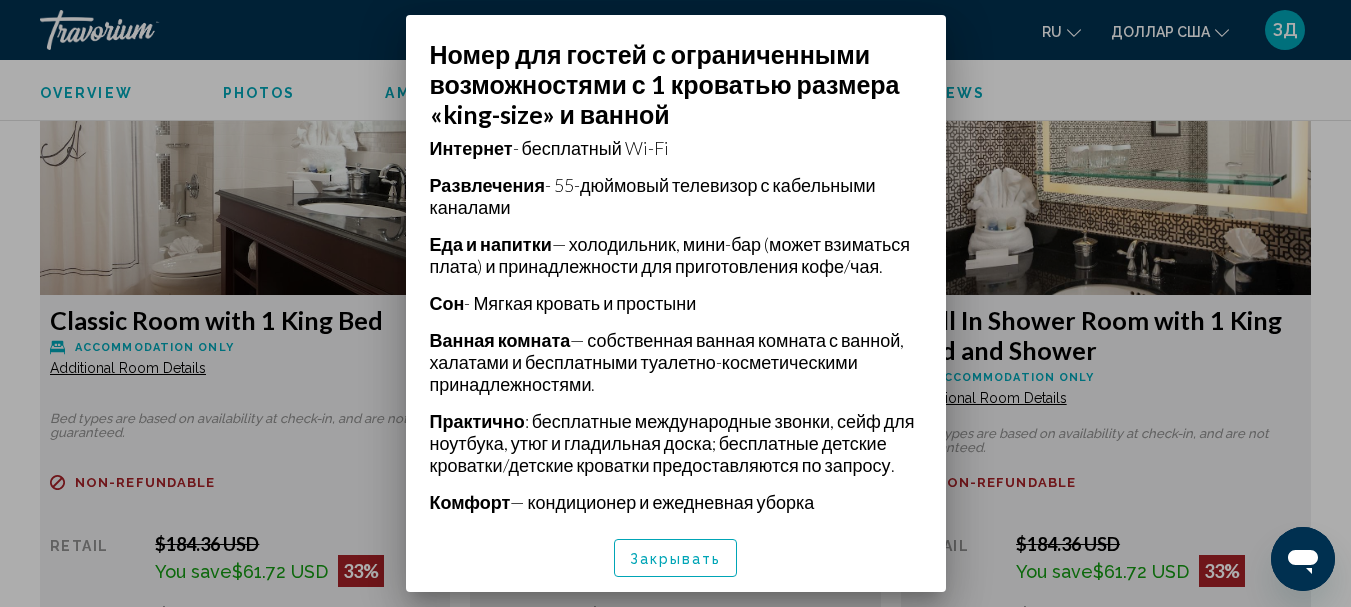 click at bounding box center [675, 303] 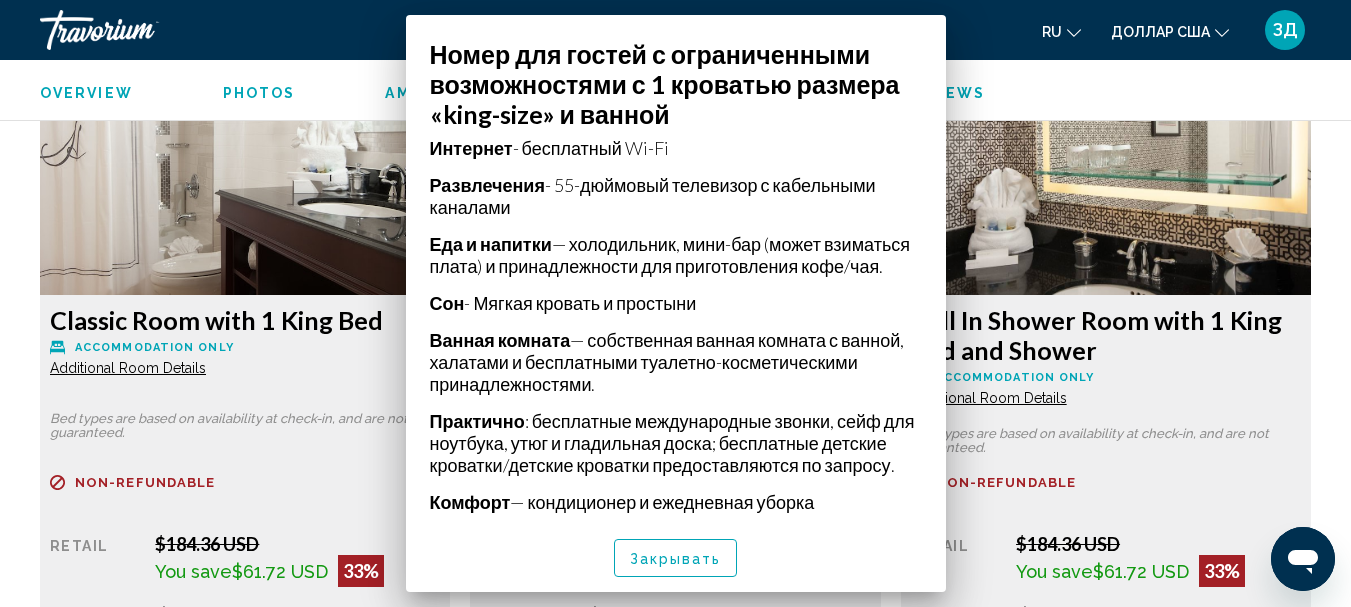scroll, scrollTop: 3137, scrollLeft: 0, axis: vertical 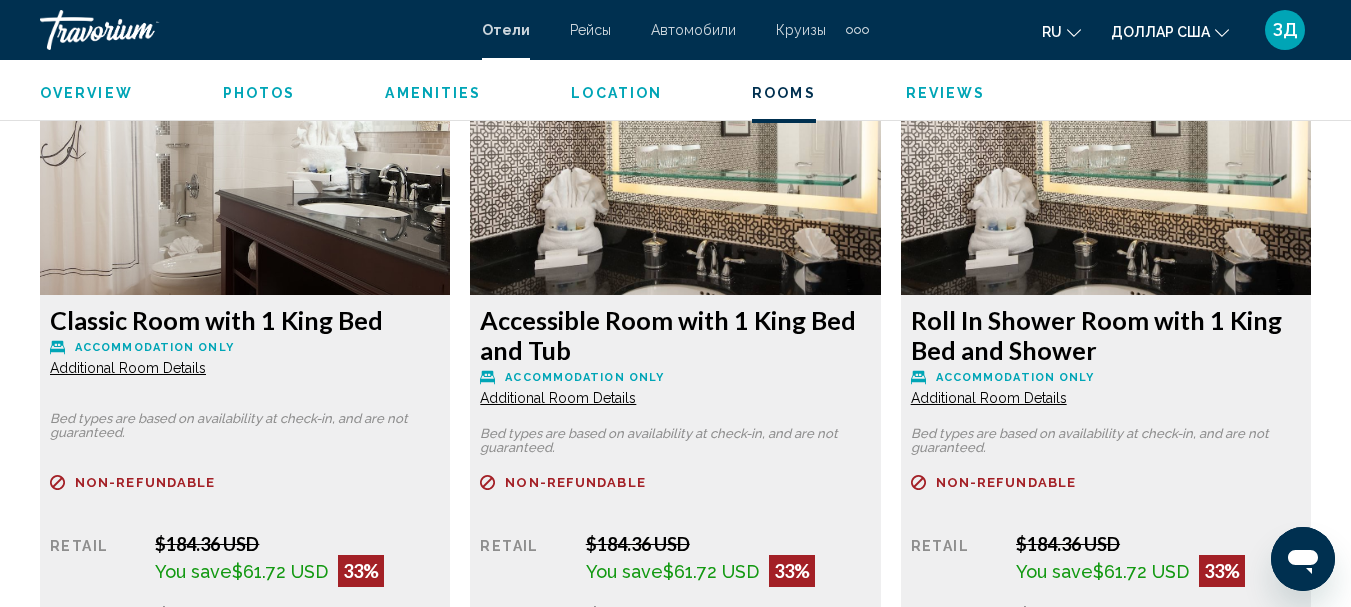 click on "Additional Room Details" at bounding box center [128, 368] 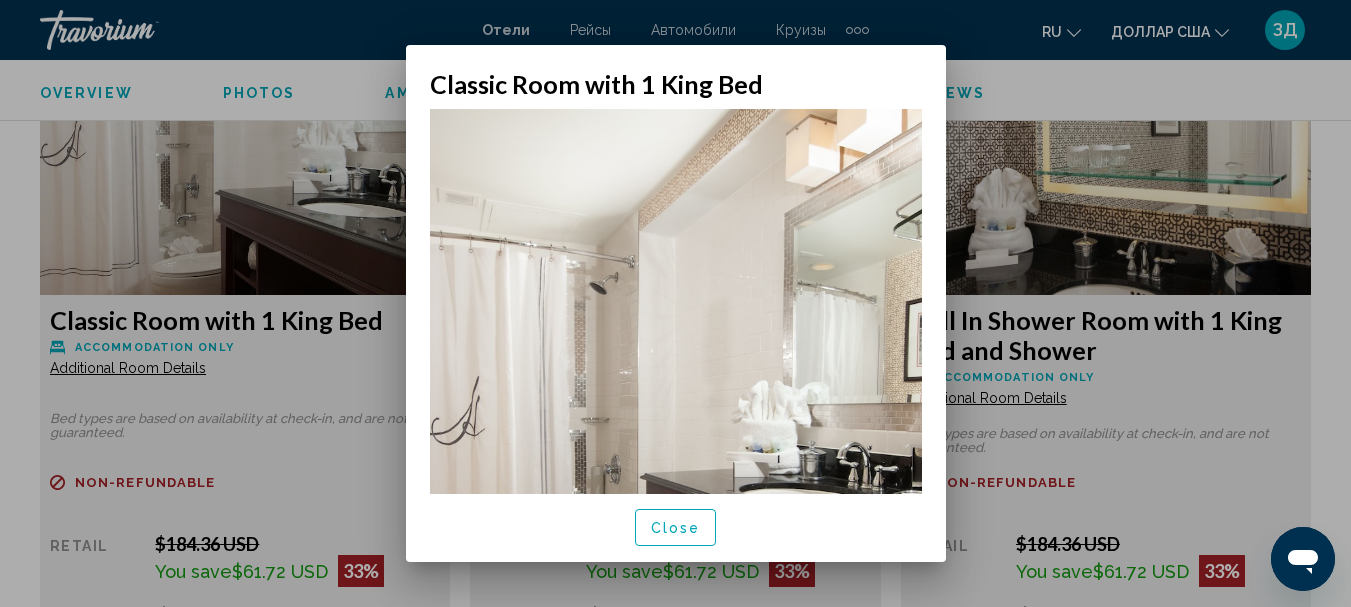 scroll, scrollTop: 0, scrollLeft: 0, axis: both 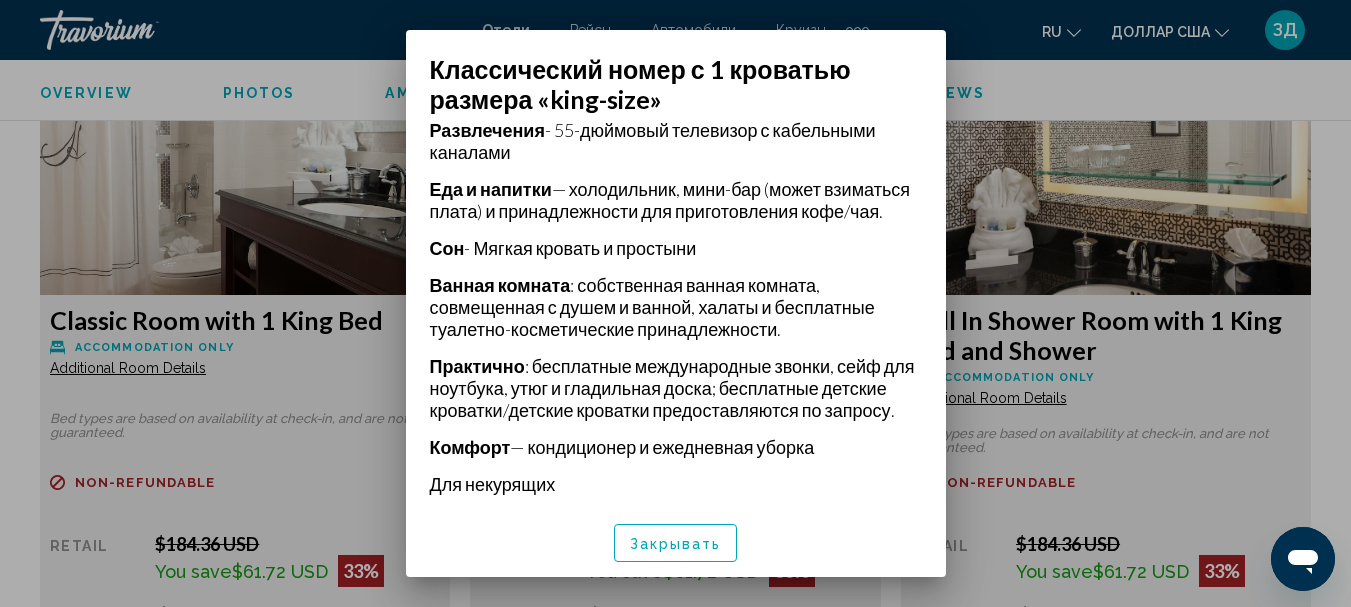 click at bounding box center (675, 303) 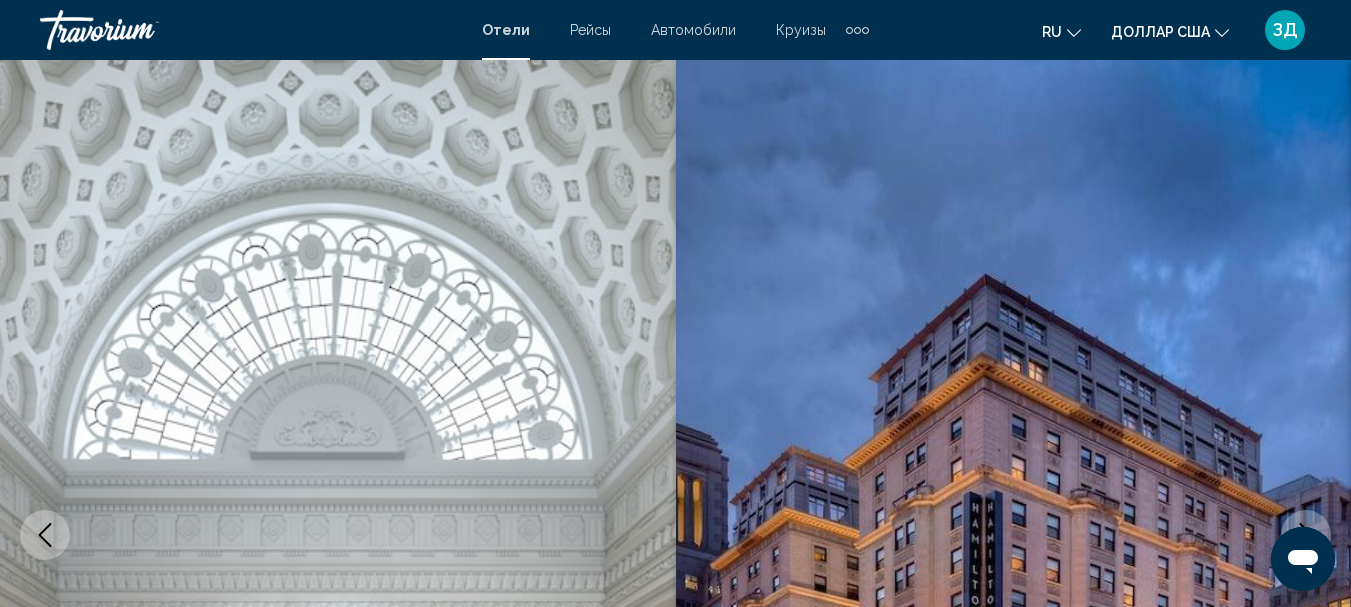 scroll, scrollTop: 3137, scrollLeft: 0, axis: vertical 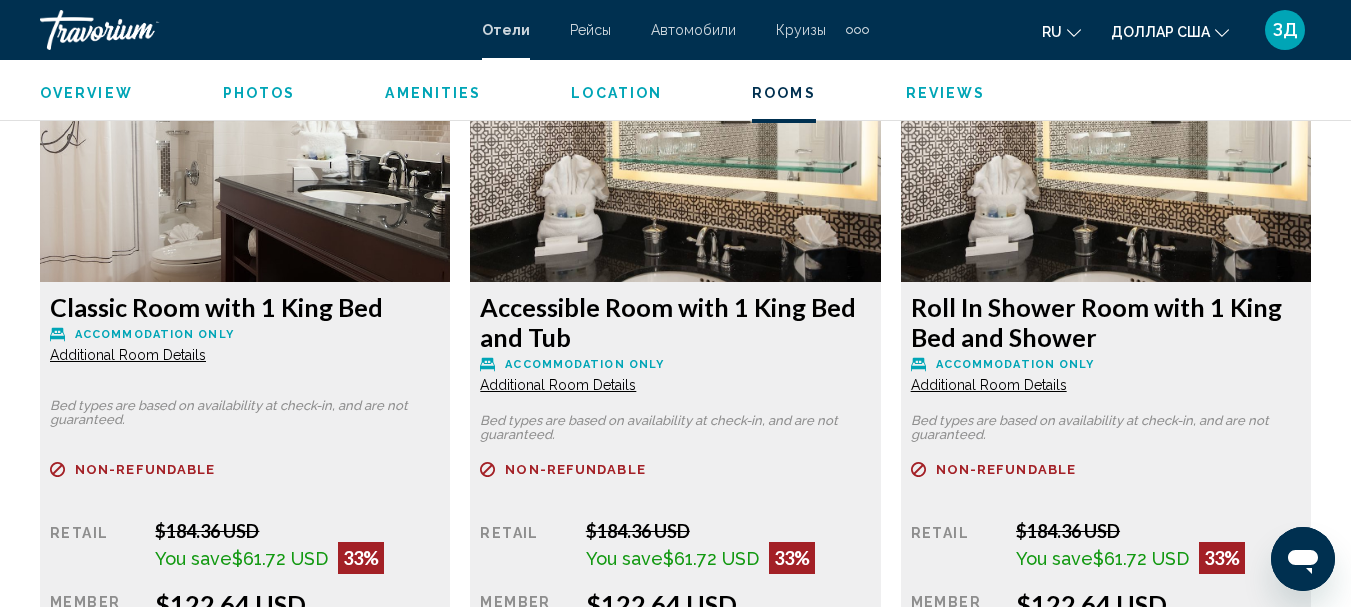 click at bounding box center (245, 157) 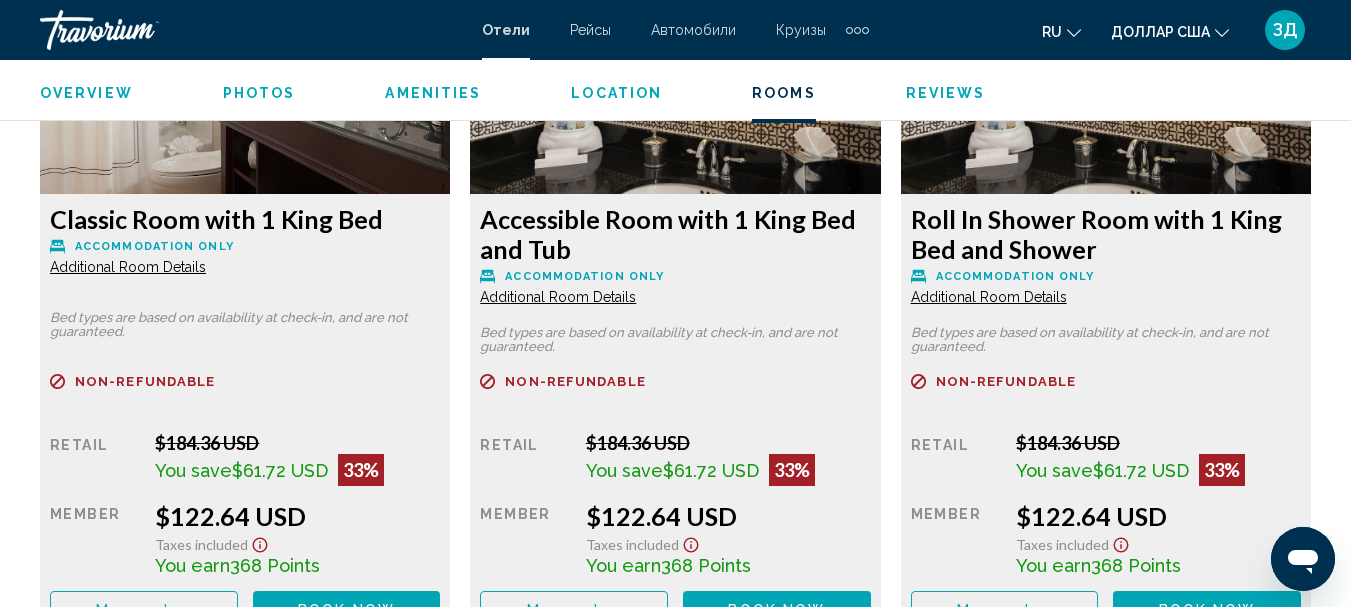 scroll, scrollTop: 3250, scrollLeft: 0, axis: vertical 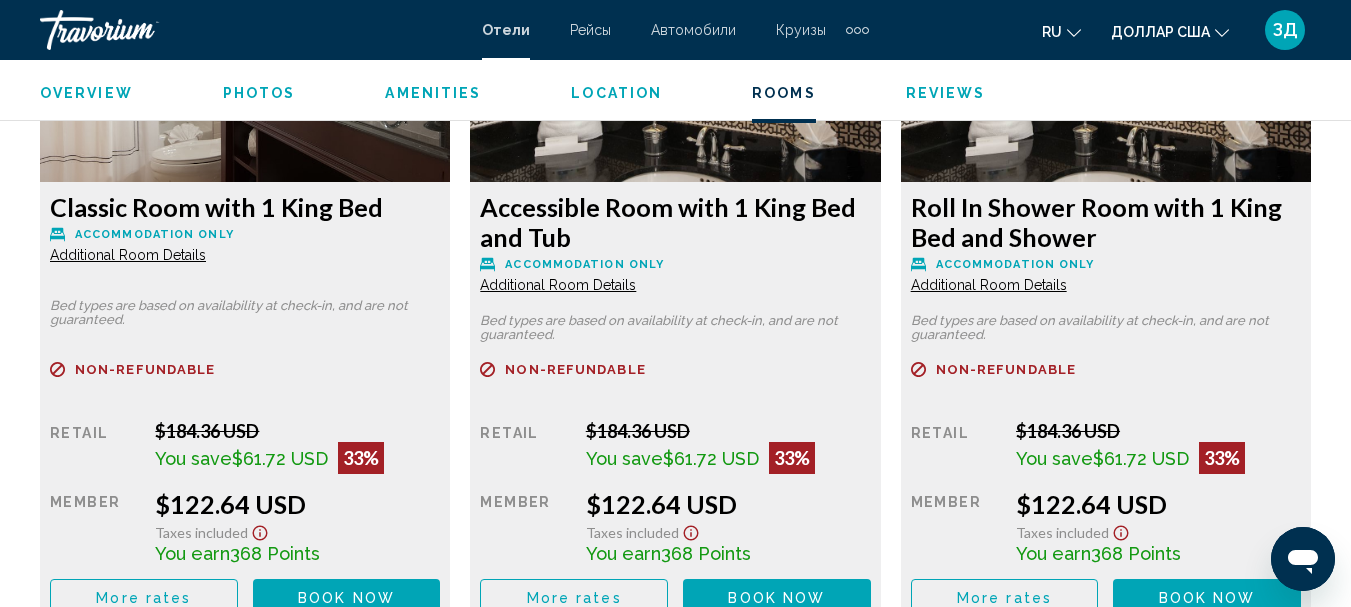 click on "Additional Room Details" at bounding box center [128, 255] 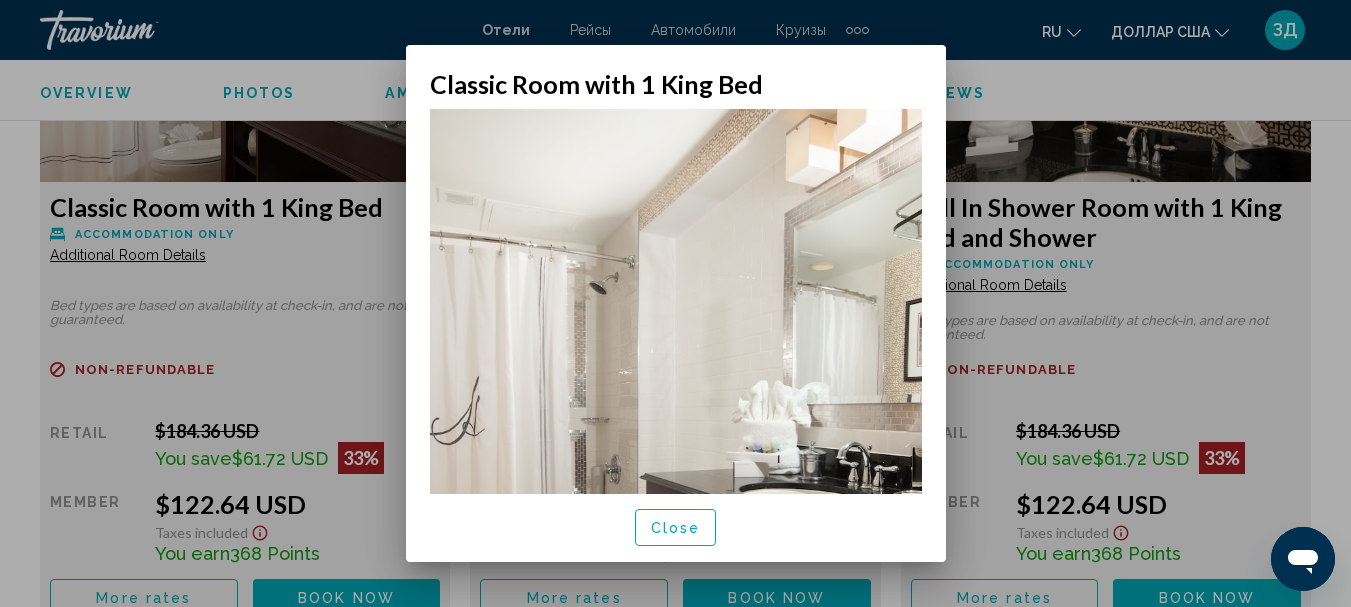 scroll, scrollTop: 0, scrollLeft: 0, axis: both 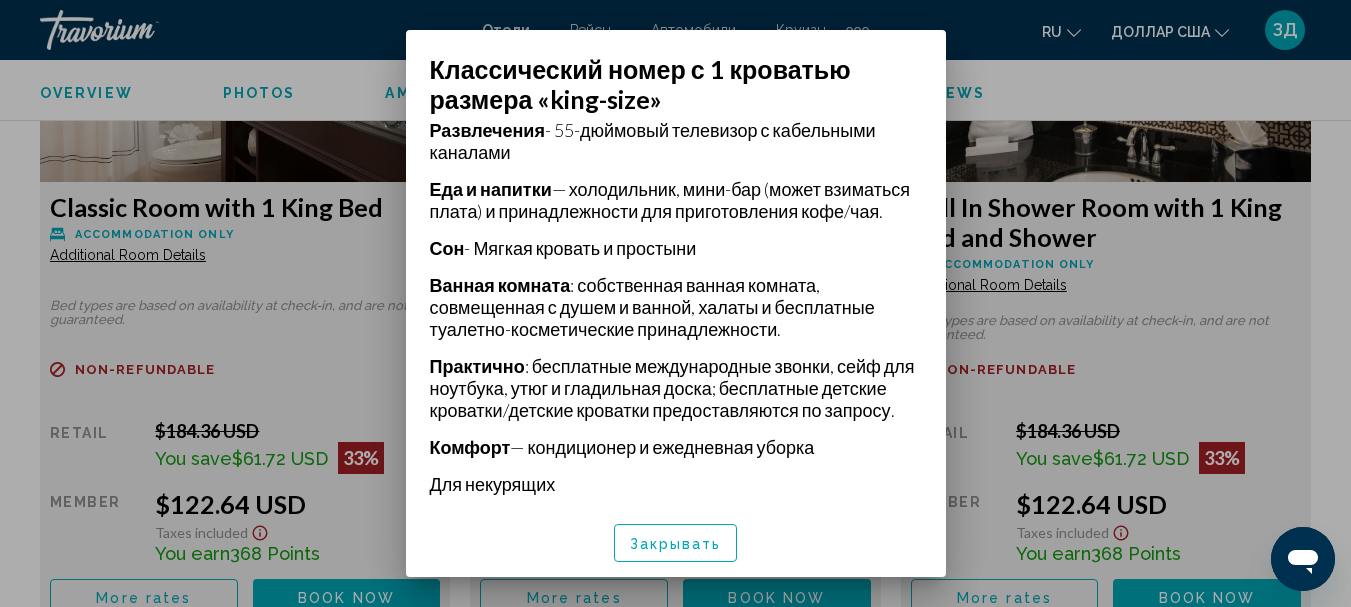 click at bounding box center [675, 303] 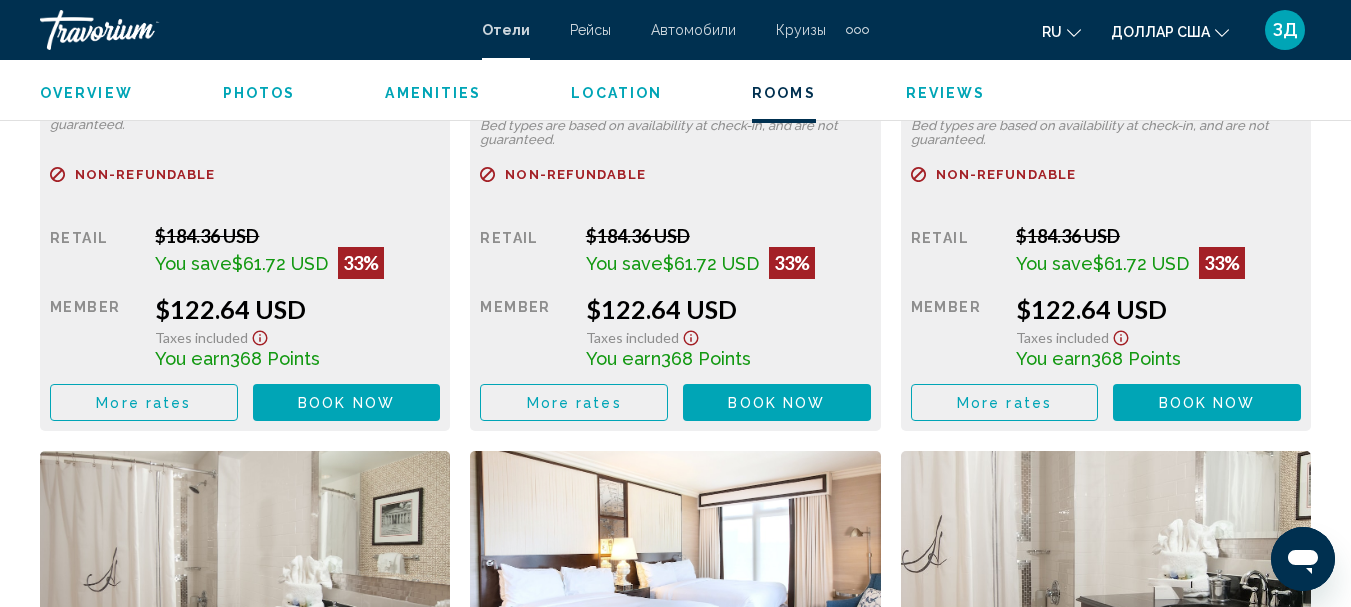 scroll, scrollTop: 3450, scrollLeft: 0, axis: vertical 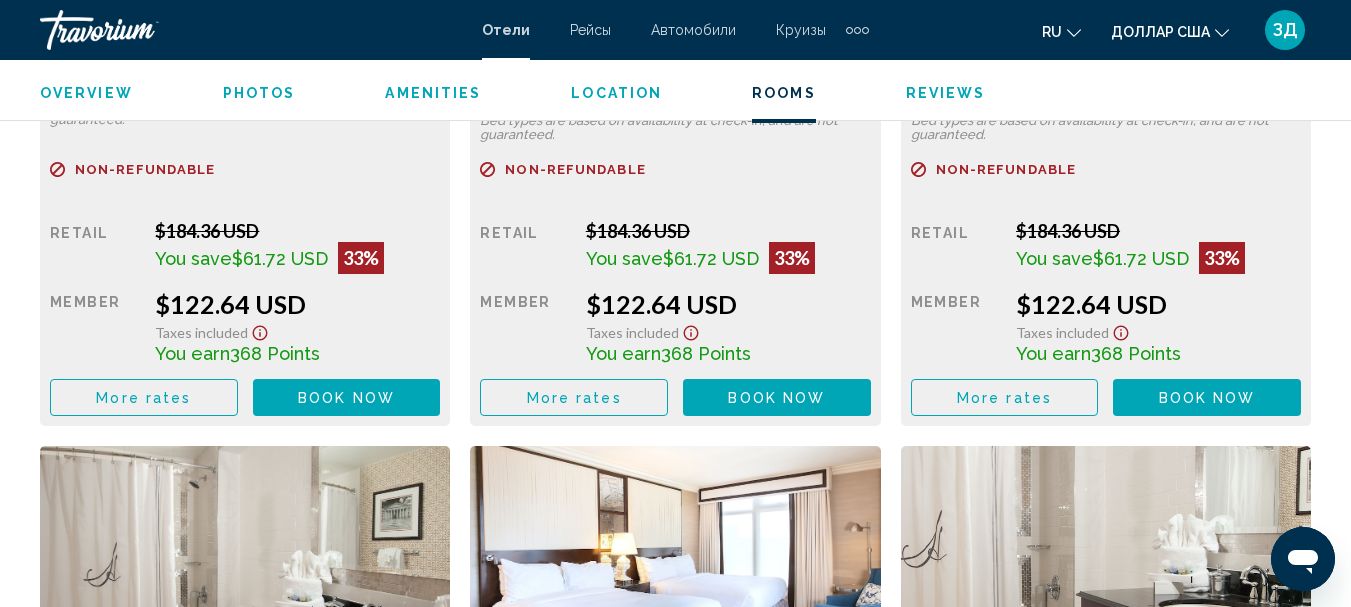 click on "Book now" at bounding box center [346, 398] 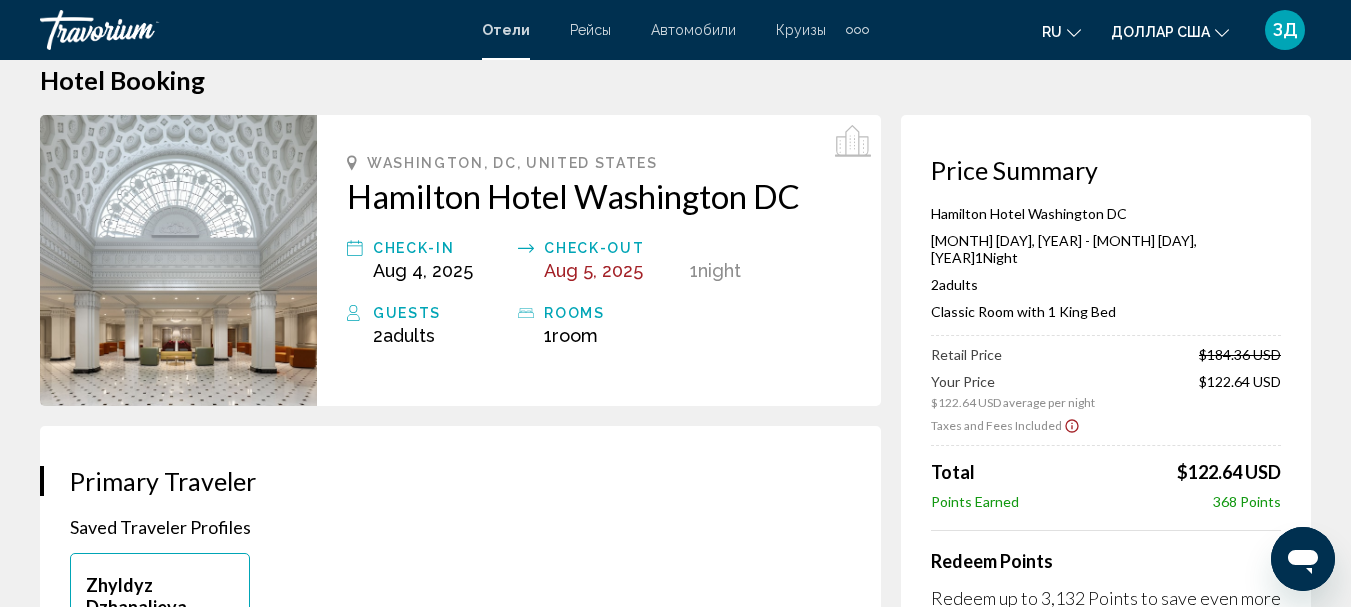 scroll, scrollTop: 0, scrollLeft: 0, axis: both 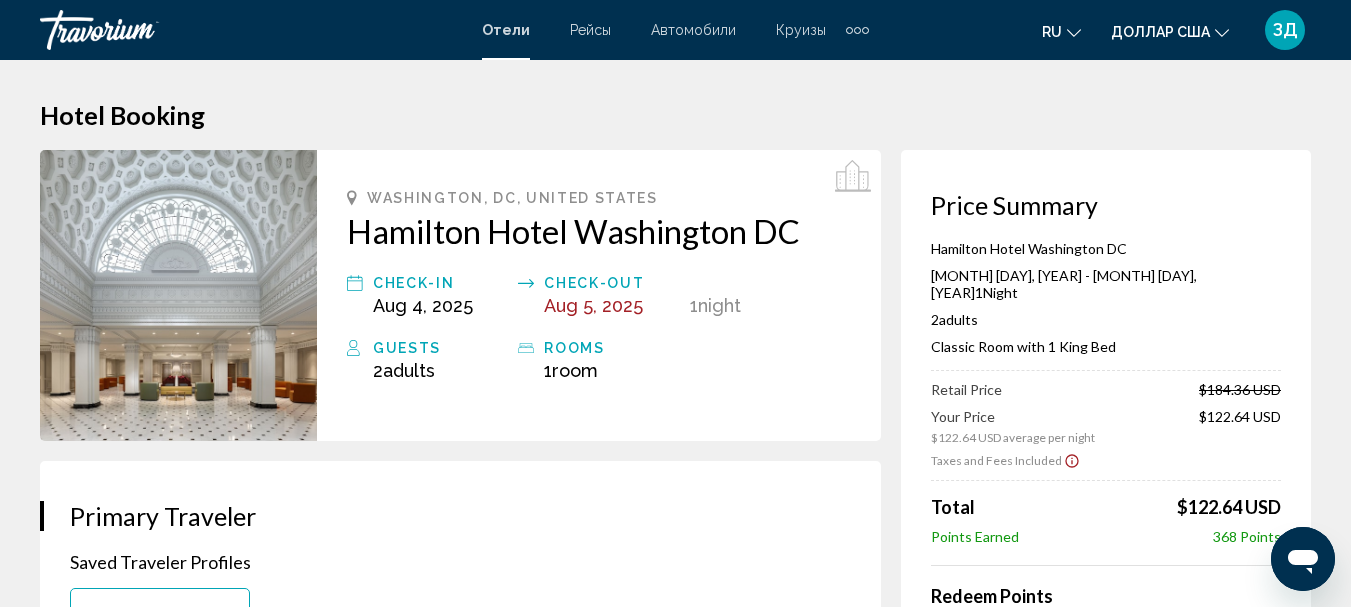 drag, startPoint x: 927, startPoint y: 246, endPoint x: 1126, endPoint y: 245, distance: 199.00252 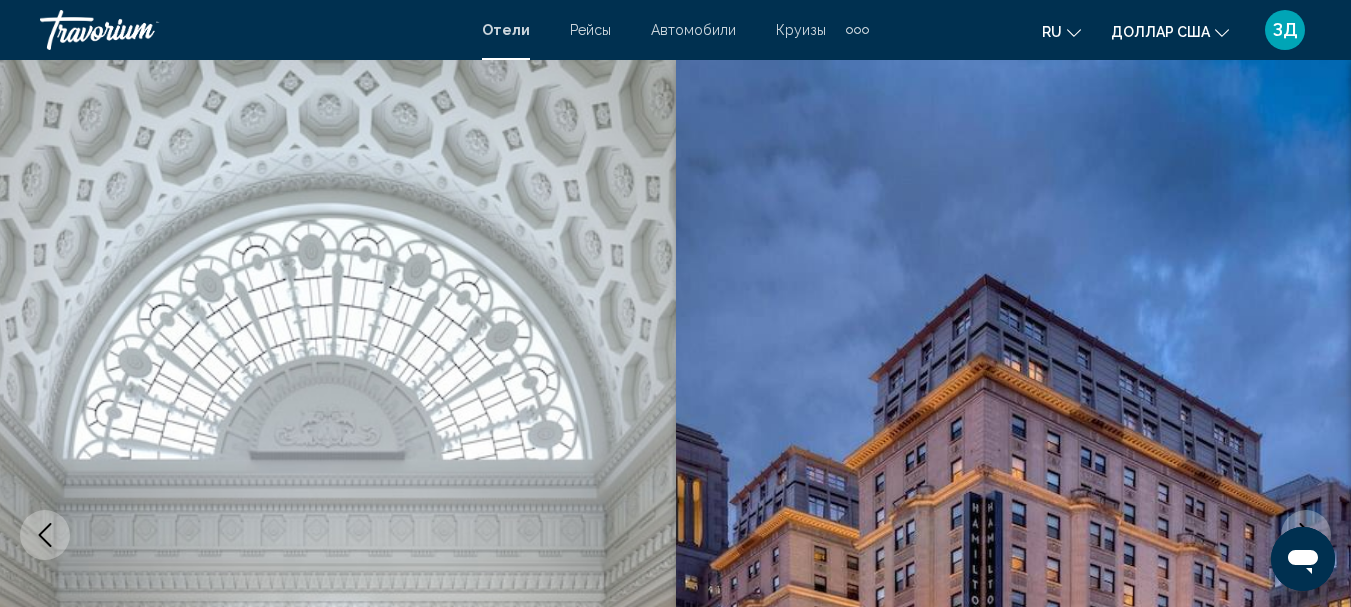 scroll, scrollTop: 231, scrollLeft: 0, axis: vertical 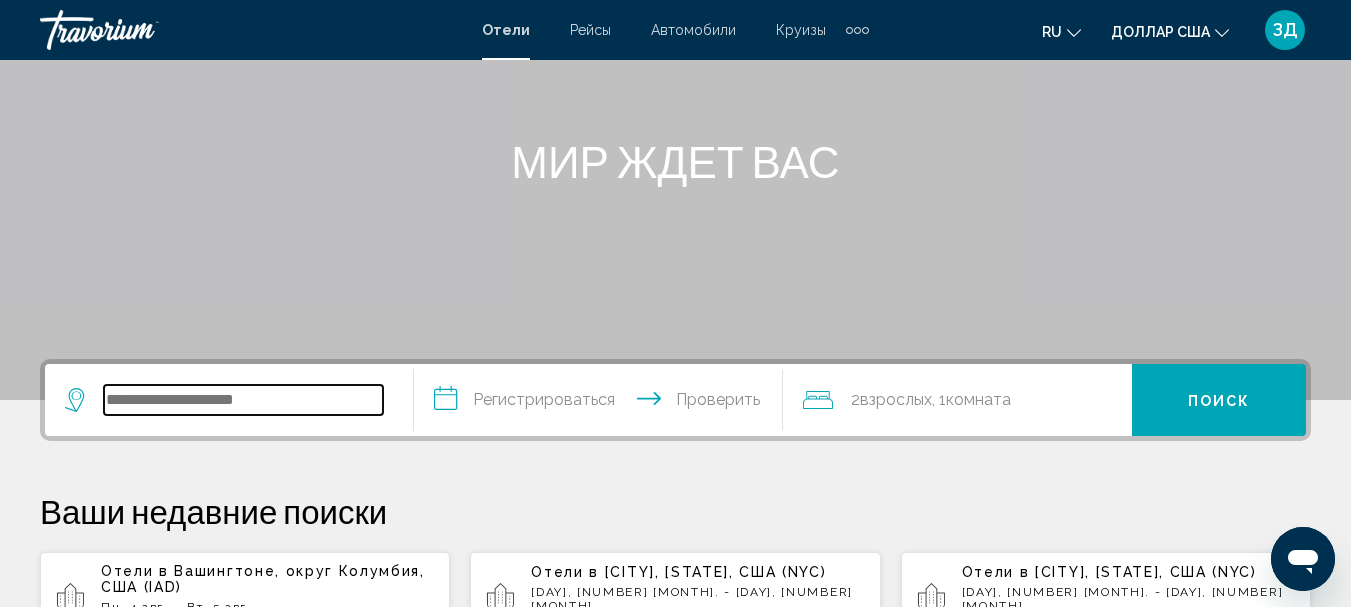 click at bounding box center (243, 400) 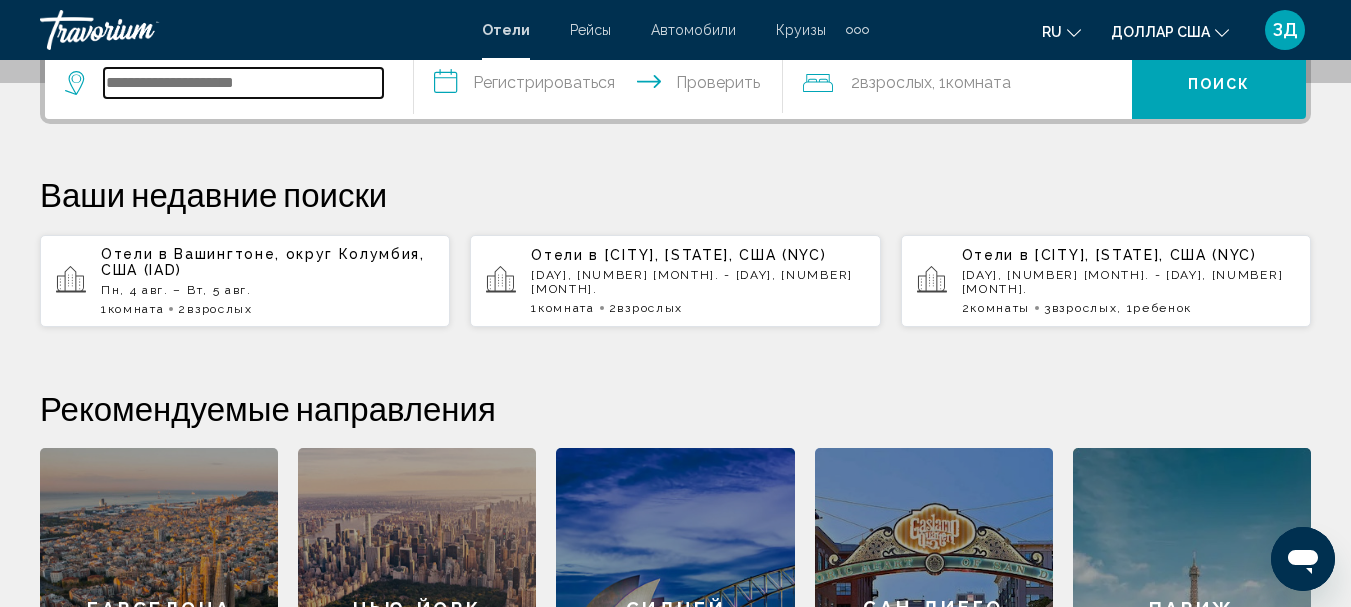 scroll, scrollTop: 539, scrollLeft: 0, axis: vertical 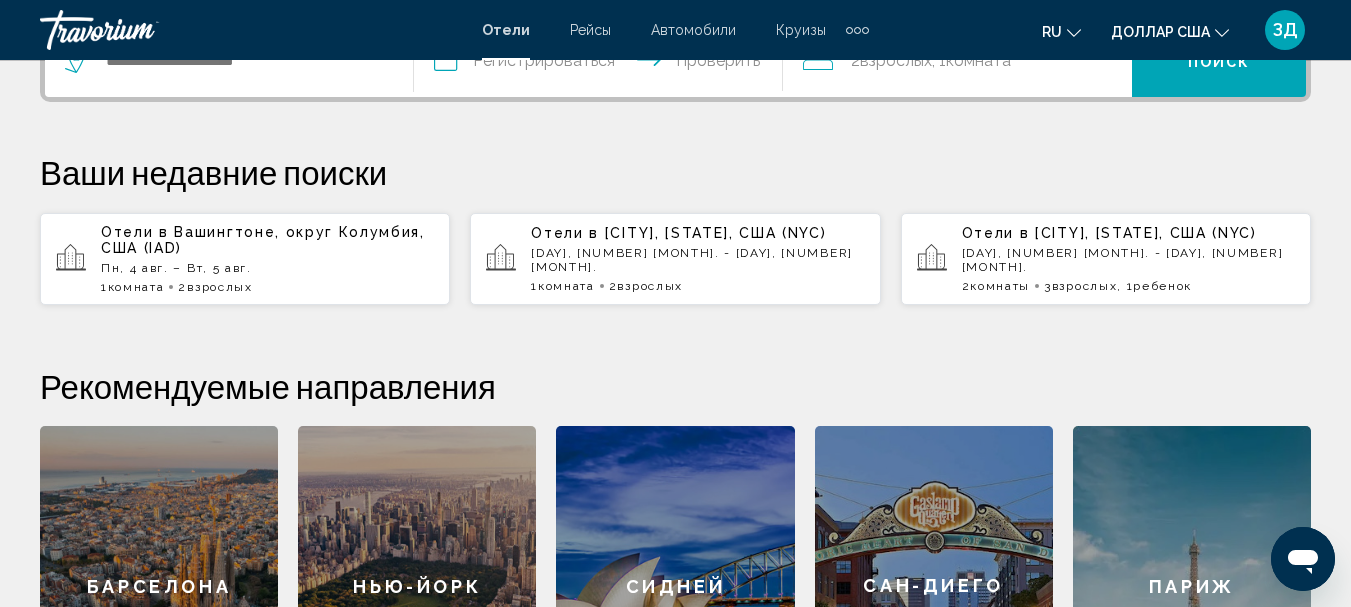 click on "Пн, 4 авг. – Вт, 5 авг." at bounding box center (176, 268) 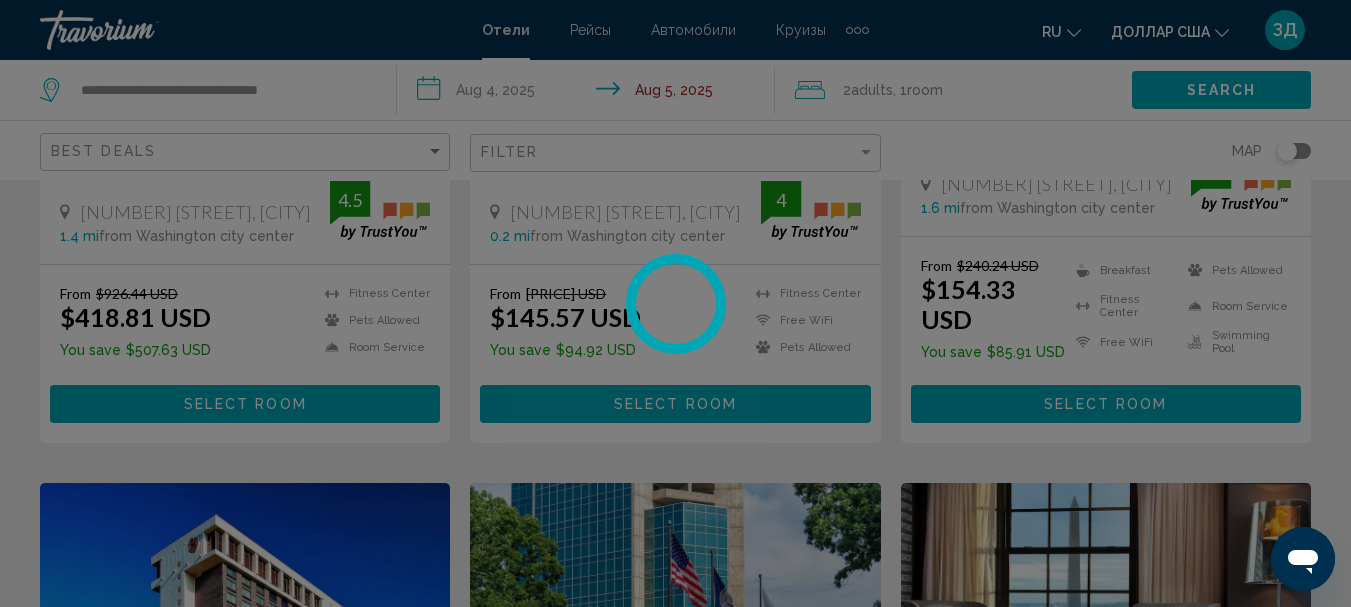 scroll, scrollTop: 0, scrollLeft: 0, axis: both 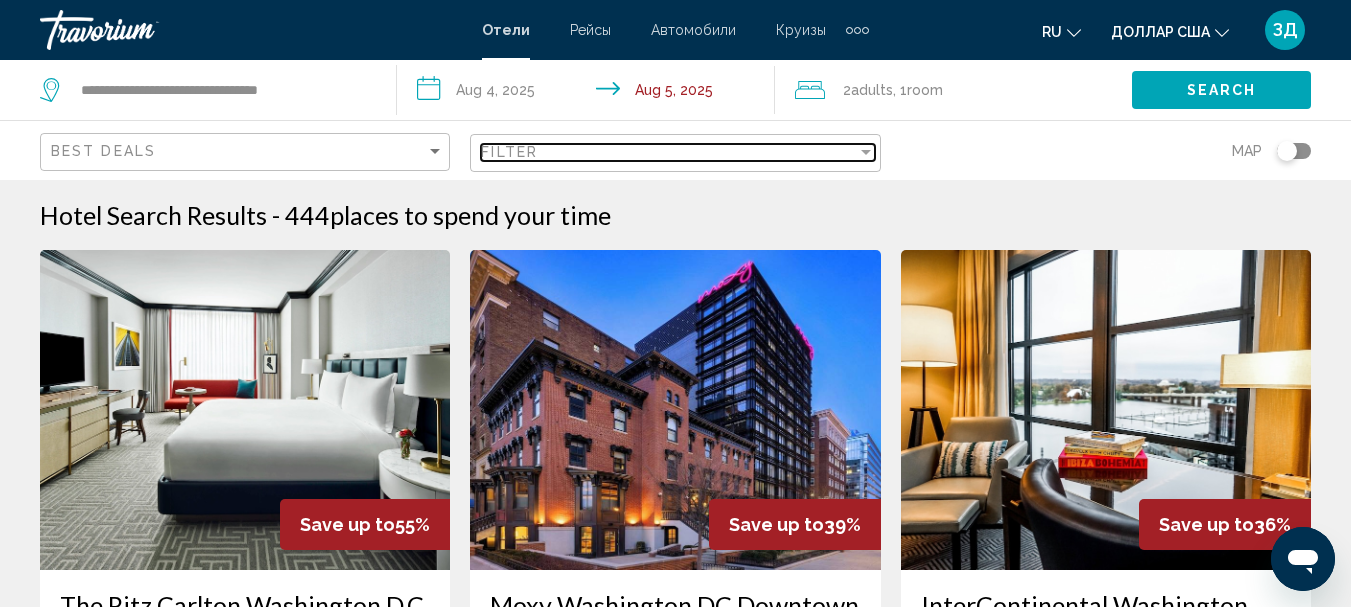 click on "Filter" at bounding box center (668, 152) 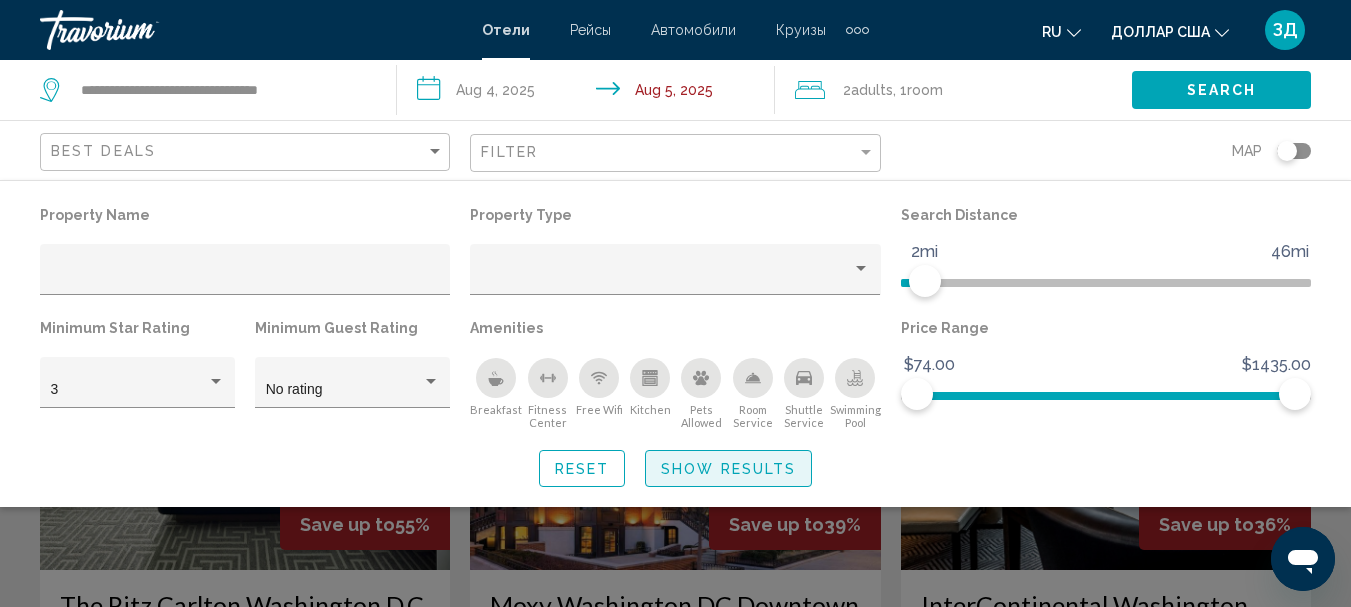 drag, startPoint x: 928, startPoint y: 283, endPoint x: 729, endPoint y: 462, distance: 267.66022 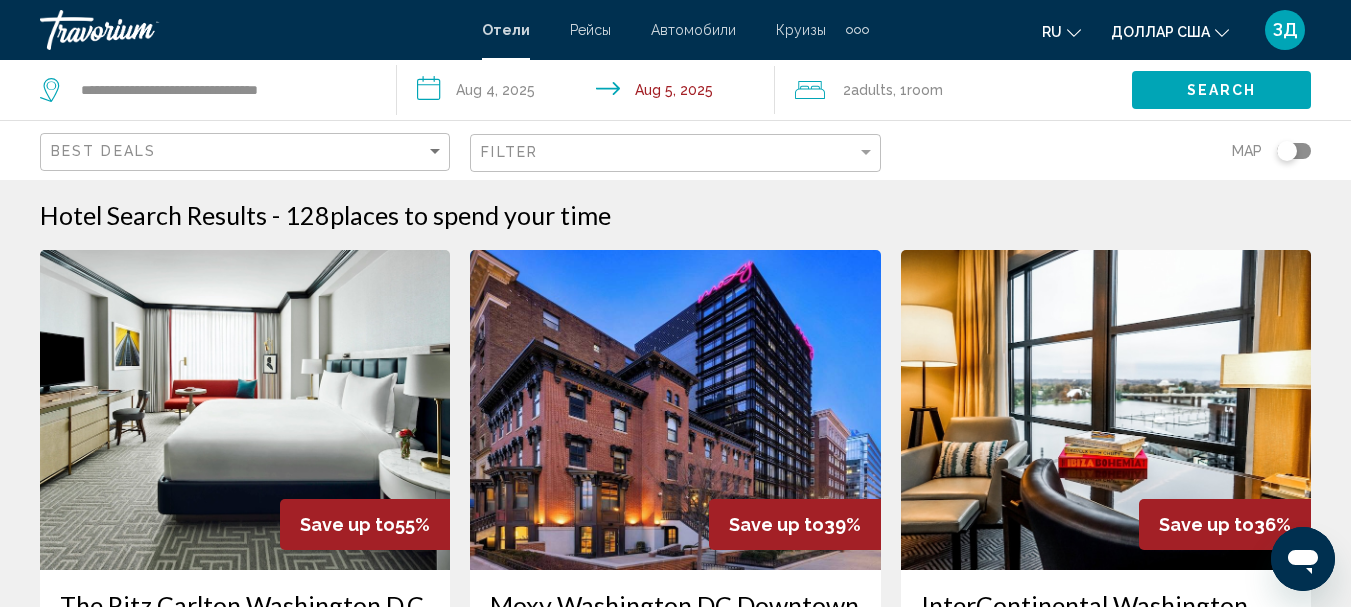 click on "Best Deals" 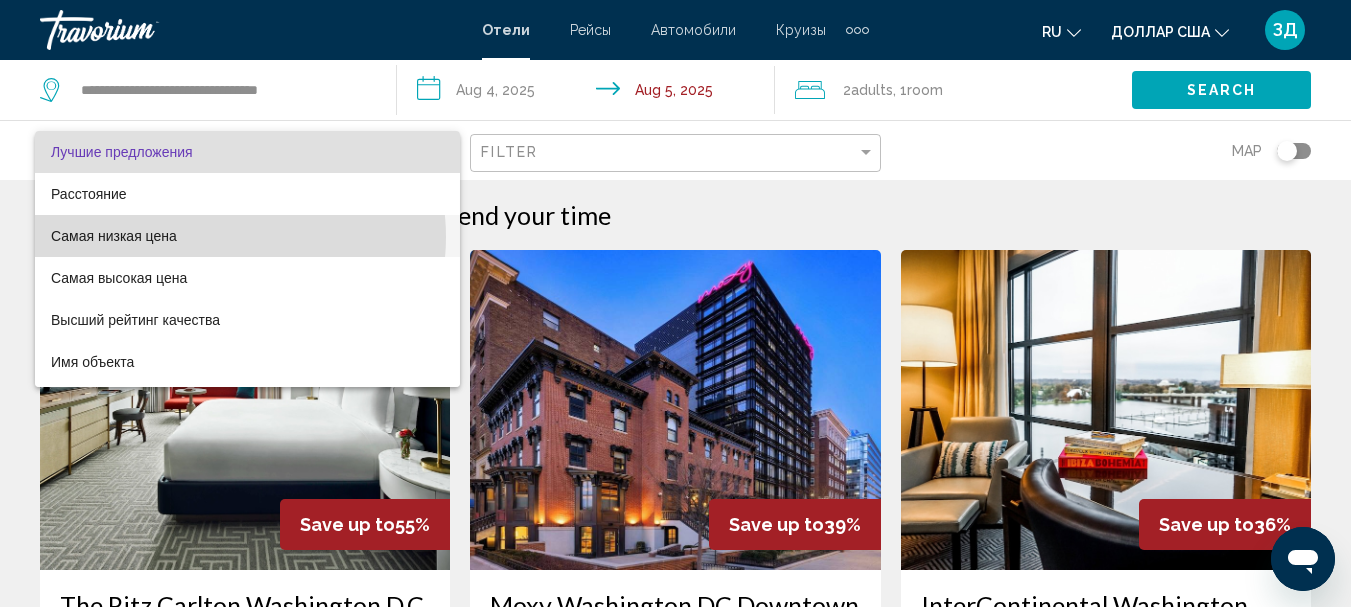 click on "Самая низкая цена" at bounding box center (247, 236) 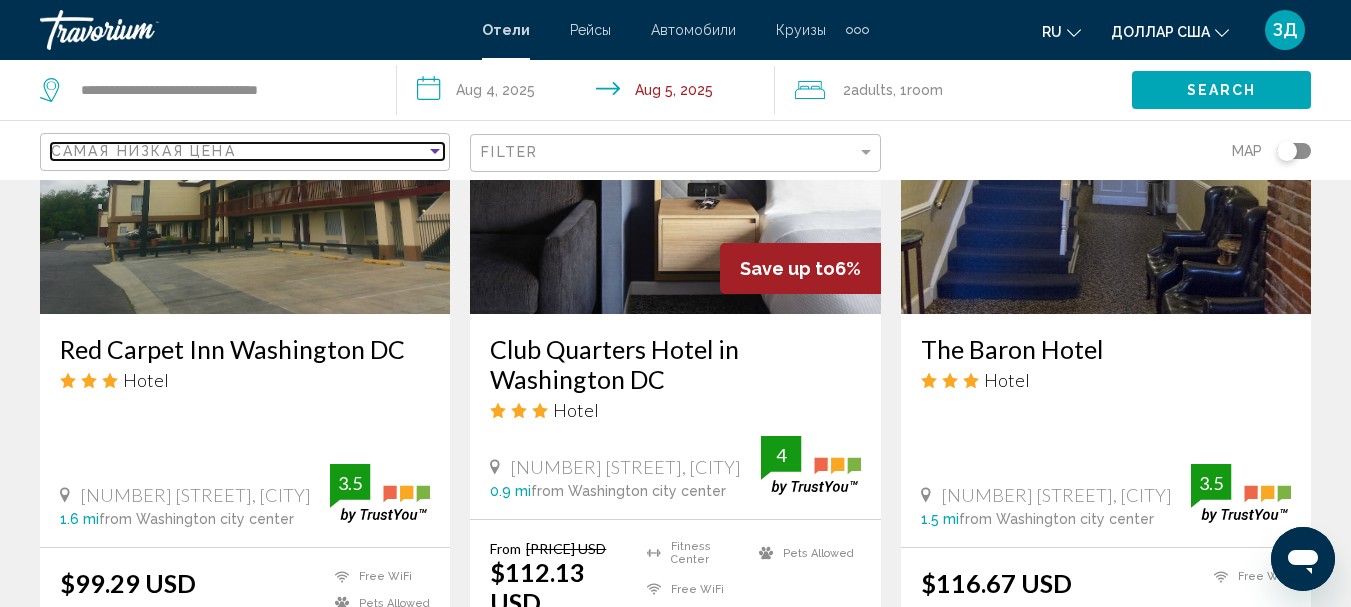 scroll, scrollTop: 1100, scrollLeft: 0, axis: vertical 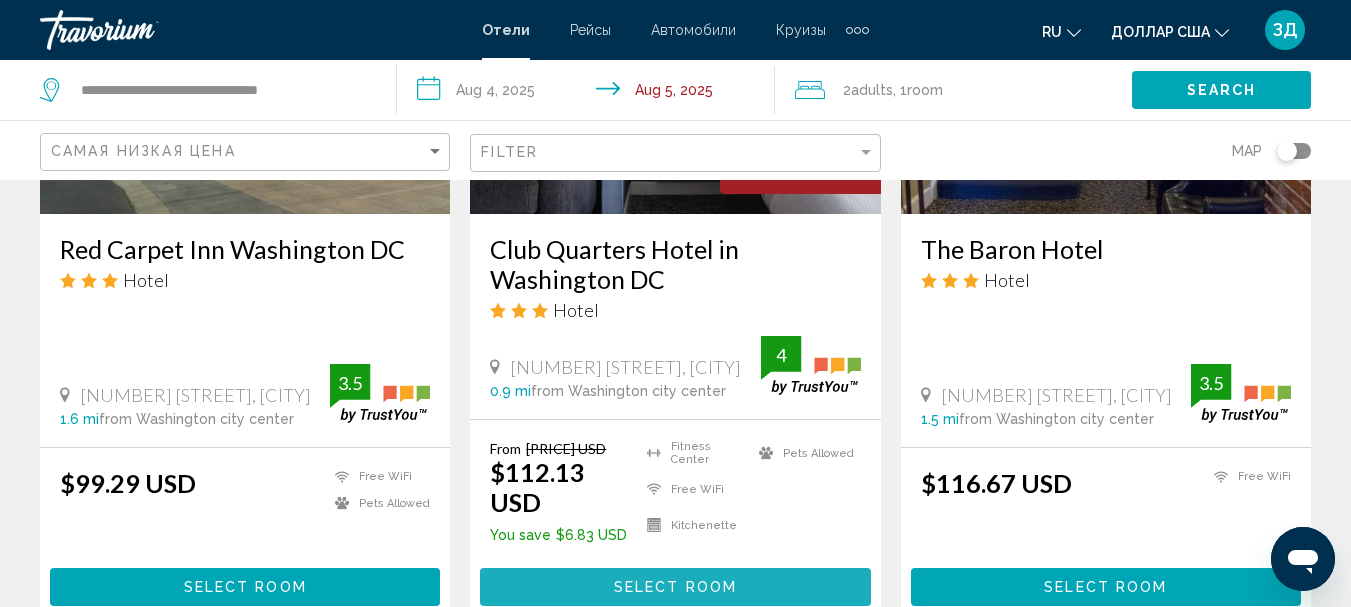 click on "Select Room" at bounding box center [675, 588] 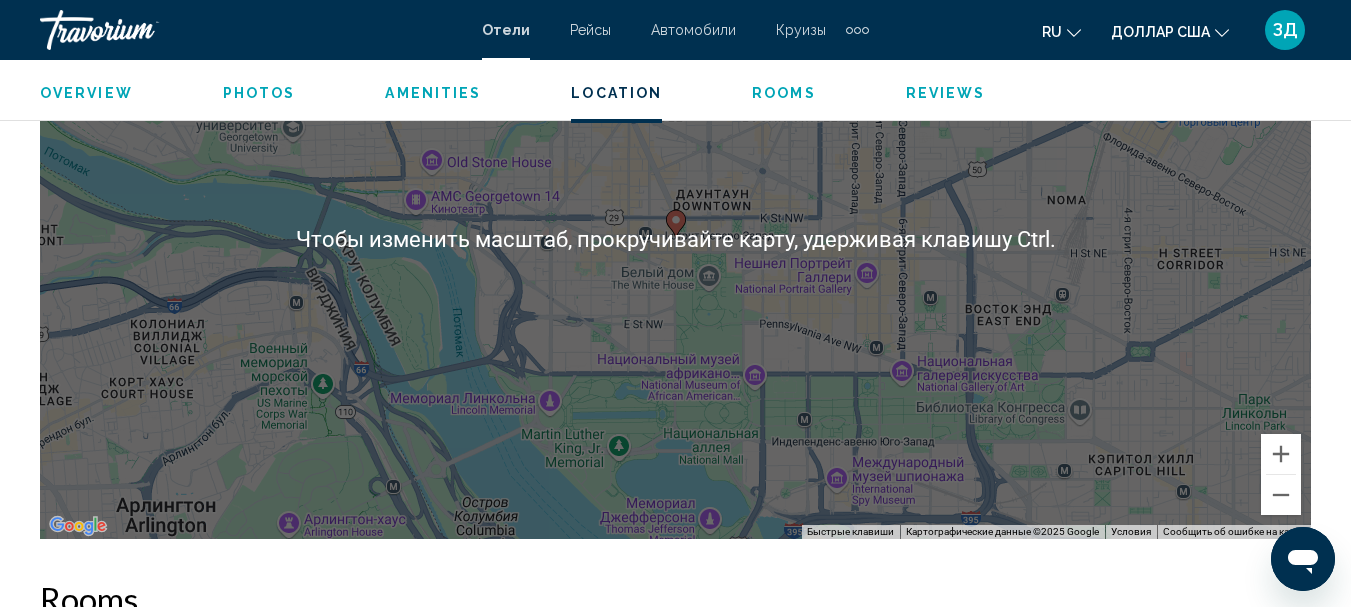 scroll, scrollTop: 2431, scrollLeft: 0, axis: vertical 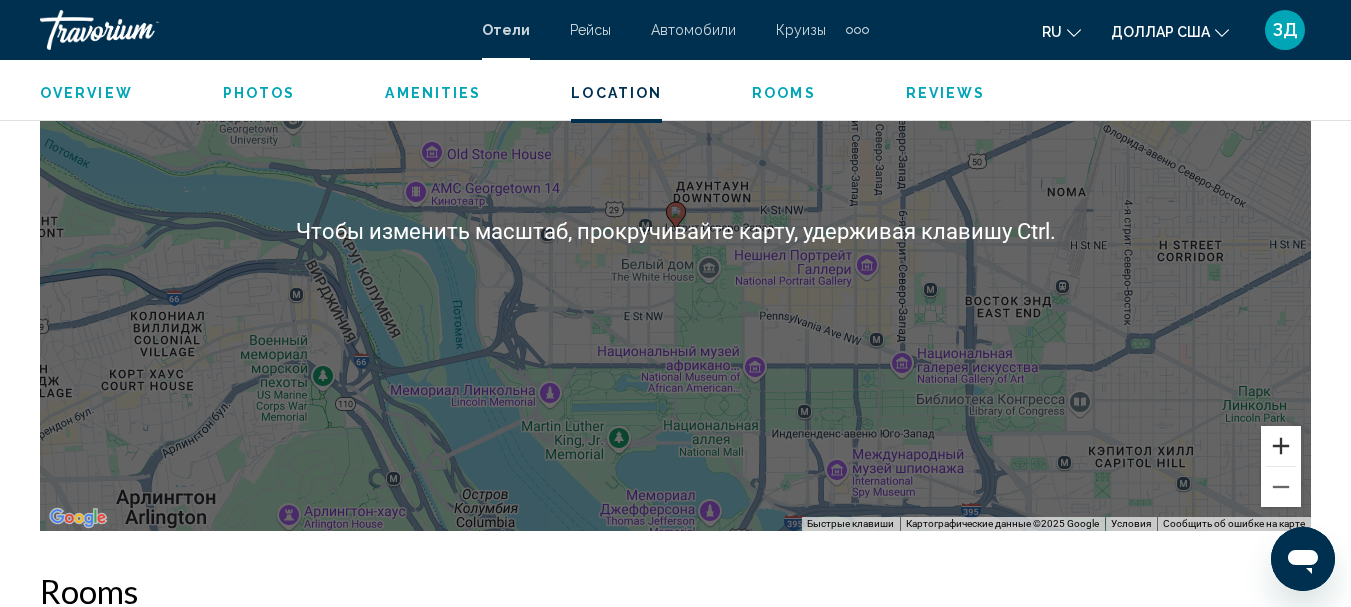 click at bounding box center [1281, 446] 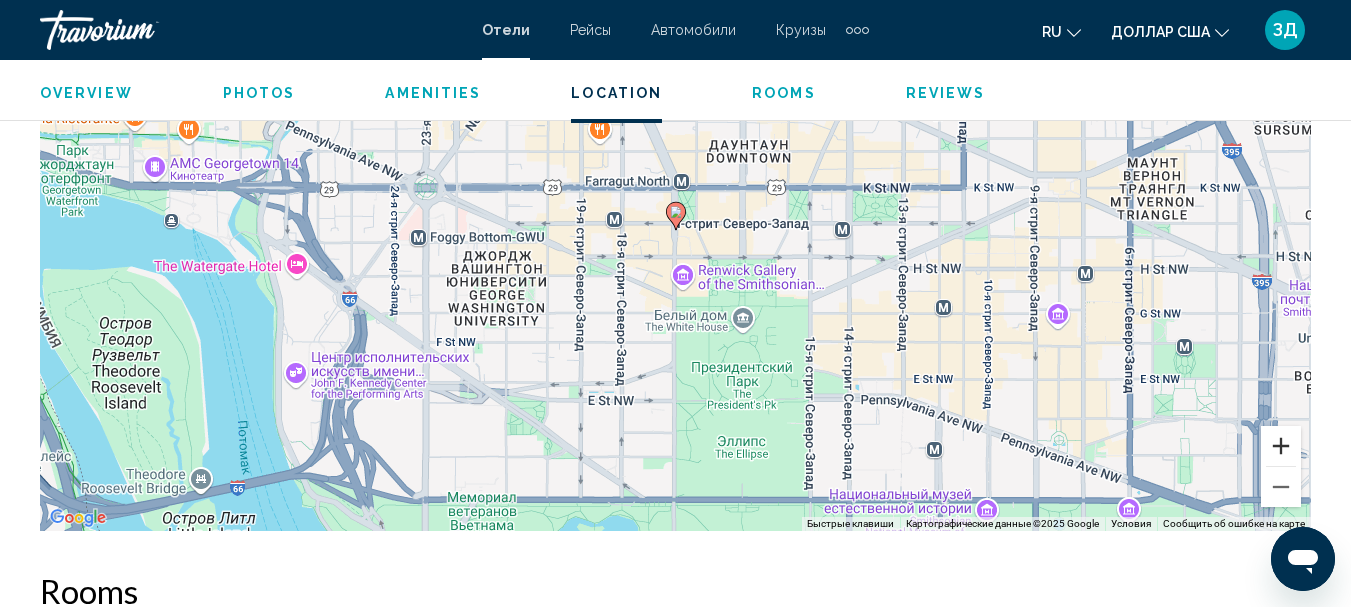 click at bounding box center [1281, 446] 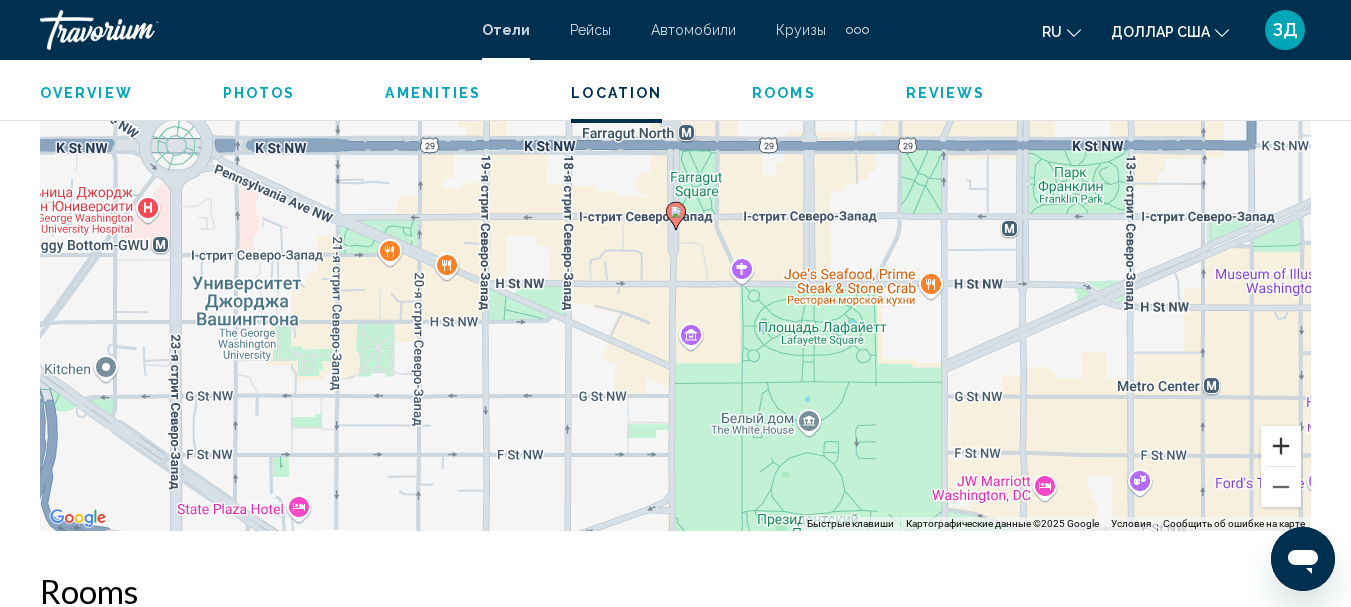 click at bounding box center [1281, 446] 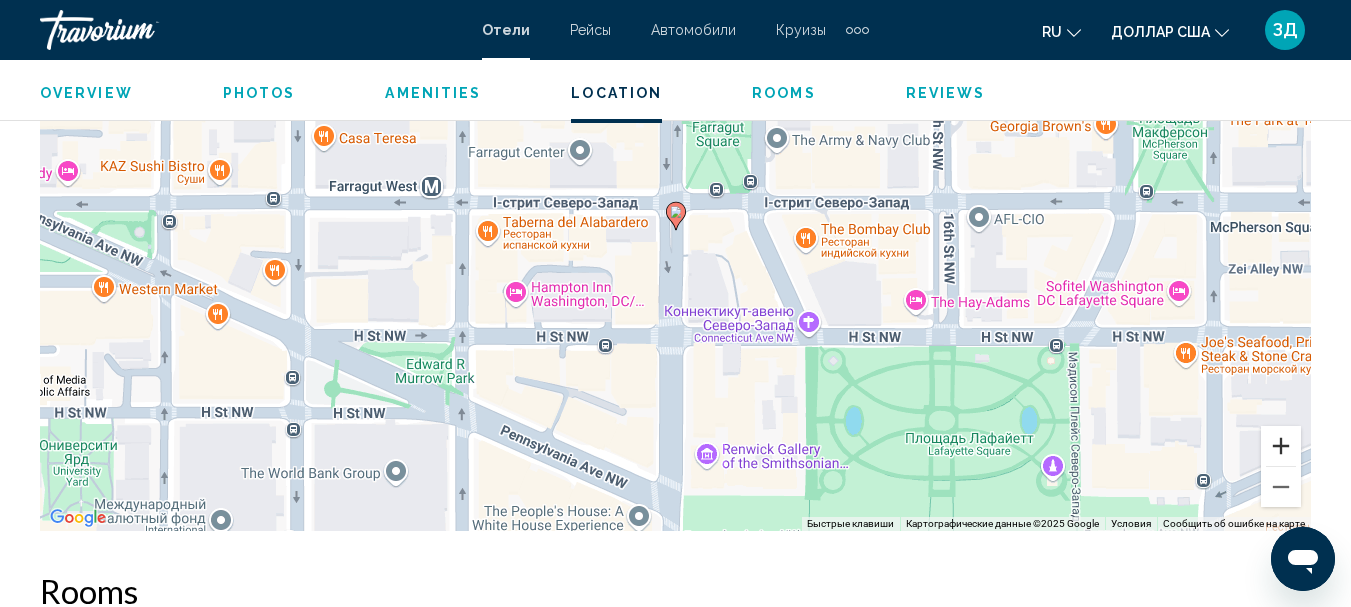 click at bounding box center (1281, 446) 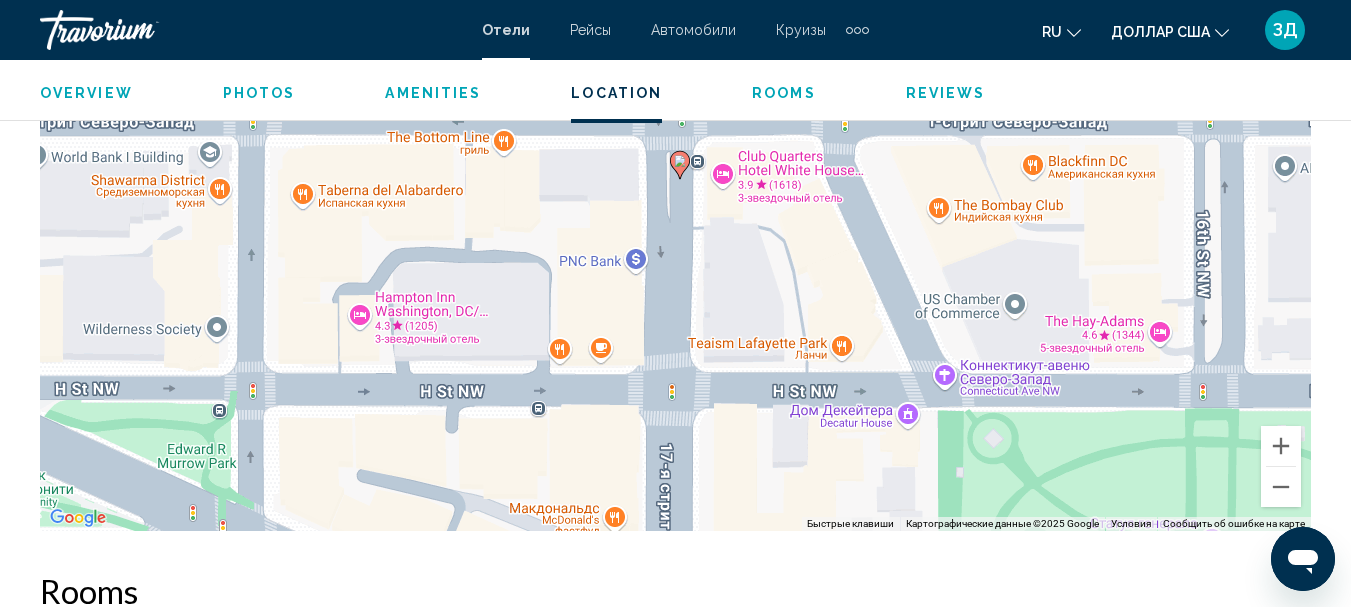 drag, startPoint x: 1134, startPoint y: 329, endPoint x: 1138, endPoint y: 269, distance: 60.133186 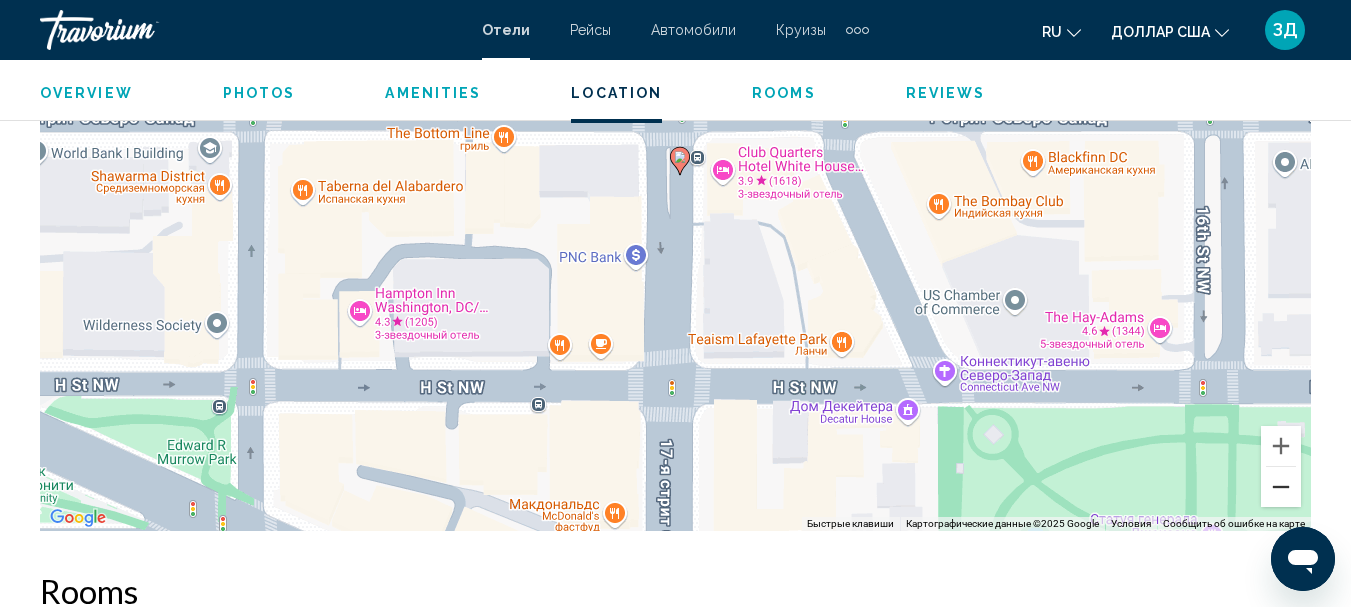 click at bounding box center (1281, 487) 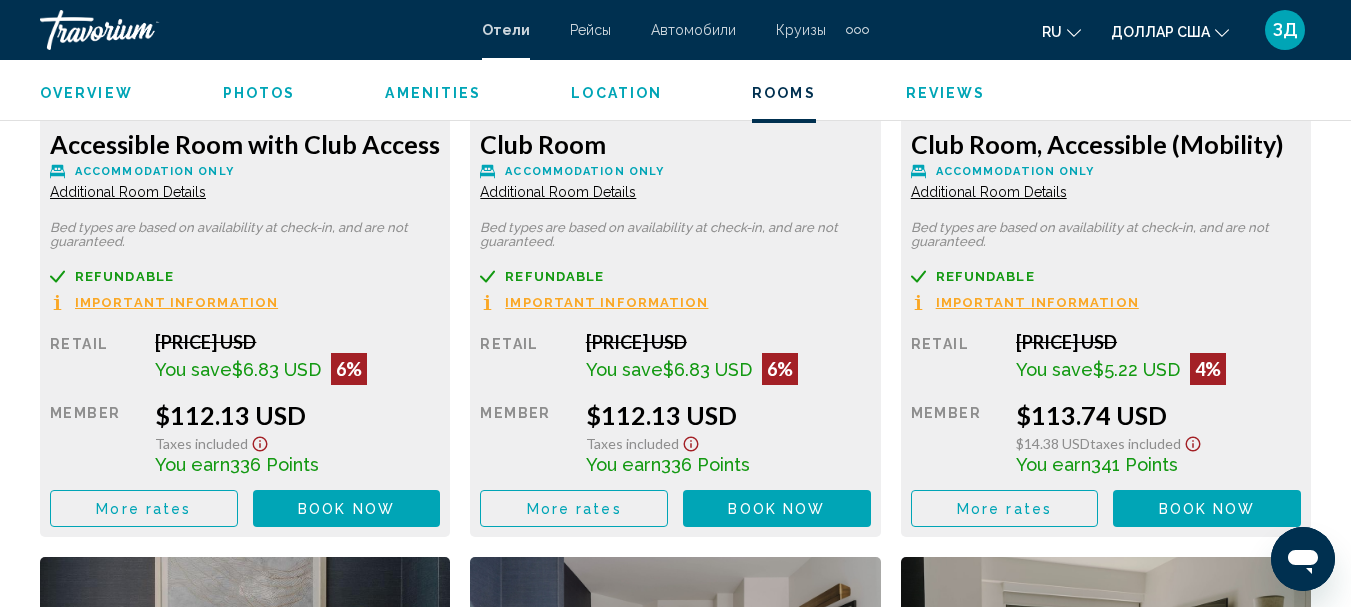 scroll, scrollTop: 3331, scrollLeft: 0, axis: vertical 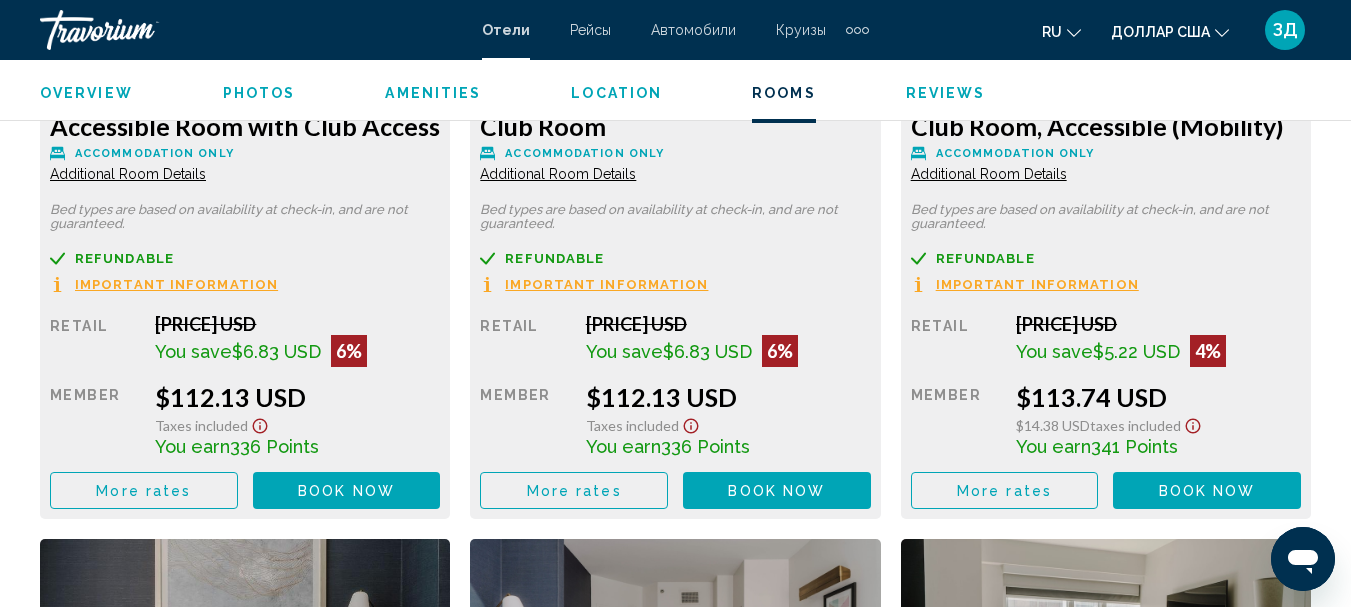 click on "Book now" at bounding box center (346, 491) 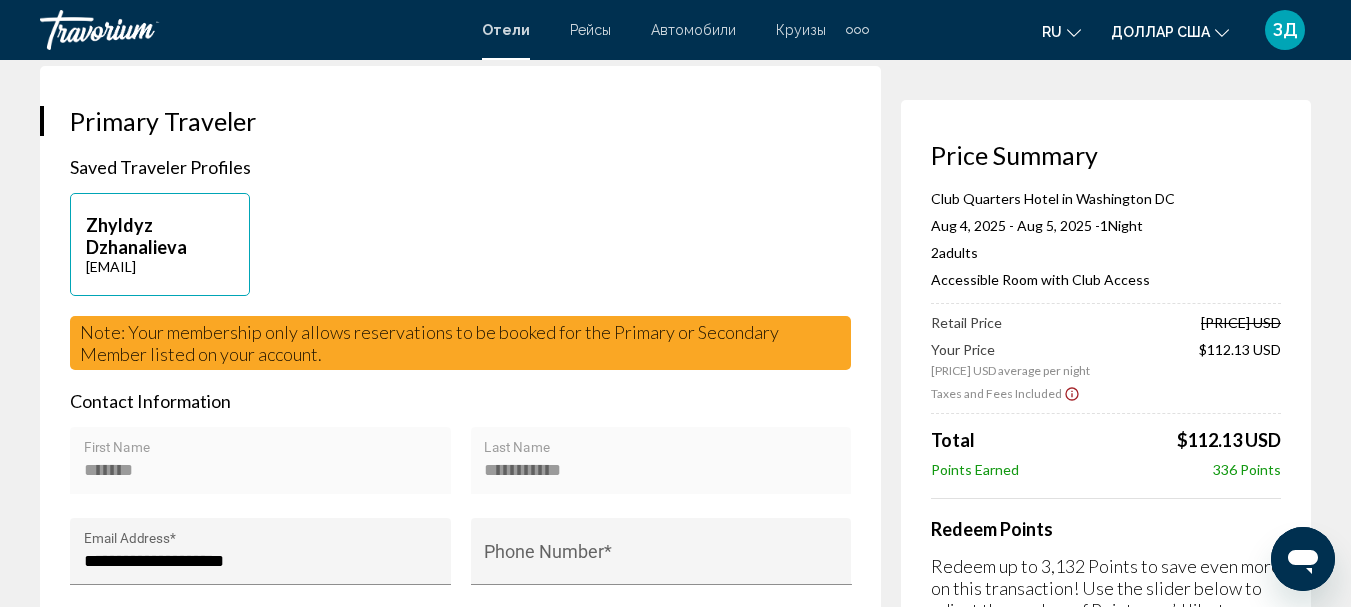 scroll, scrollTop: 400, scrollLeft: 0, axis: vertical 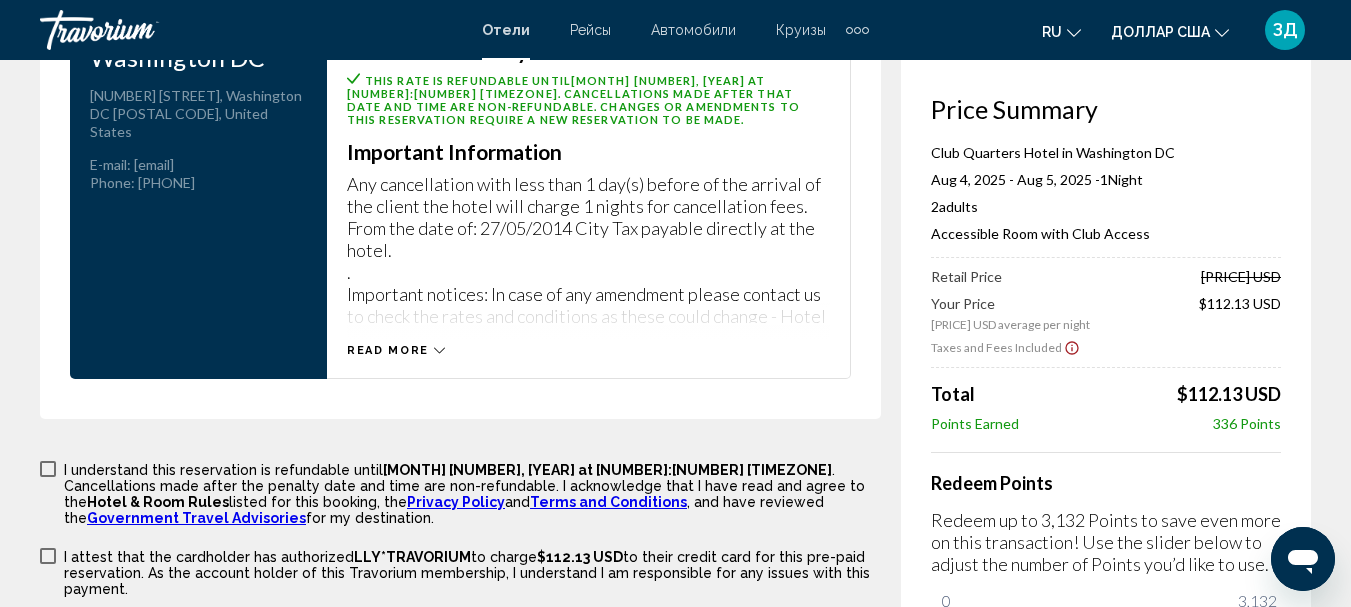 click on "Read more" at bounding box center (388, 350) 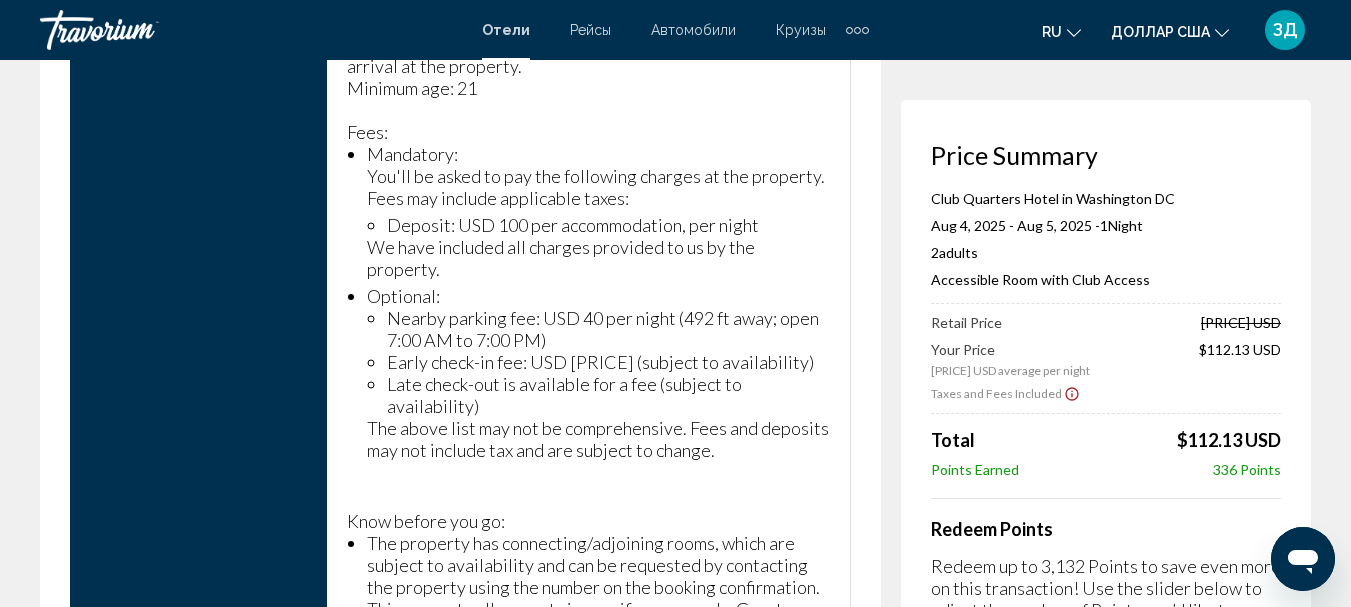 scroll, scrollTop: 3821, scrollLeft: 0, axis: vertical 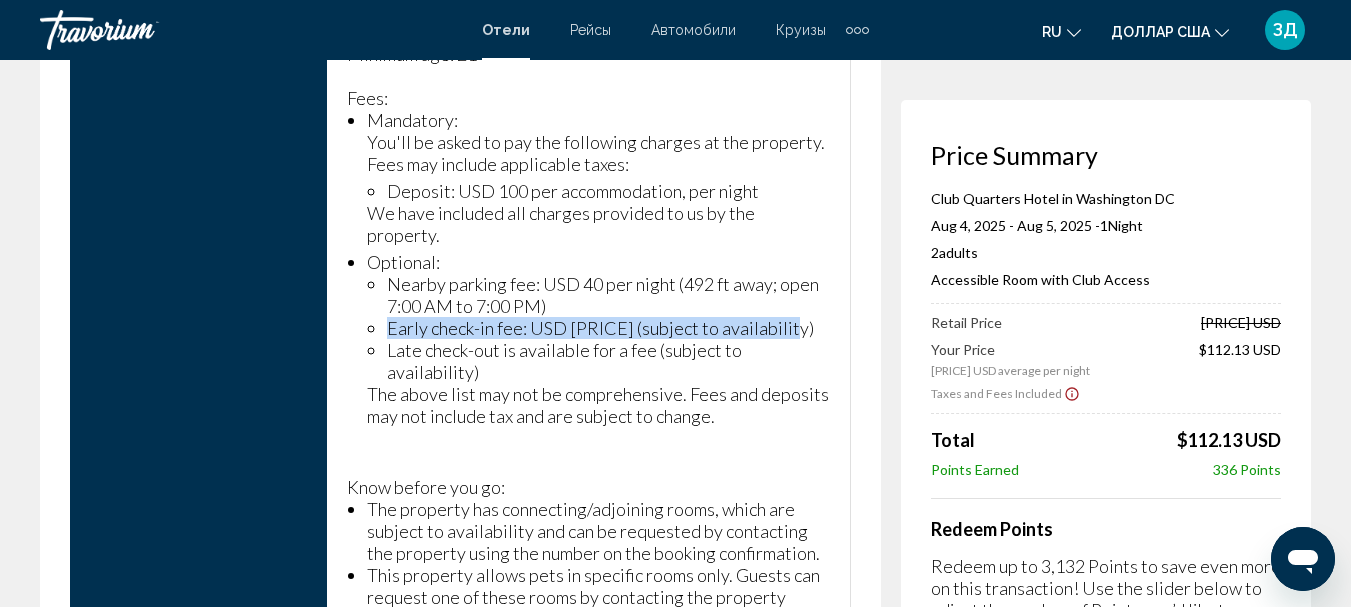 drag, startPoint x: 384, startPoint y: 291, endPoint x: 801, endPoint y: 302, distance: 417.14505 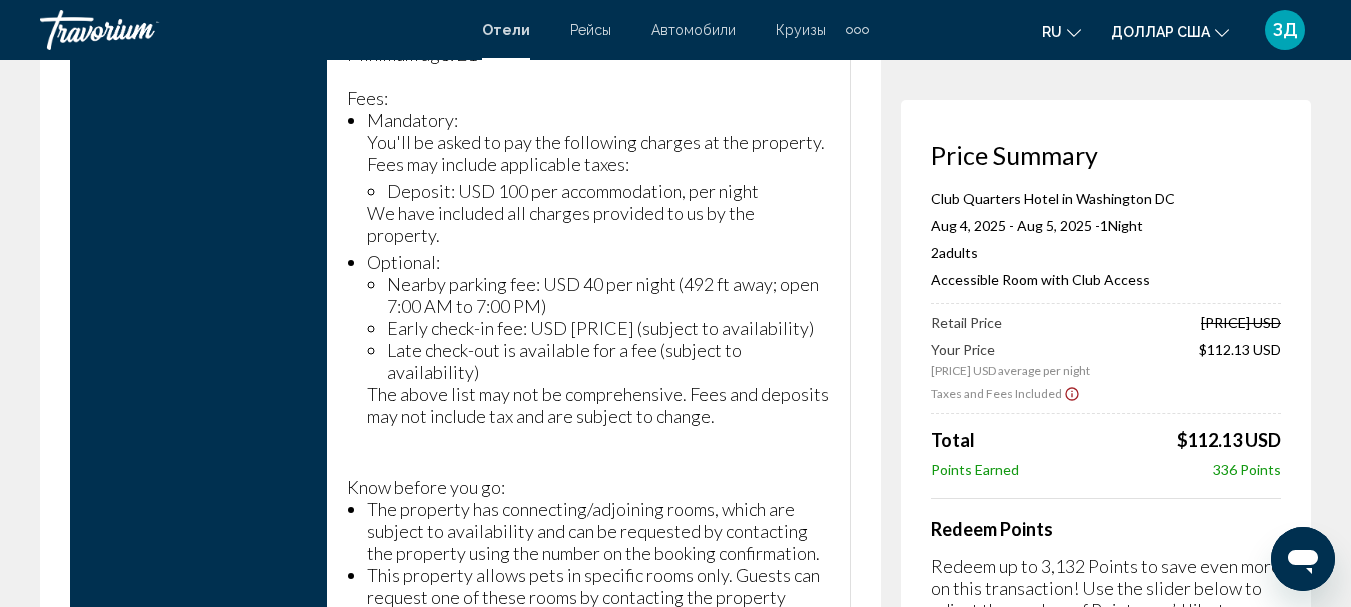 click on "Hotel & Room Rules Club Quarters Hotel in Washington DC Address [NUMBER] [STREET], [CITY] [STATE] [ZIP], United States E-mail : [EMAIL] Phone : [PHONE] Accessible Room with Club Access Accommodation Only Cancellation Policy This rate is refundable until August 2, 2025 at 4:59 AM Indian Ocean Time (GMT+6) . Cancellations made after that date and time are non-refundable. Changes or amendments to this reservation require a new reservation to be made. Important Information Any cancellation with less than 1 day(s) before of the arrival of the client the hotel will charge 1 nights for cancellation fees. From the date of: 27/05/2014 City Tax payable directly at the hotel. . Instructions: Extra-person charges may apply and vary depending on property policy Government-issued photo identification and a credit card may be required at check-in for incidental charges This property accepts credit cards; cash is not accepted Fees:" at bounding box center (460, 200) 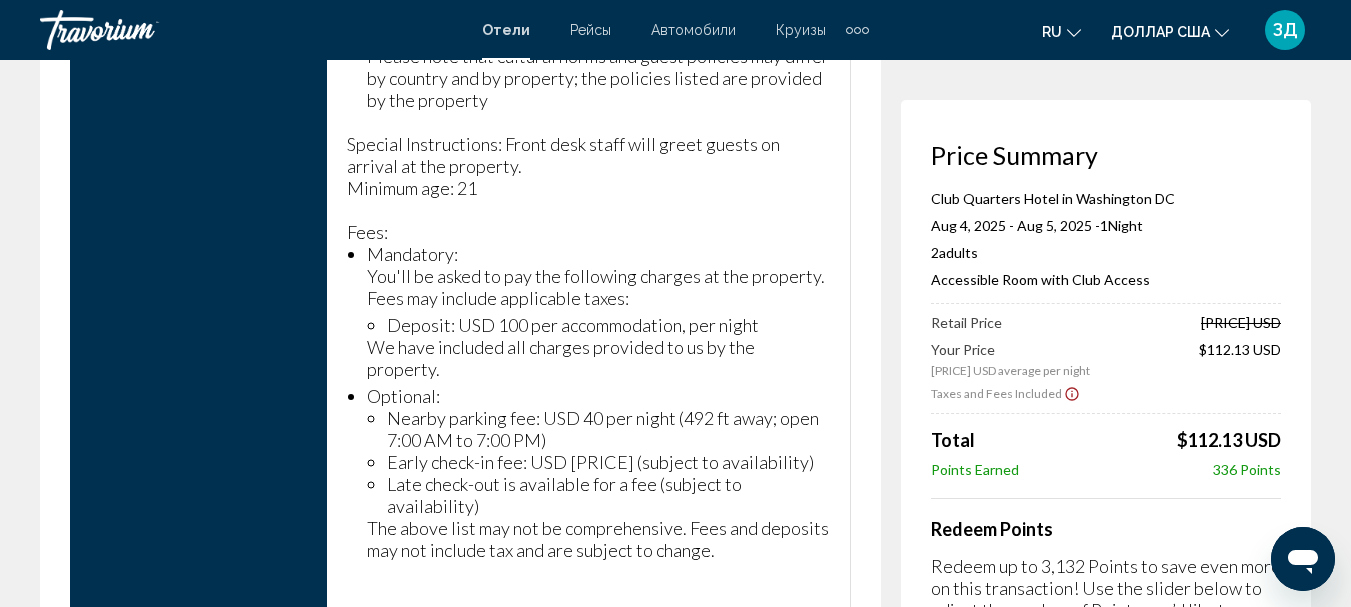 scroll, scrollTop: 3721, scrollLeft: 0, axis: vertical 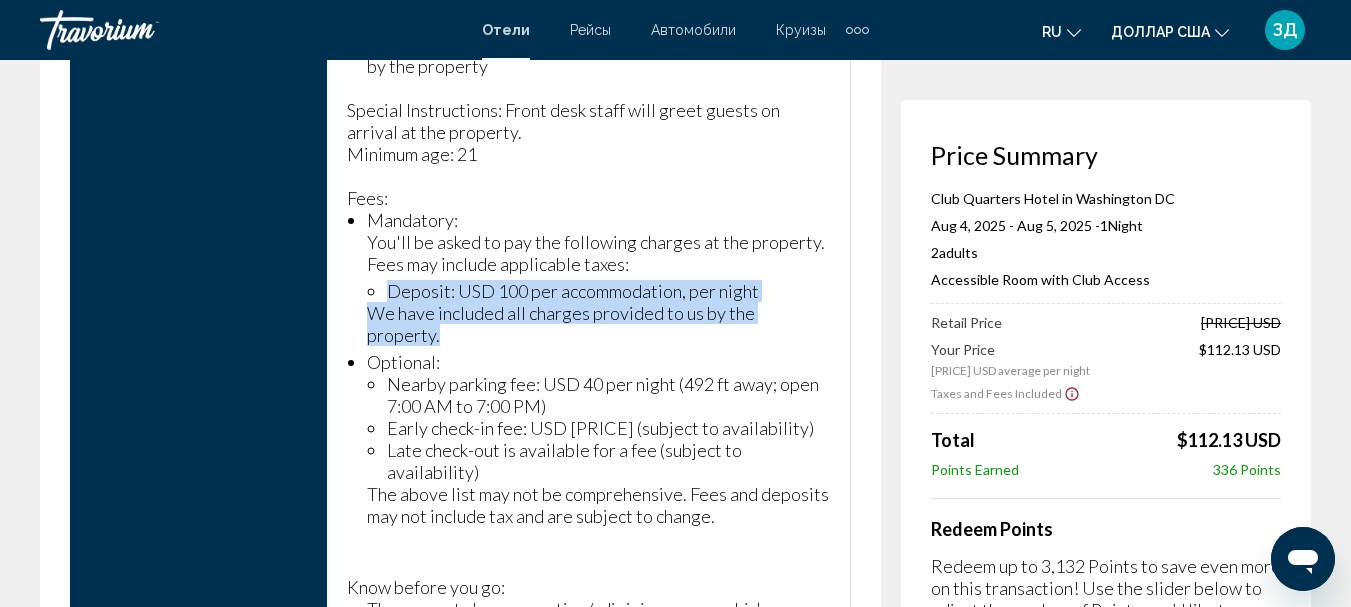 drag, startPoint x: 385, startPoint y: 283, endPoint x: 829, endPoint y: 308, distance: 444.70328 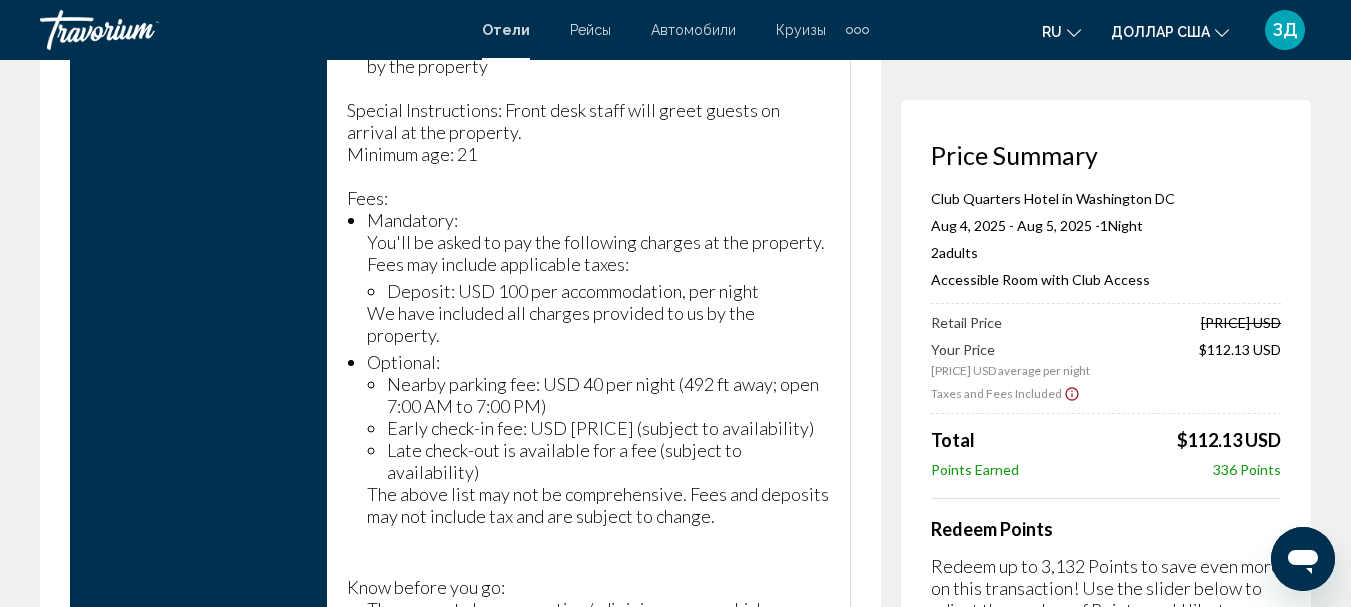 click on "Hotel & Room Rules Club Quarters Hotel in Washington DC Address [NUMBER] [STREET], [CITY] [STATE] [ZIP], United States E-mail : [EMAIL] Phone : [PHONE] Accessible Room with Club Access Accommodation Only Cancellation Policy This rate is refundable until August 2, 2025 at 4:59 AM Indian Ocean Time (GMT+6) . Cancellations made after that date and time are non-refundable. Changes or amendments to this reservation require a new reservation to be made. Important Information Any cancellation with less than 1 day(s) before of the arrival of the client the hotel will charge 1 nights for cancellation fees. From the date of: 27/05/2014 City Tax payable directly at the hotel. . Instructions: Extra-person charges may apply and vary depending on property policy Government-issued photo identification and a credit card may be required at check-in for incidental charges This property accepts credit cards; cash is not accepted Fees:" at bounding box center [460, 300] 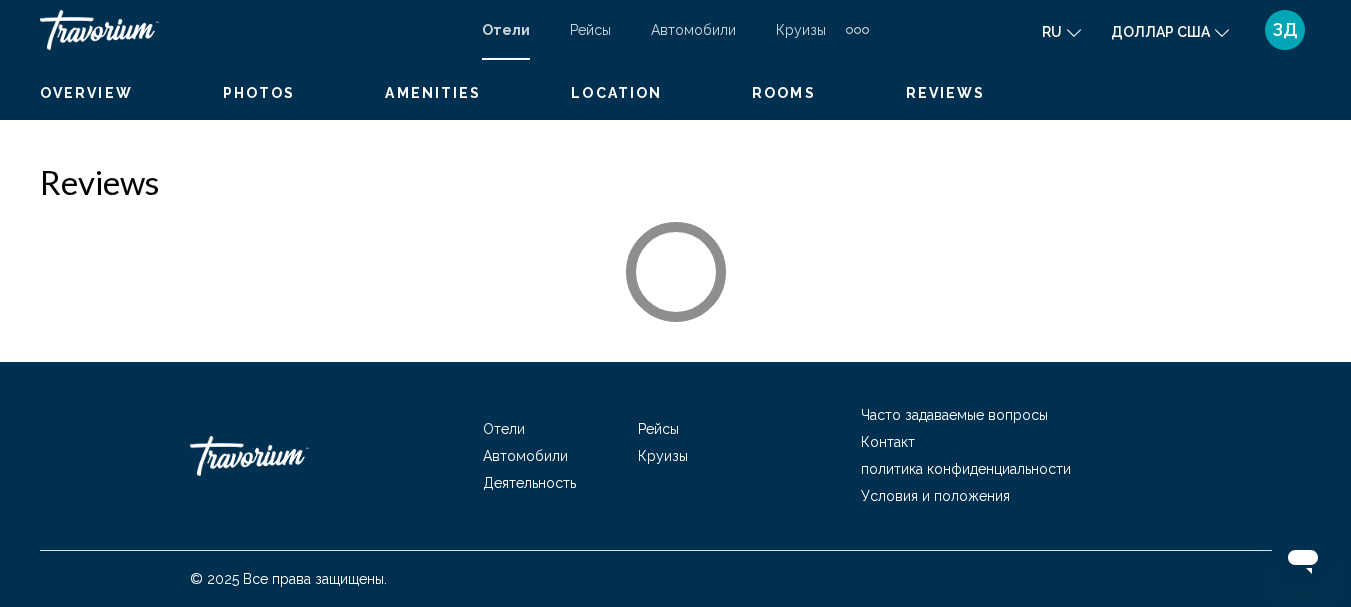 scroll, scrollTop: 231, scrollLeft: 0, axis: vertical 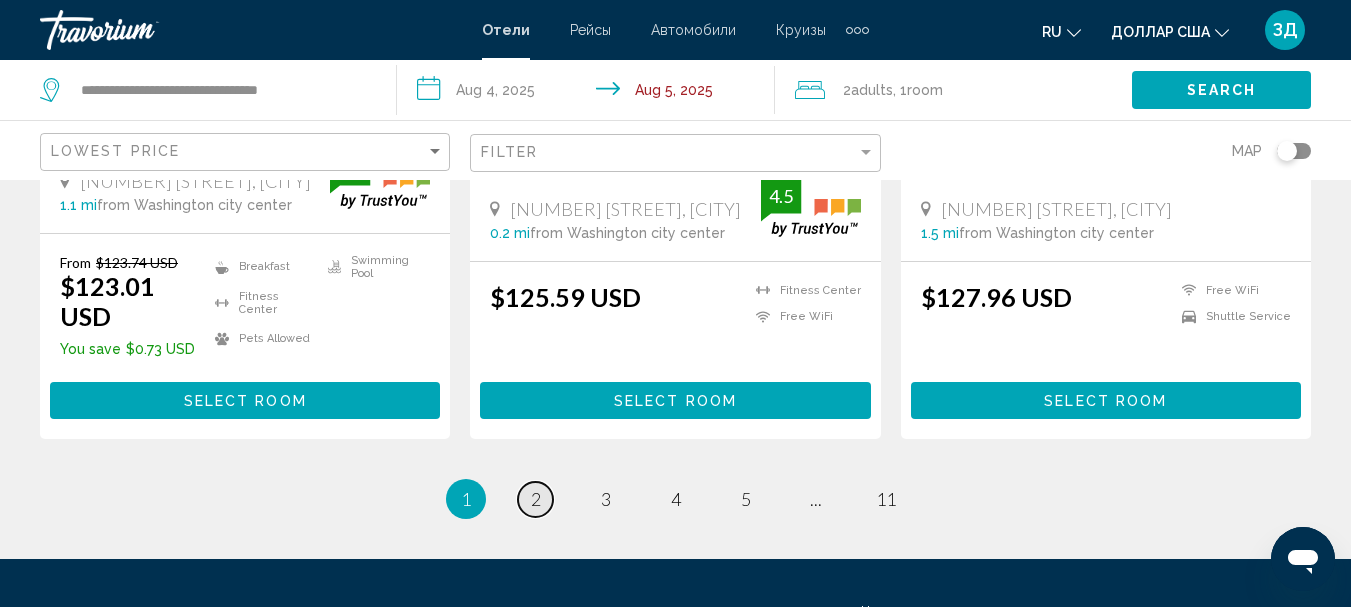 click on "2" at bounding box center [536, 499] 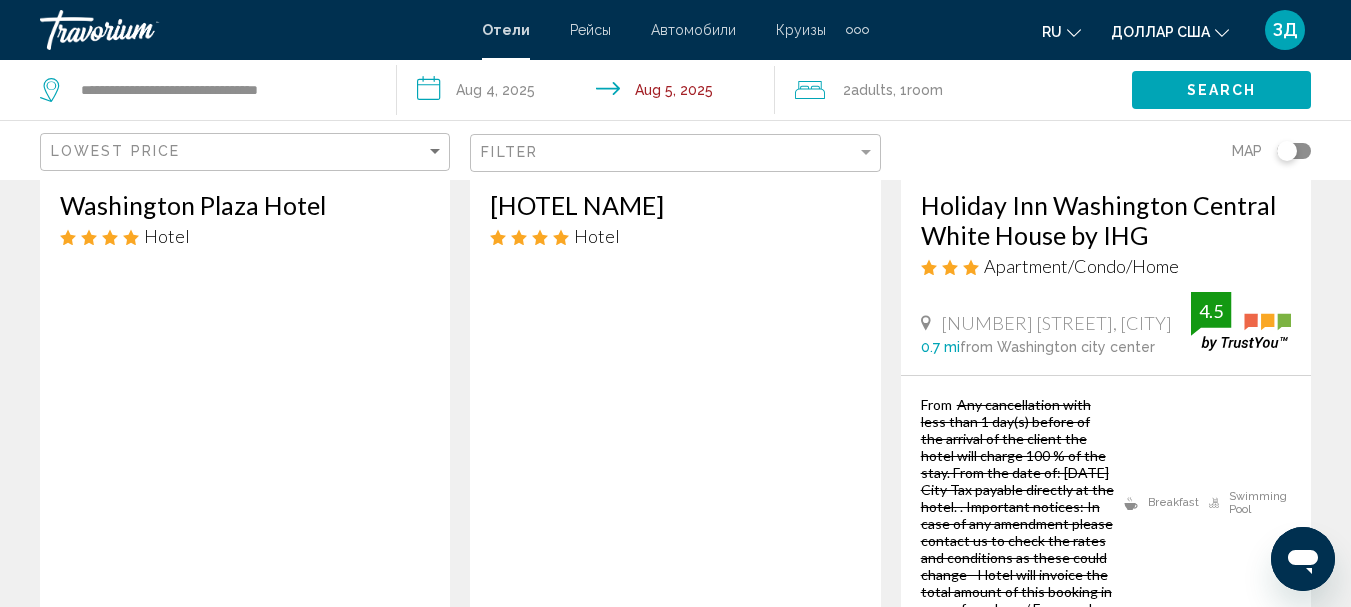 scroll, scrollTop: 500, scrollLeft: 0, axis: vertical 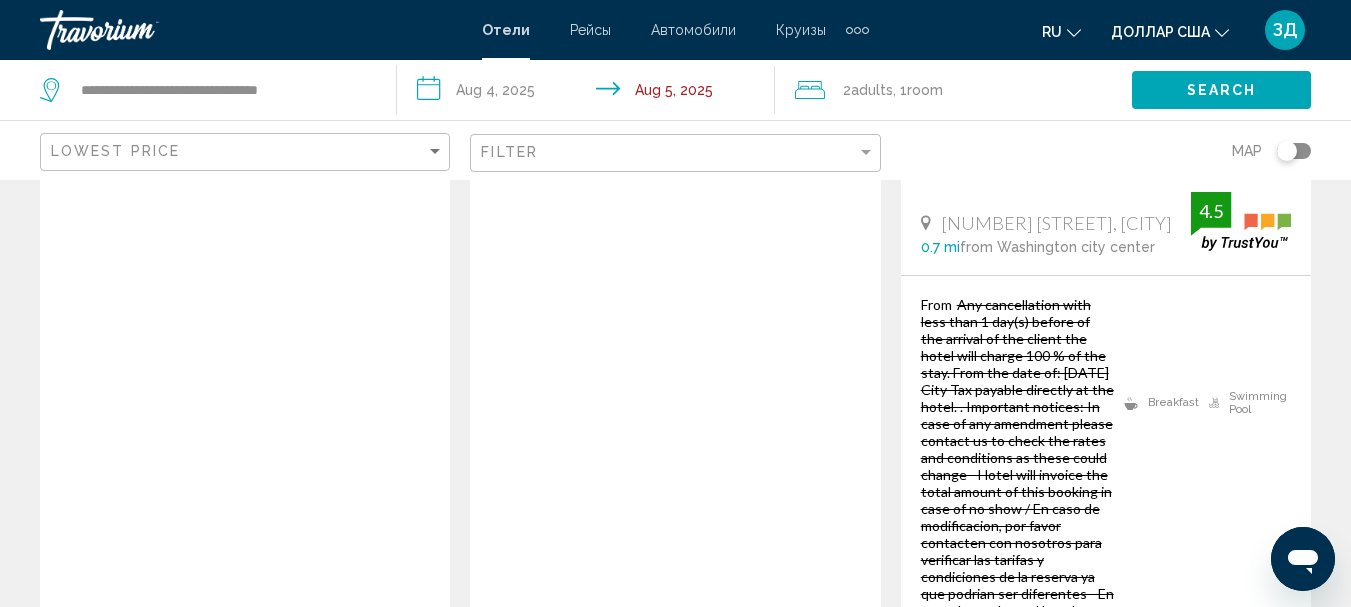 click on "Select Room" at bounding box center (245, 1004) 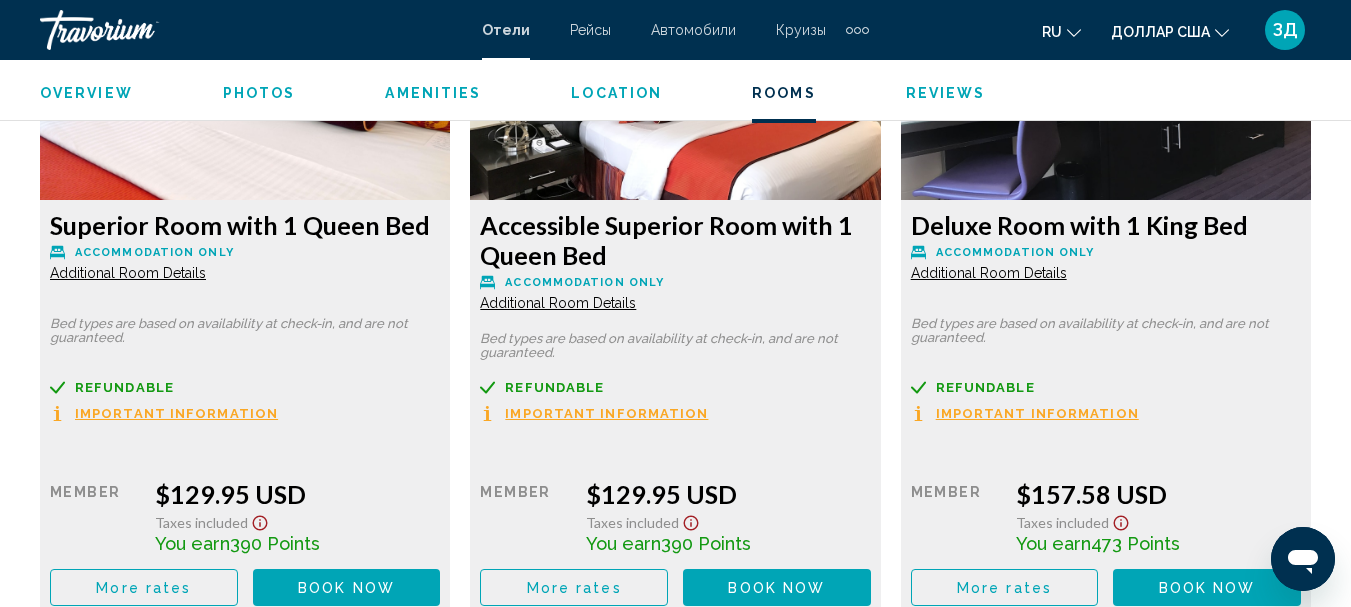 scroll, scrollTop: 3332, scrollLeft: 0, axis: vertical 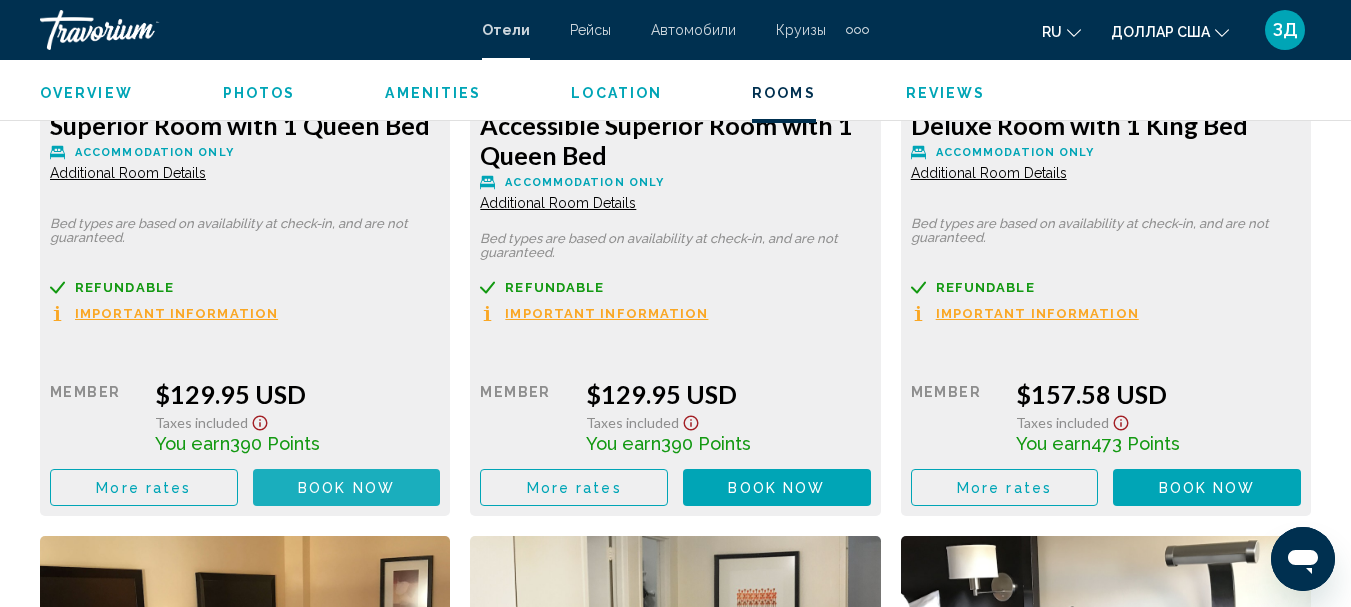 click on "Book now" at bounding box center (346, 488) 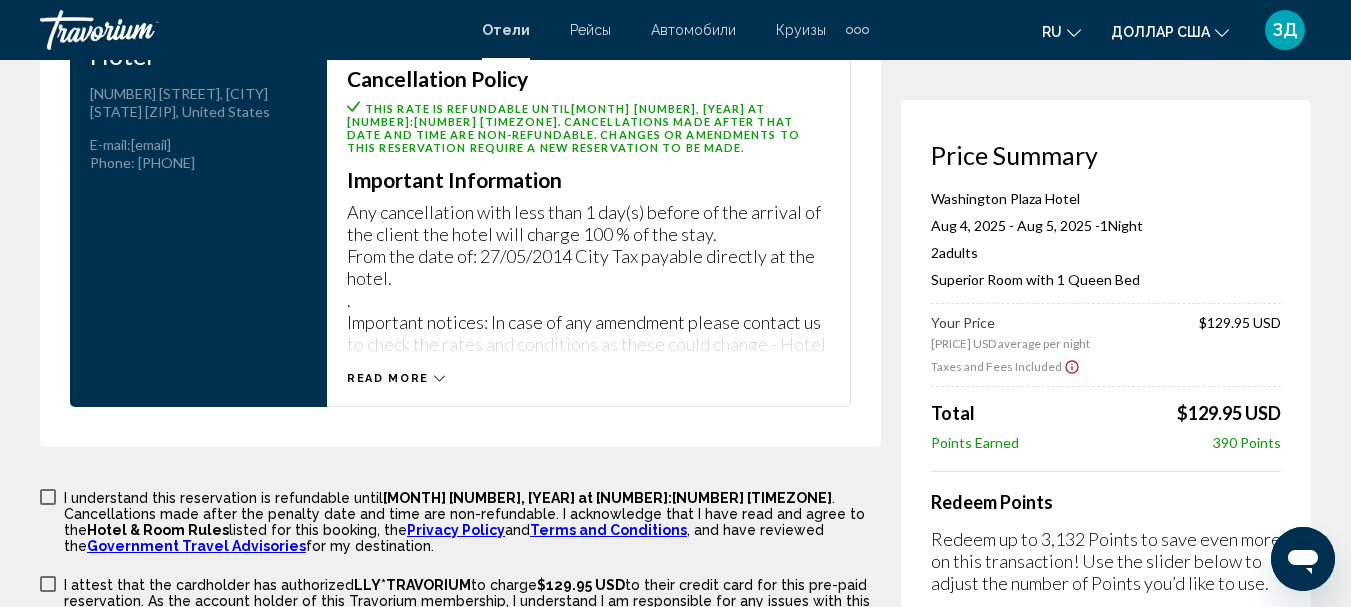 scroll, scrollTop: 2900, scrollLeft: 0, axis: vertical 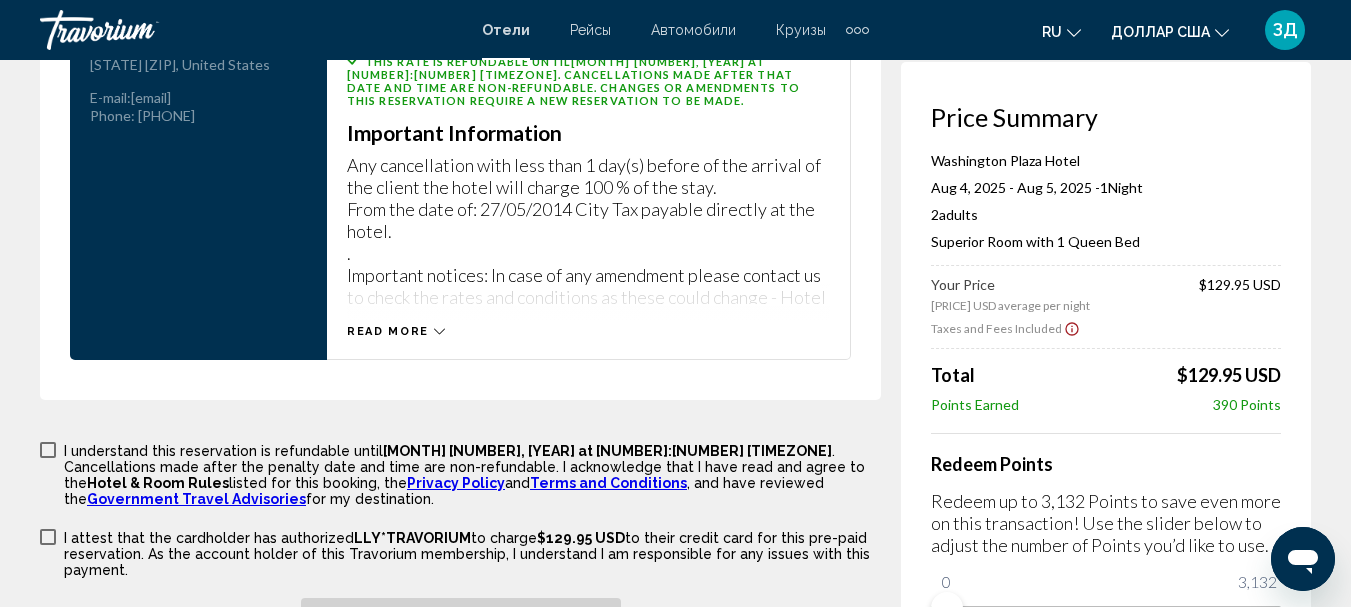 click on "Read more" at bounding box center [396, 331] 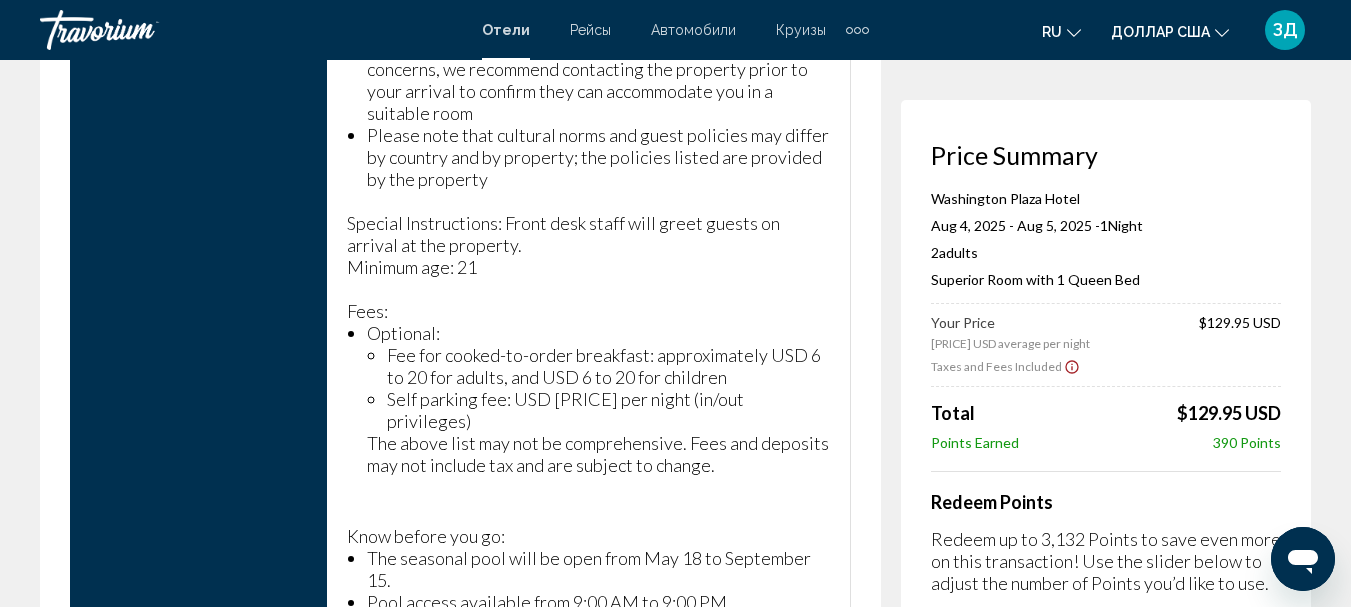 scroll, scrollTop: 3800, scrollLeft: 0, axis: vertical 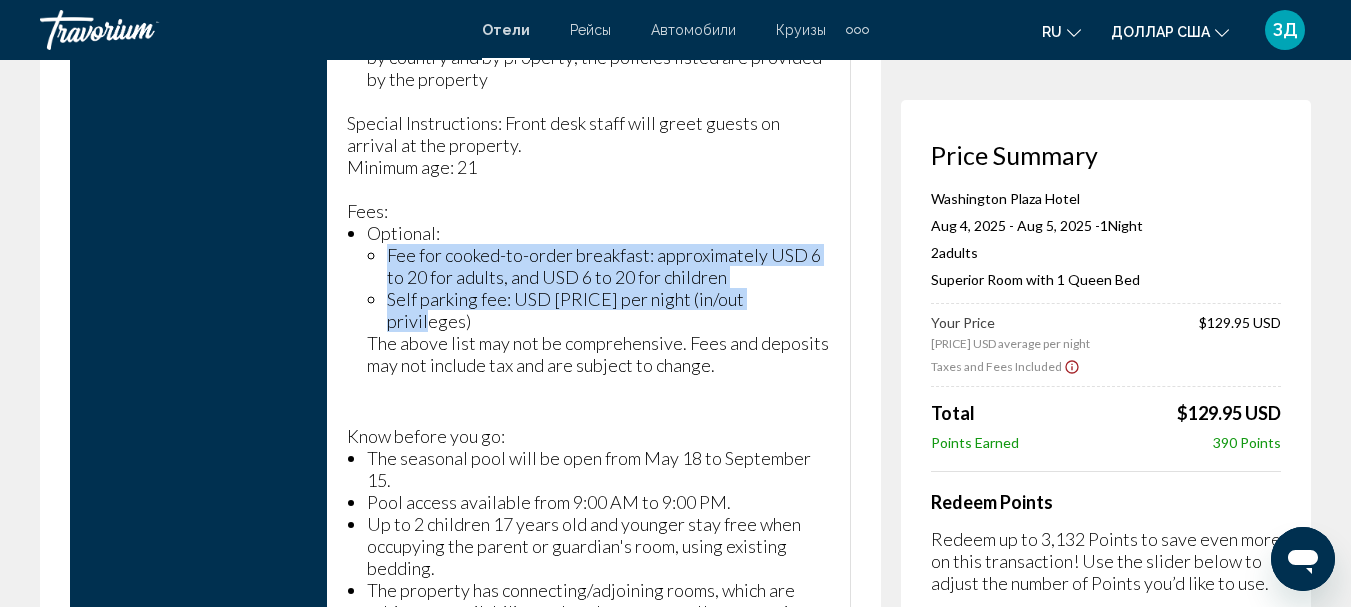 drag, startPoint x: 387, startPoint y: 244, endPoint x: 791, endPoint y: 291, distance: 406.72473 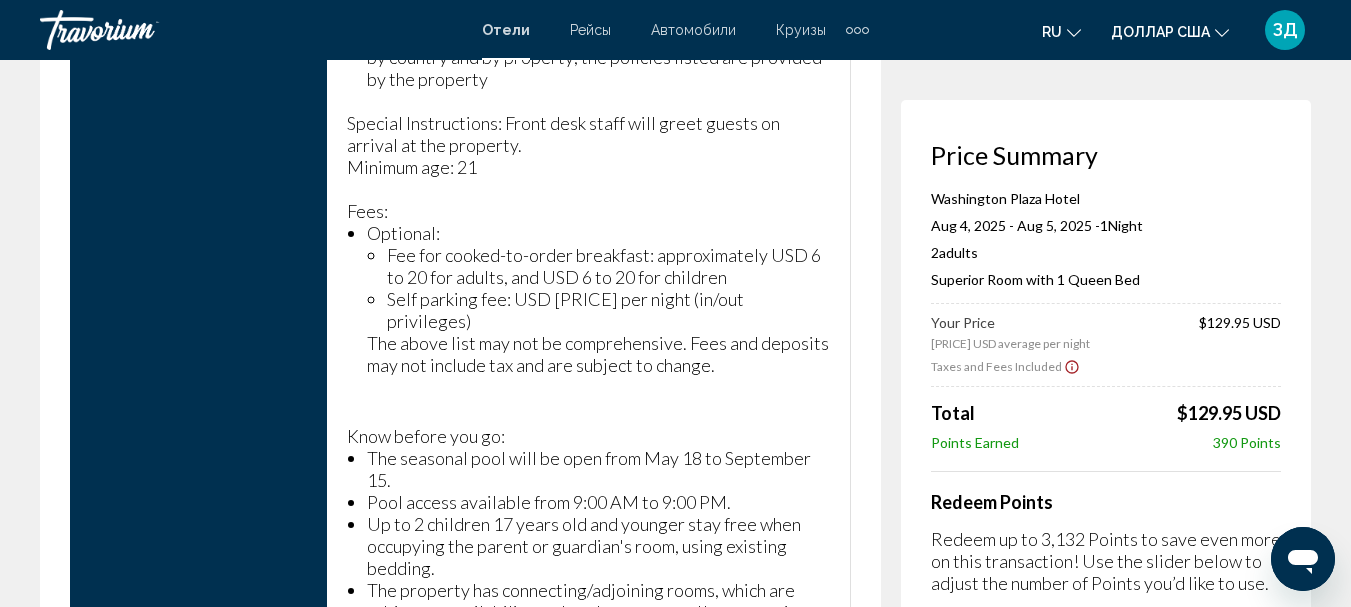 click on "Superior Room with 1 Queen Bed Accommodation Only Cancellation Policy This rate is refundable until August 2, 2025 at 4:59 AM Indian Ocean Time (GMT+6) . Cancellations made after that date and time are non-refundable. Changes or amendments to this reservation require a new reservation to be made. Important Information Any cancellation with less than 1 day(s) before of the arrival of the client the hotel will charge 100 % of the stay. From the date of: 27/05/2014 City Tax payable directly at the hotel. . Important notices: In case of any amendment please contact us to check the rates and conditions as these could change - Hotel will invoice the total amount of this booking in case of no show / En caso de modificacion, por favor contacten con nosotros para verificar las tarifas y condiciones de la reserva ya que podrian ser diferentes - En caso de no show el hotel se reserva el derecho de aplicar gastos del 100% Instructions: Minimum age: 21 Fees:" at bounding box center [589, 201] 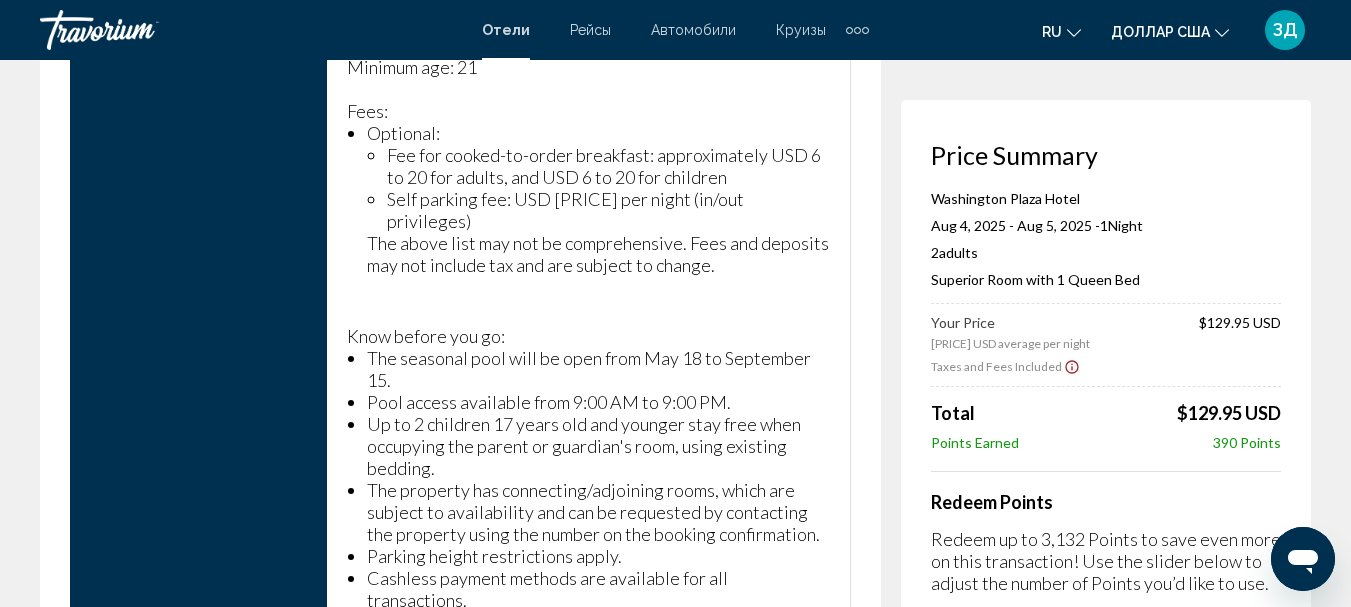 scroll, scrollTop: 4000, scrollLeft: 0, axis: vertical 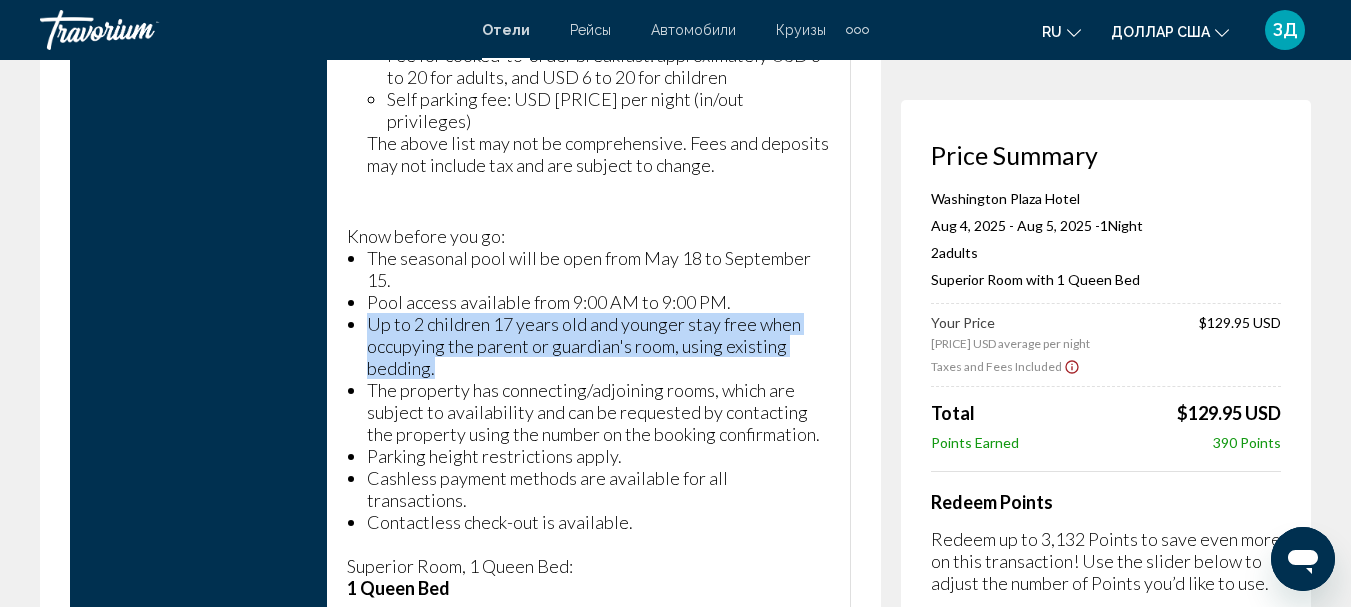 drag, startPoint x: 359, startPoint y: 298, endPoint x: 506, endPoint y: 329, distance: 150.23315 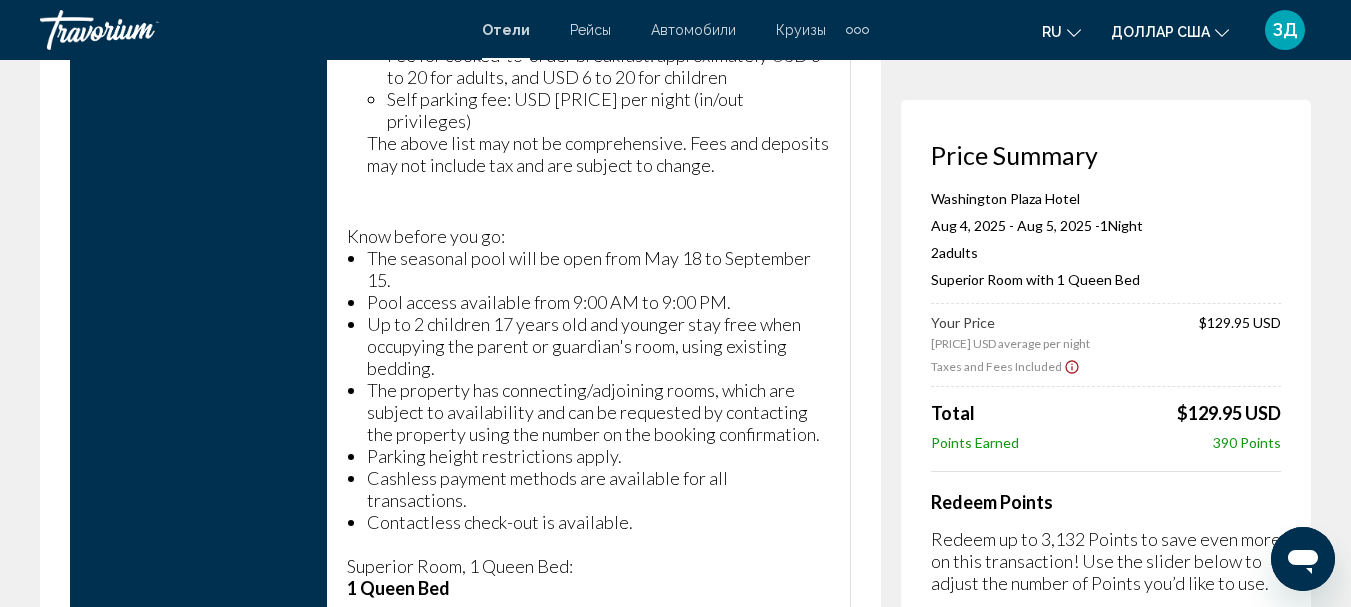 click on "Hotel & Room Rules Washington Plaza Hotel Address [NUMBER] [STREET], [CITY] [STATE] [ZIP], United States E-mail : [EMAIL] Phone : [PHONE] Superior Room with 1 Queen Bed Accommodation Only Cancellation Policy This rate is refundable until August 2, 2025 at 4:59 AM Indian Ocean Time (GMT+6) . Cancellations made after that date and time are non-refundable. Changes or amendments to this reservation require a new reservation to be made. Important Information Any cancellation with less than 1 day(s) before of the arrival of the client the hotel will charge 100 % of the stay. From the date of: 27/05/2014 City Tax payable directly at the hotel. . Instructions: Extra-person charges may apply and vary depending on property policy Government-issued photo identification and a credit card, debit card, or cash deposit may be required at check-in for incidental charges This property accepts credit cards, debit cards, and cash Fees:" at bounding box center (460, -24) 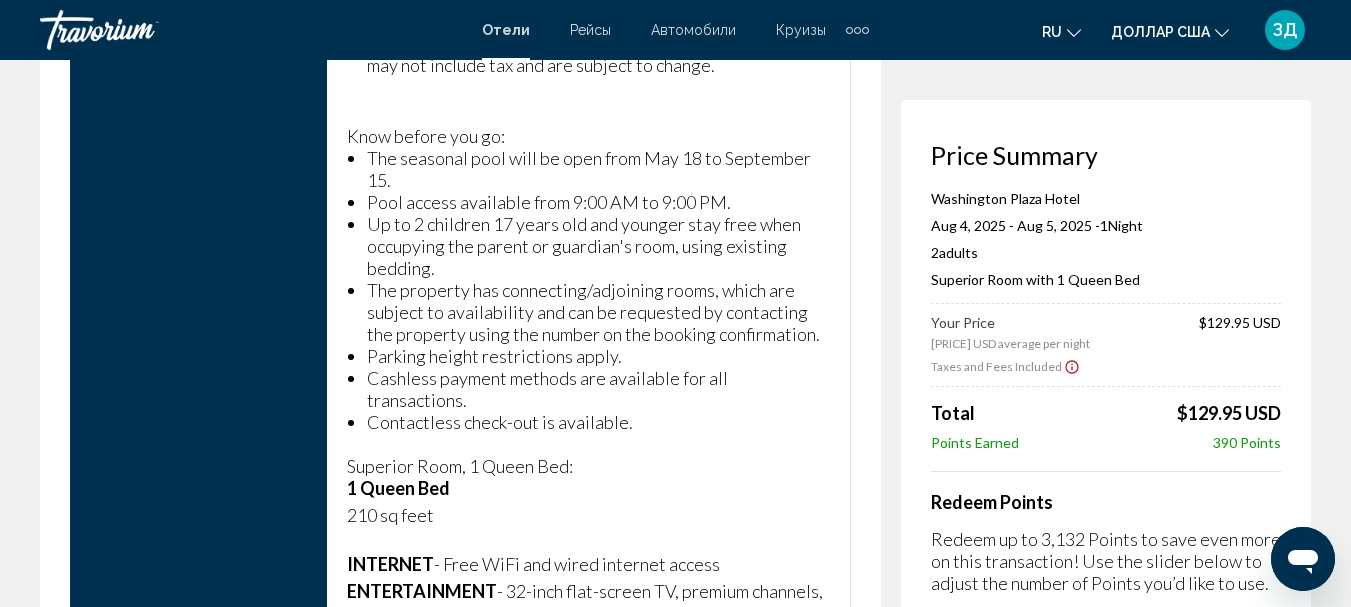 scroll, scrollTop: 4000, scrollLeft: 0, axis: vertical 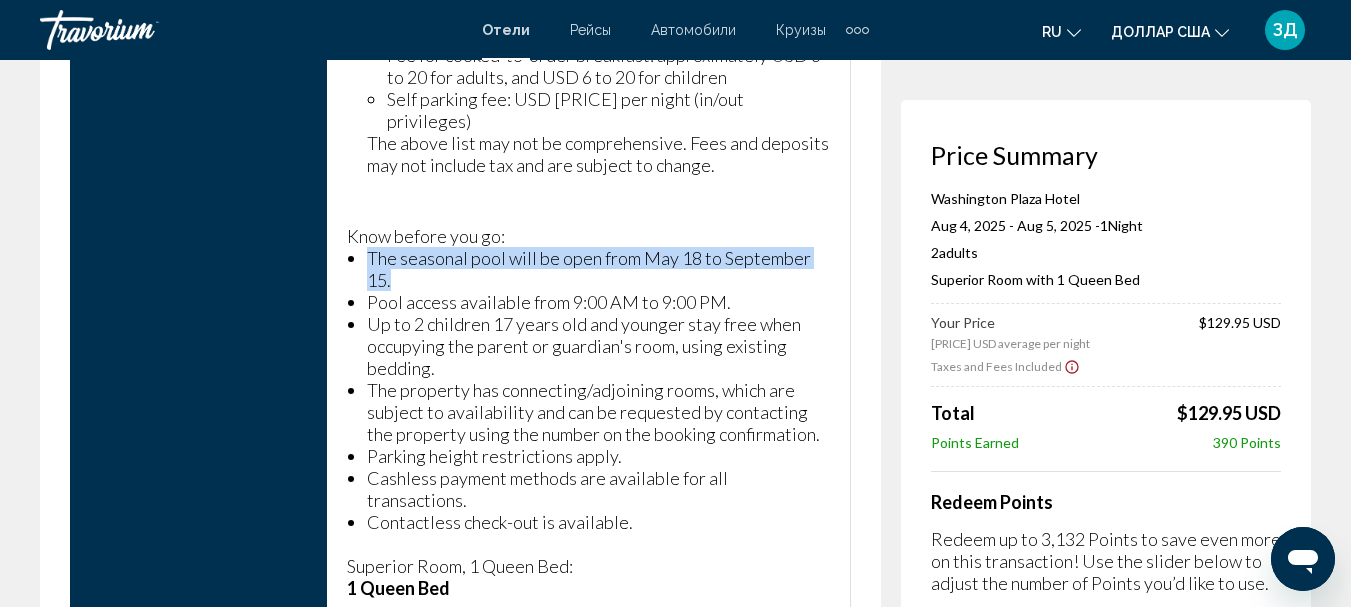 drag, startPoint x: 366, startPoint y: 227, endPoint x: 395, endPoint y: 246, distance: 34.669872 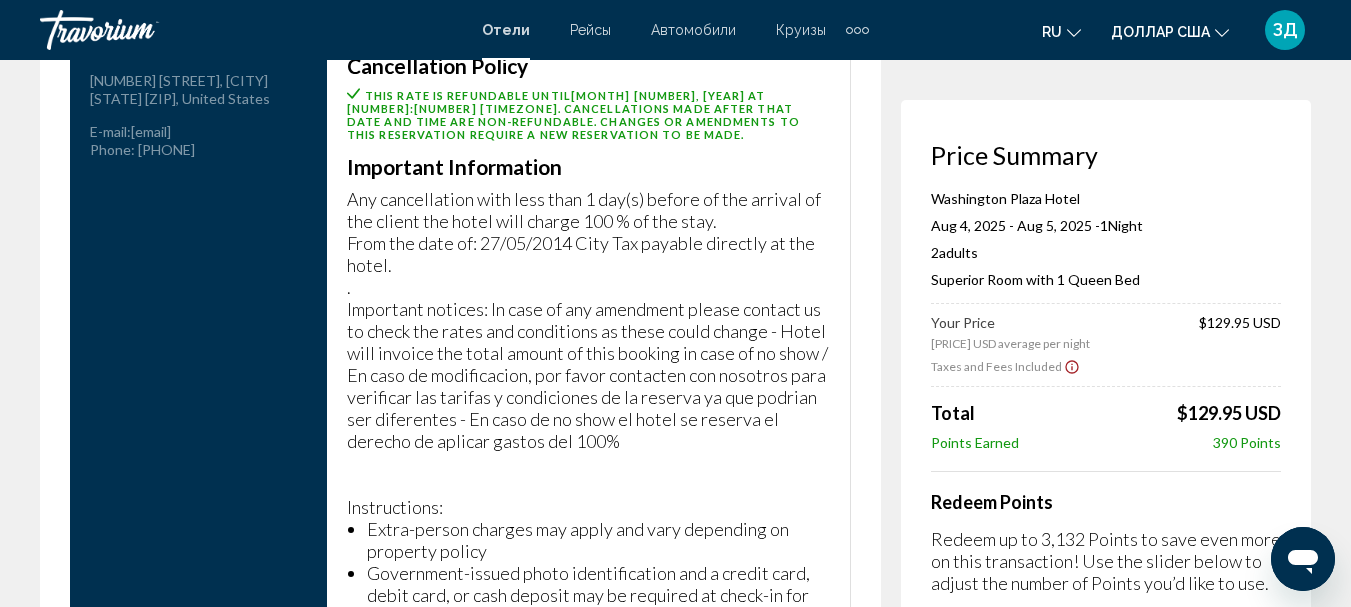 scroll, scrollTop: 2900, scrollLeft: 0, axis: vertical 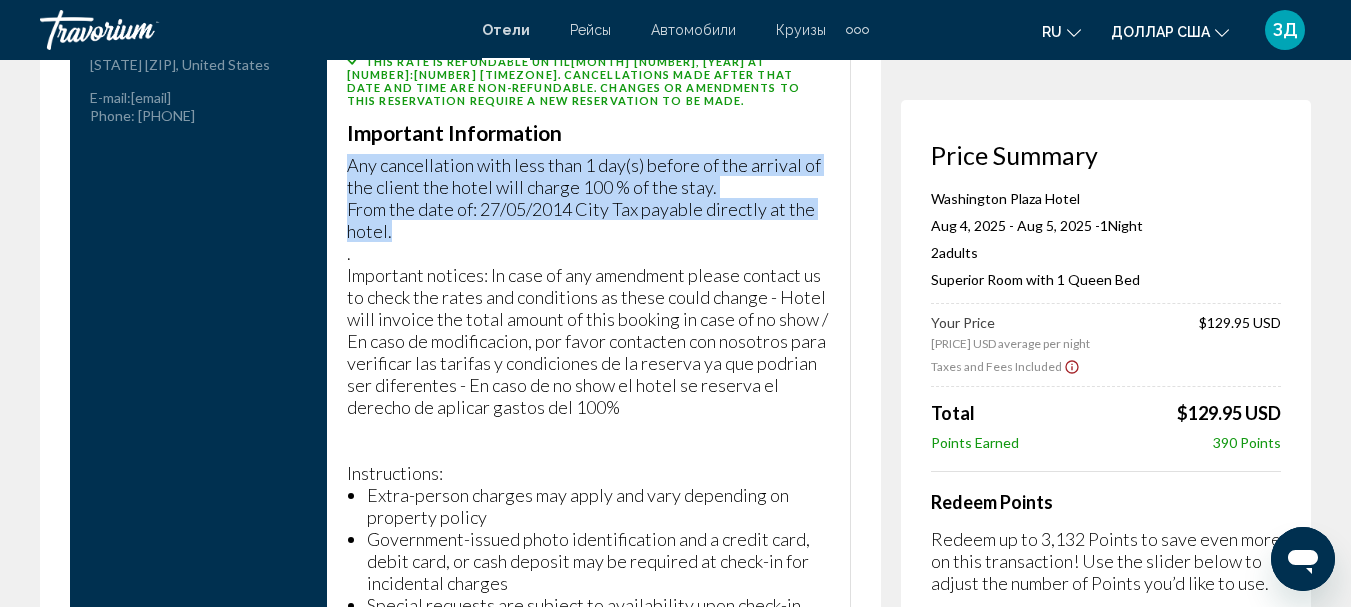 drag, startPoint x: 347, startPoint y: 156, endPoint x: 393, endPoint y: 215, distance: 74.8131 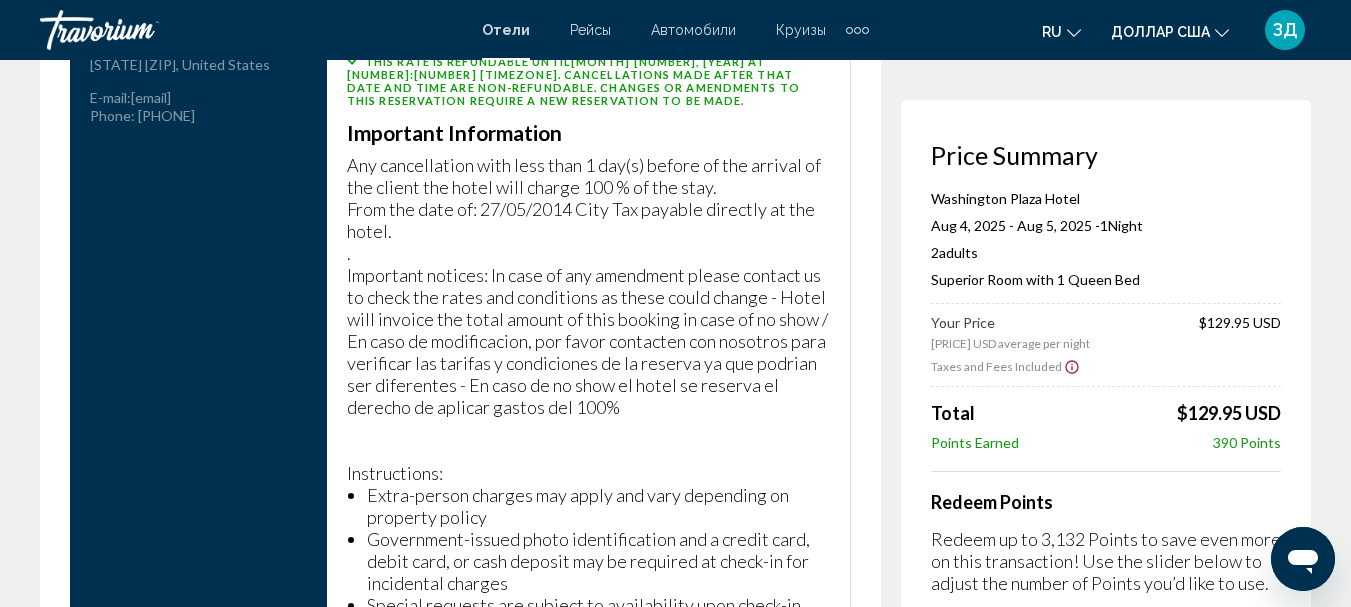 click on "Any cancellation with less than 1 day(s) before of the arrival of the client   the hotel will charge 100 % of the stay.  From the date of: [DATE] City Tax payable directly at the hotel. . Important notices: In case of any amendment please contact us to check the rates and conditions as these could change - Hotel will invoice the total amount of this booking in case of no show / En caso de modificacion, por favor contacten con nosotros para verificar las tarifas y condiciones de la reserva ya que podrian ser diferentes - En caso de no show el hotel se reserva el derecho de aplicar gastos del 100% Instructions:     Extra-person charges may apply and vary depending on property policy Government-issued photo identification and a credit card, debit card, or cash deposit may be required at check-in for incidental charges Special requests are subject to availability upon check-in and may incur additional charges; special requests cannot be guaranteed This property accepts credit cards, debit cards, and cash" at bounding box center [588, 1179] 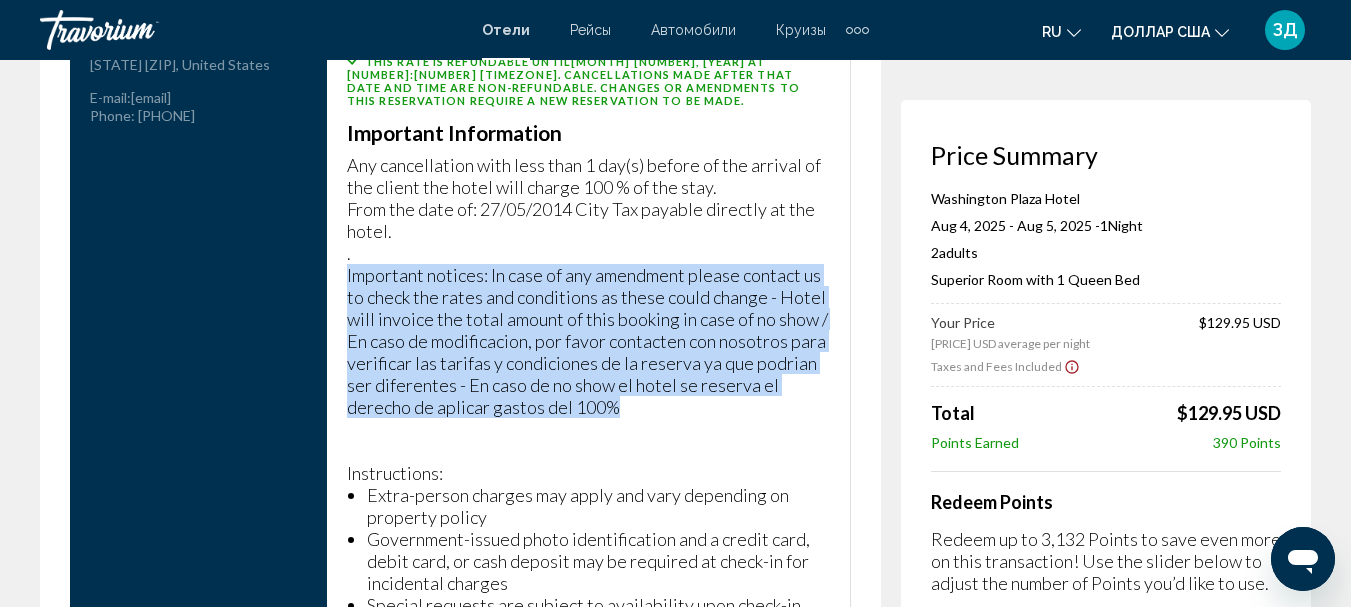 drag, startPoint x: 348, startPoint y: 264, endPoint x: 626, endPoint y: 401, distance: 309.9242 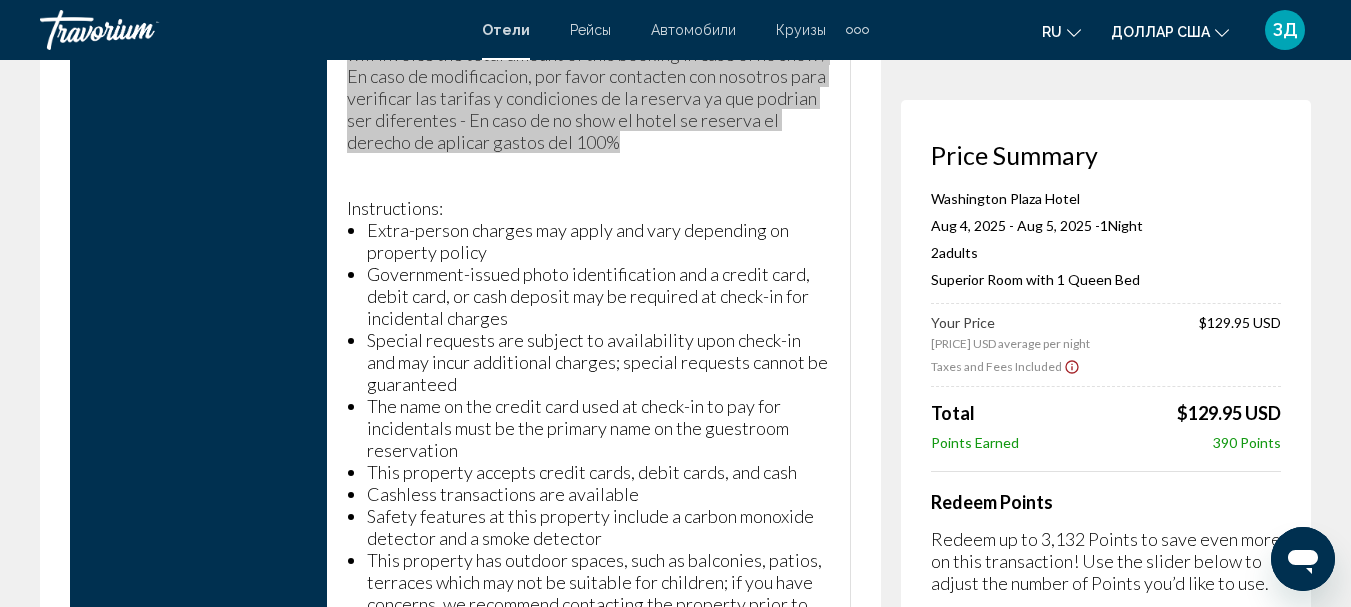 scroll, scrollTop: 3200, scrollLeft: 0, axis: vertical 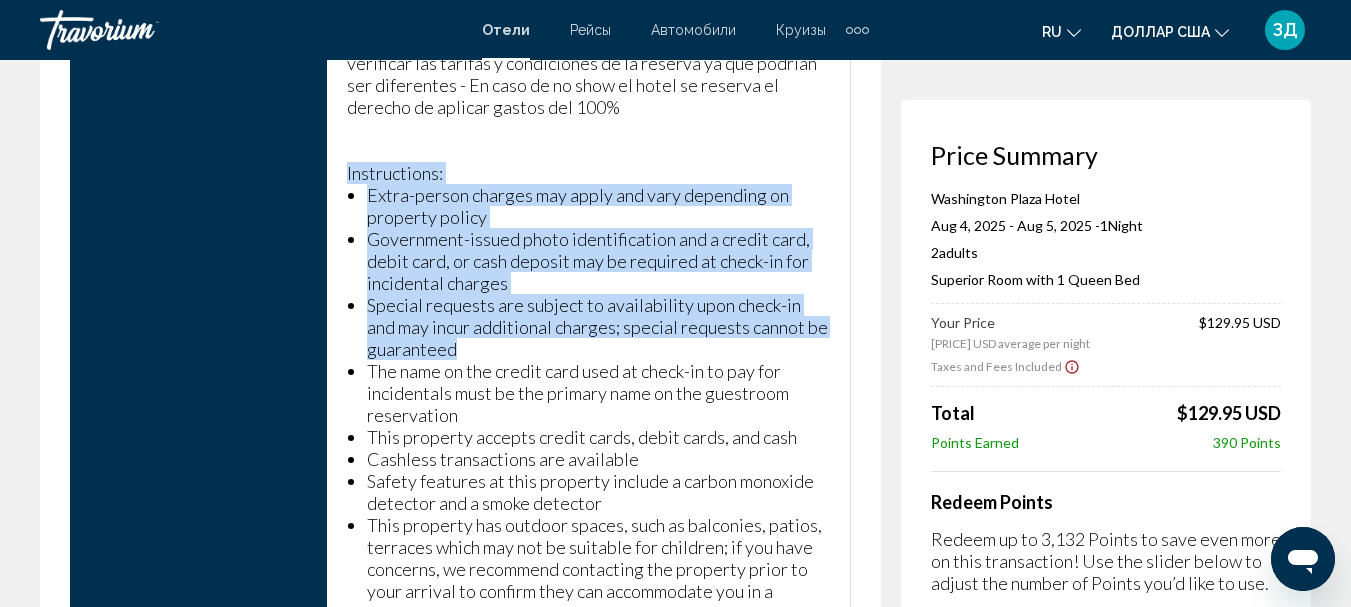 drag, startPoint x: 343, startPoint y: 161, endPoint x: 552, endPoint y: 336, distance: 272.59128 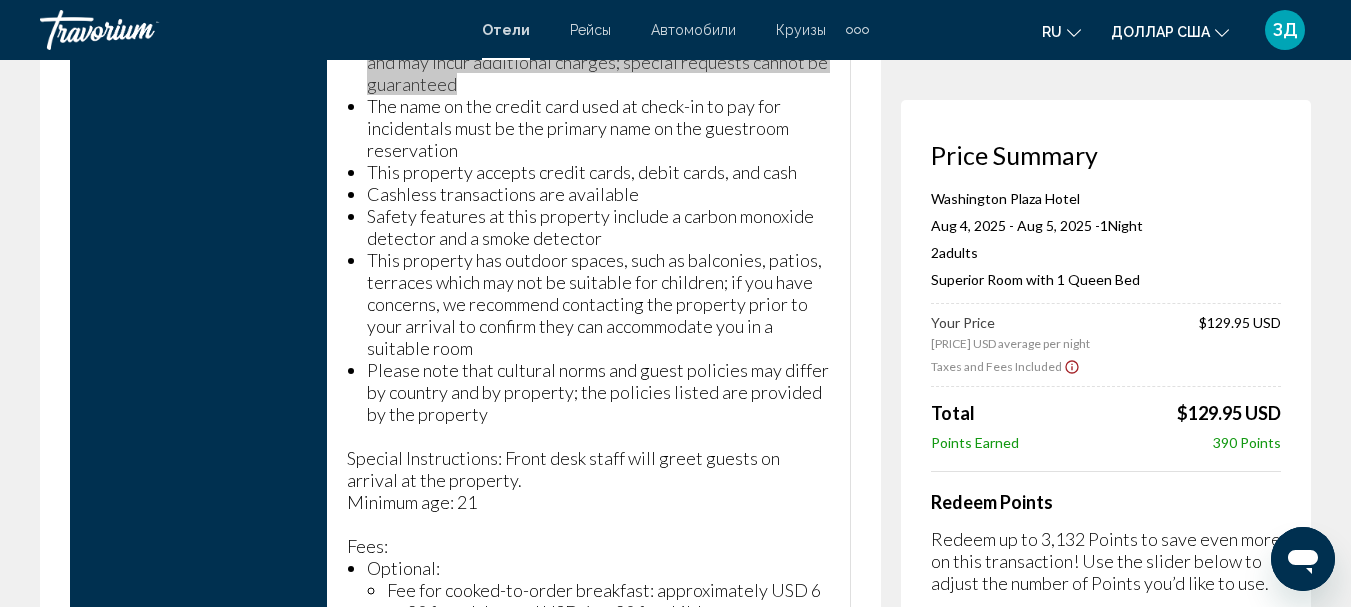 scroll, scrollTop: 3500, scrollLeft: 0, axis: vertical 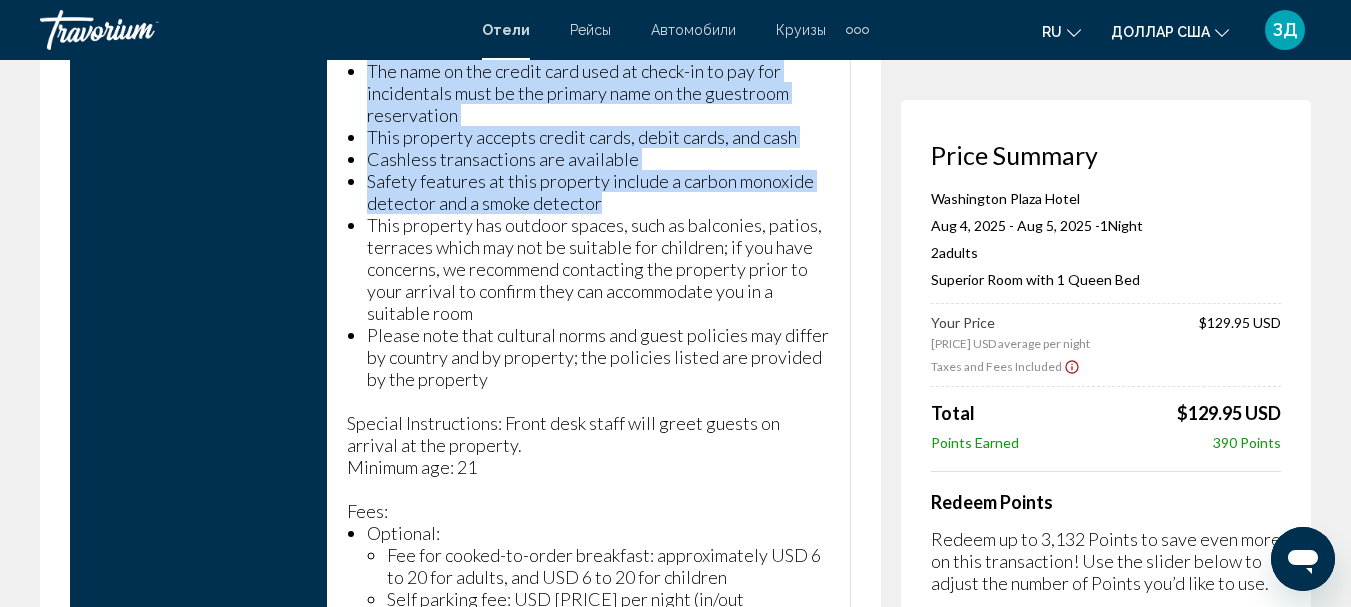drag, startPoint x: 363, startPoint y: 65, endPoint x: 634, endPoint y: 201, distance: 303.21115 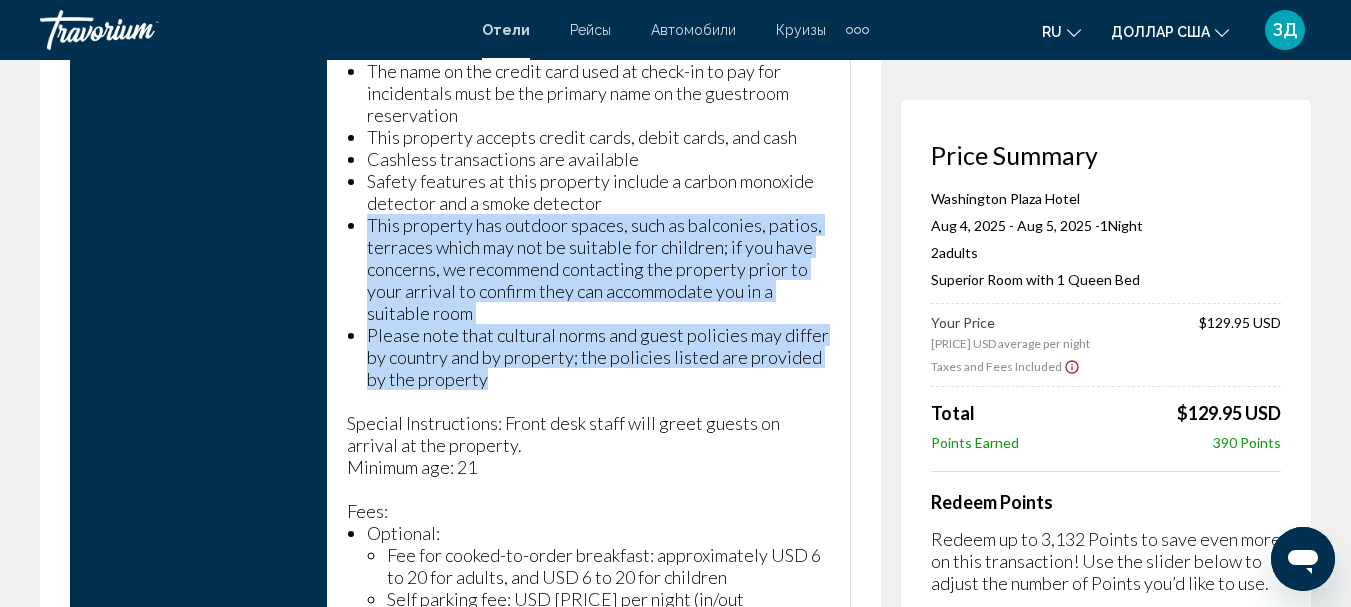 drag, startPoint x: 366, startPoint y: 215, endPoint x: 521, endPoint y: 368, distance: 217.79349 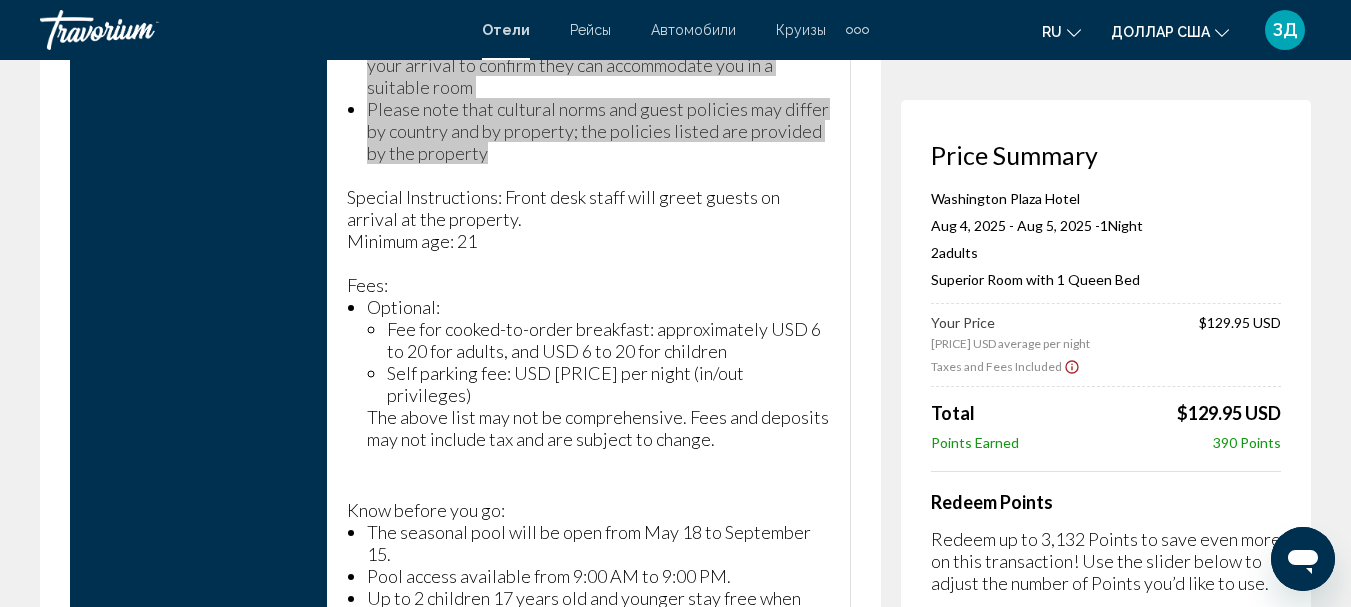 scroll, scrollTop: 3800, scrollLeft: 0, axis: vertical 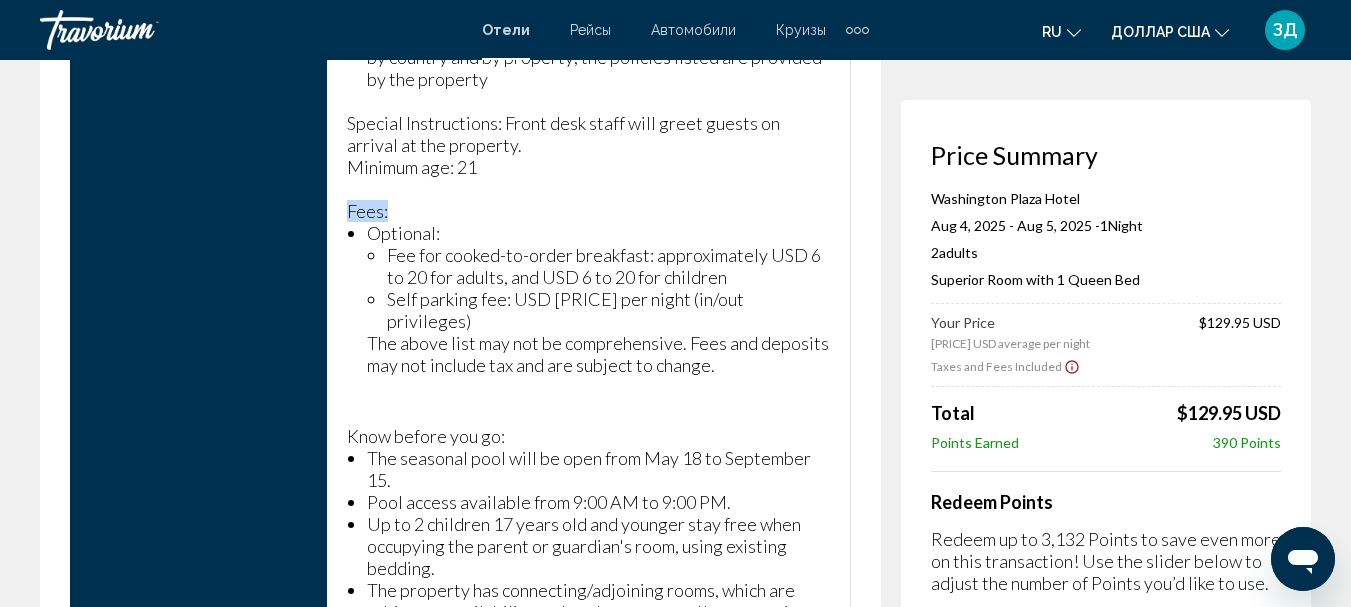 drag, startPoint x: 347, startPoint y: 201, endPoint x: 751, endPoint y: 346, distance: 429.23303 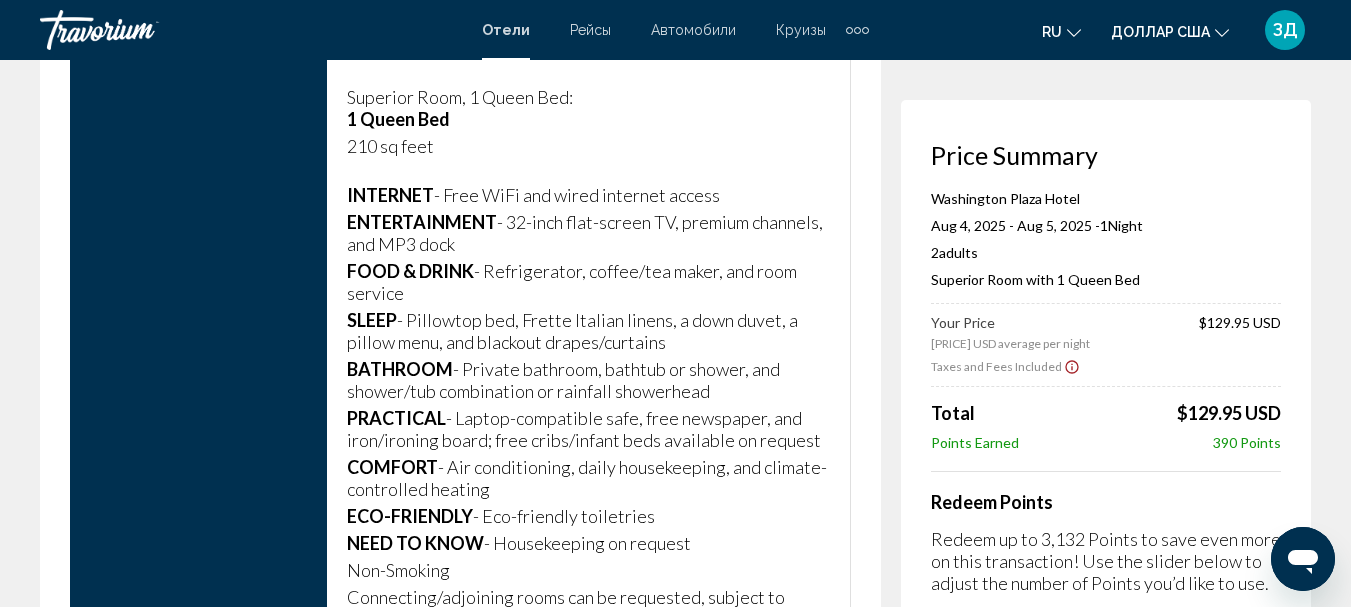 scroll, scrollTop: 4500, scrollLeft: 0, axis: vertical 